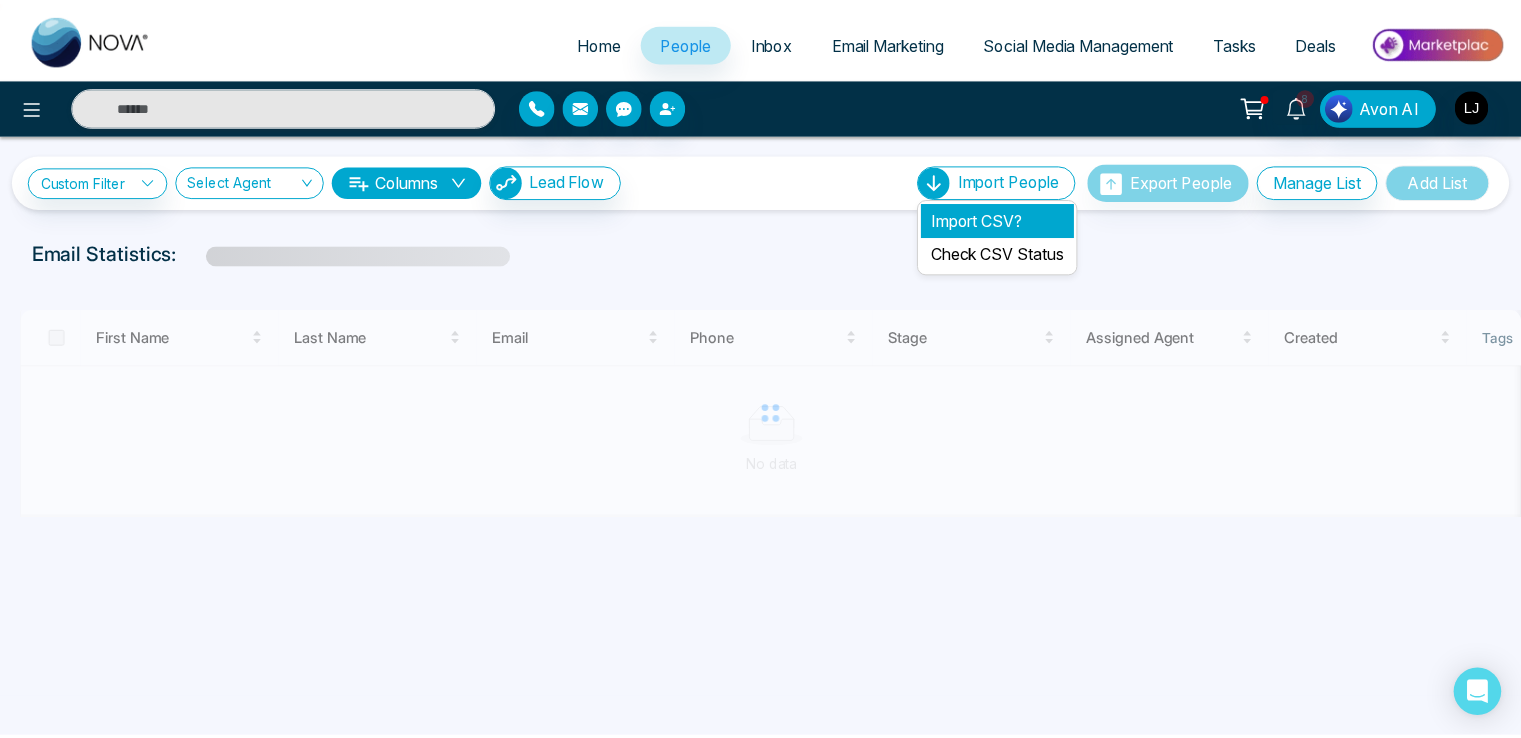 scroll, scrollTop: 0, scrollLeft: 0, axis: both 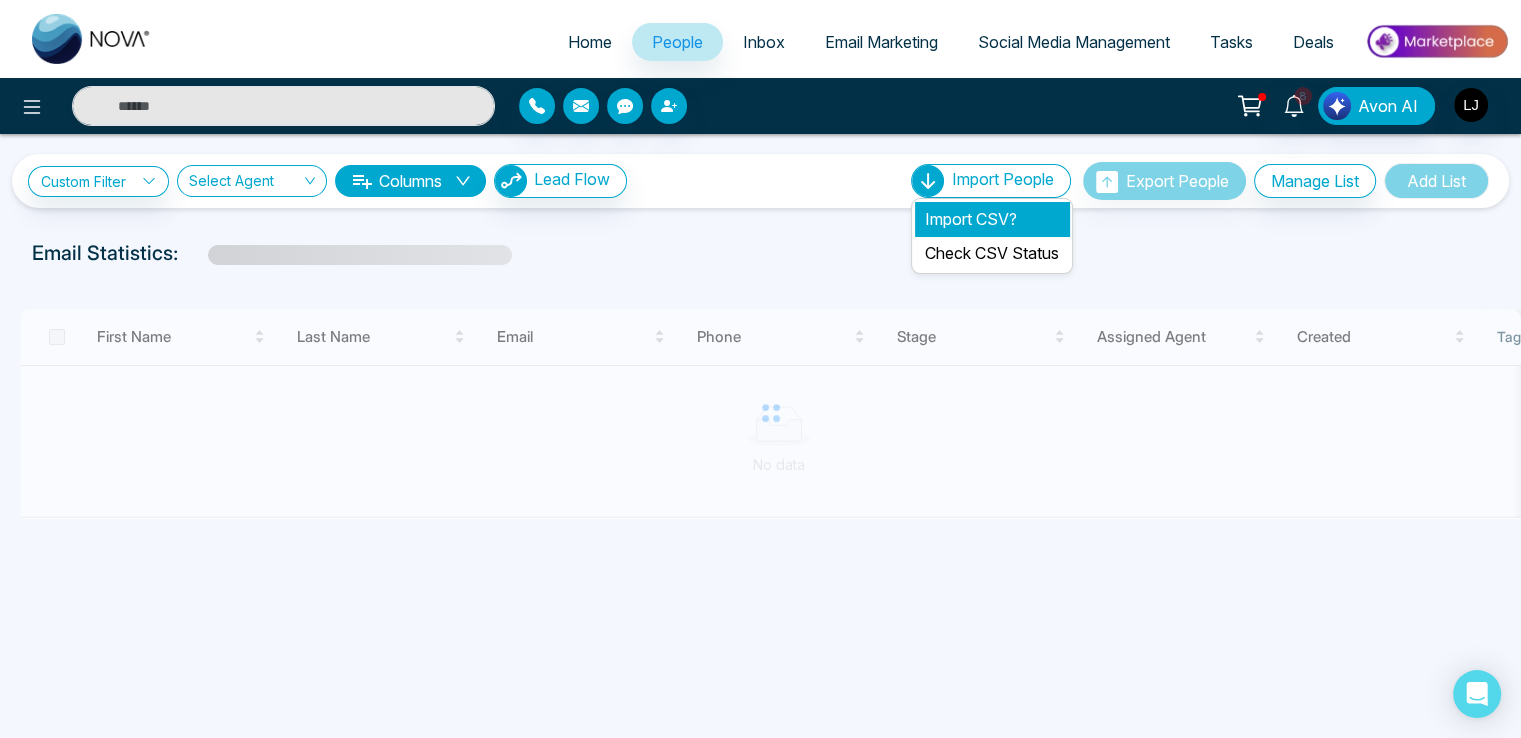 click on "Import CSV?" at bounding box center (992, 219) 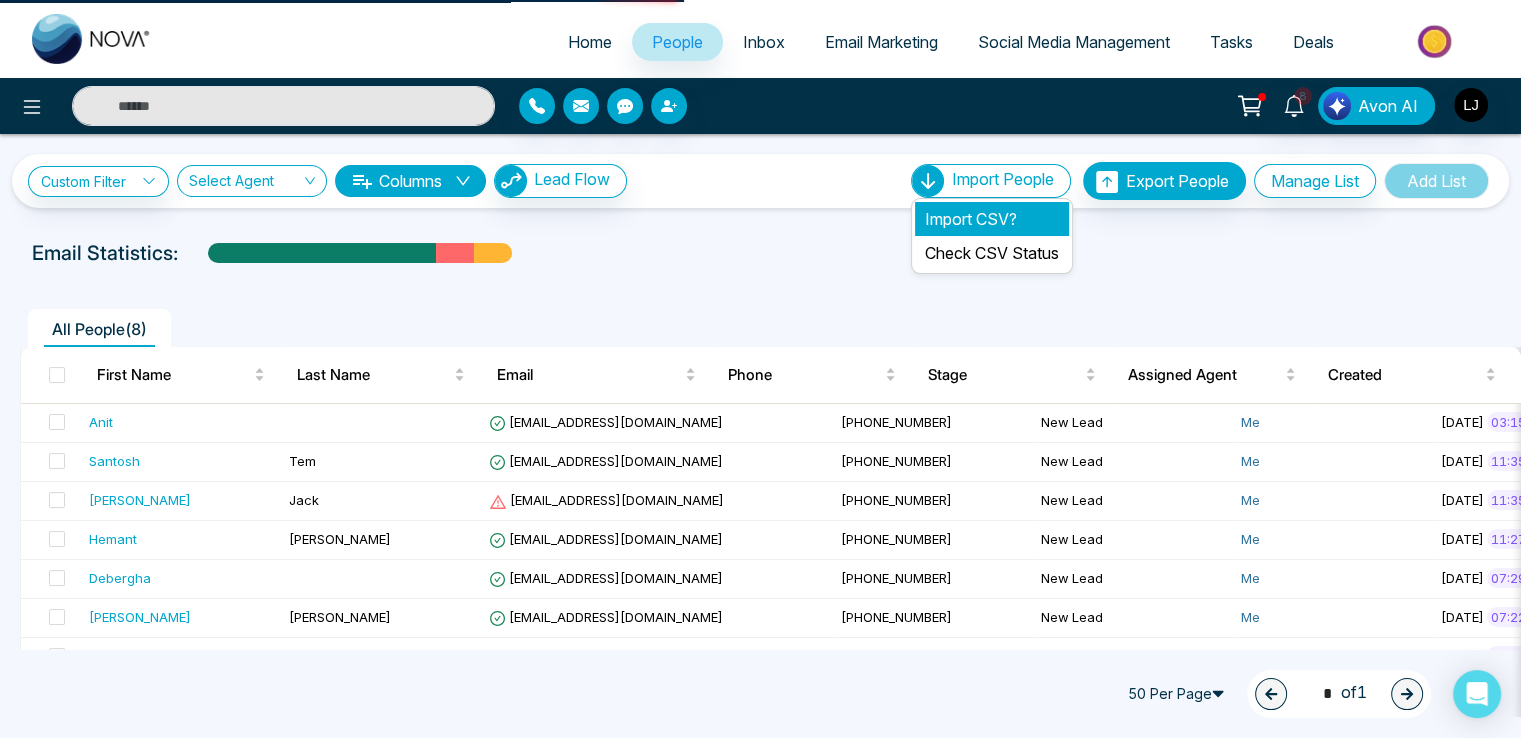click on "Import CSV?" at bounding box center (992, 219) 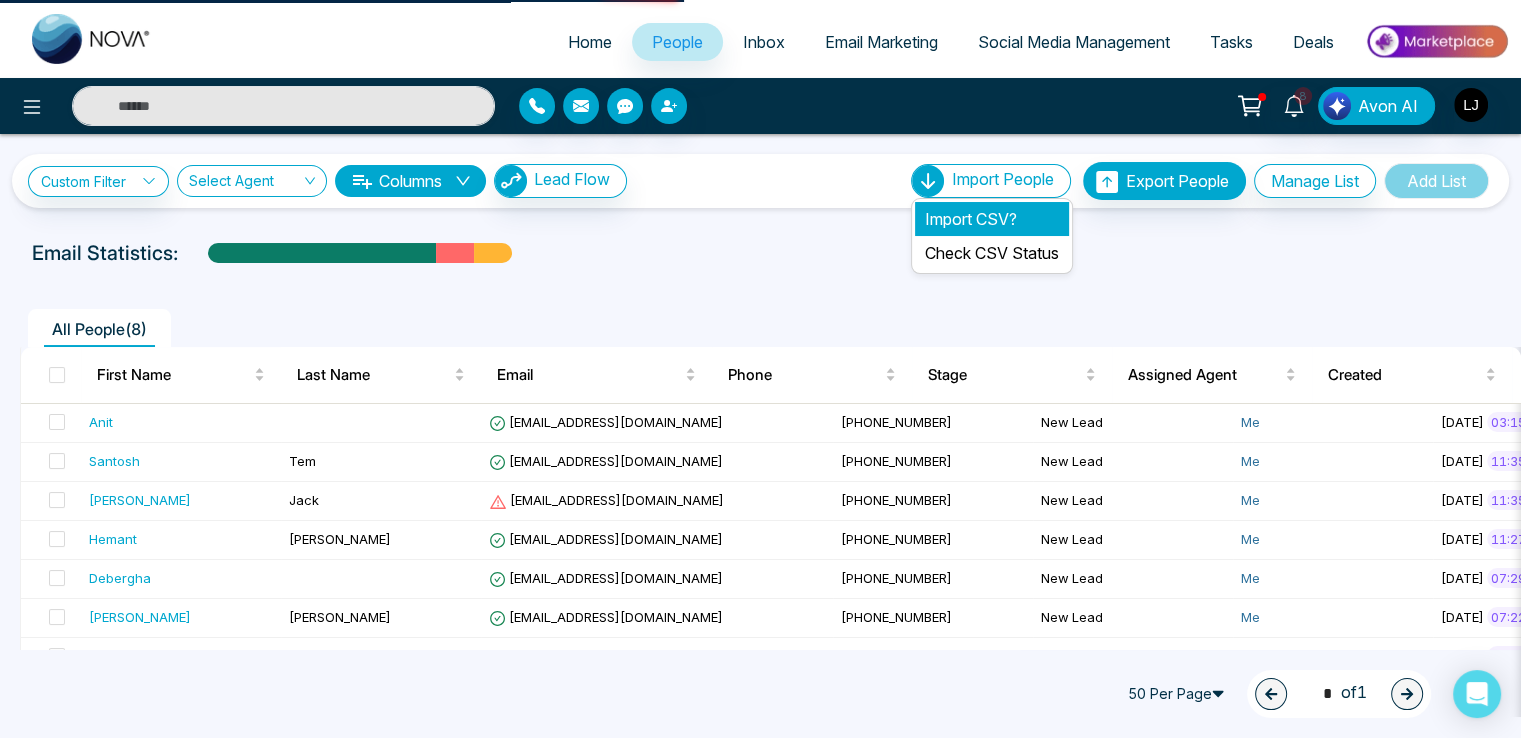 click on "Import CSV?" at bounding box center (992, 219) 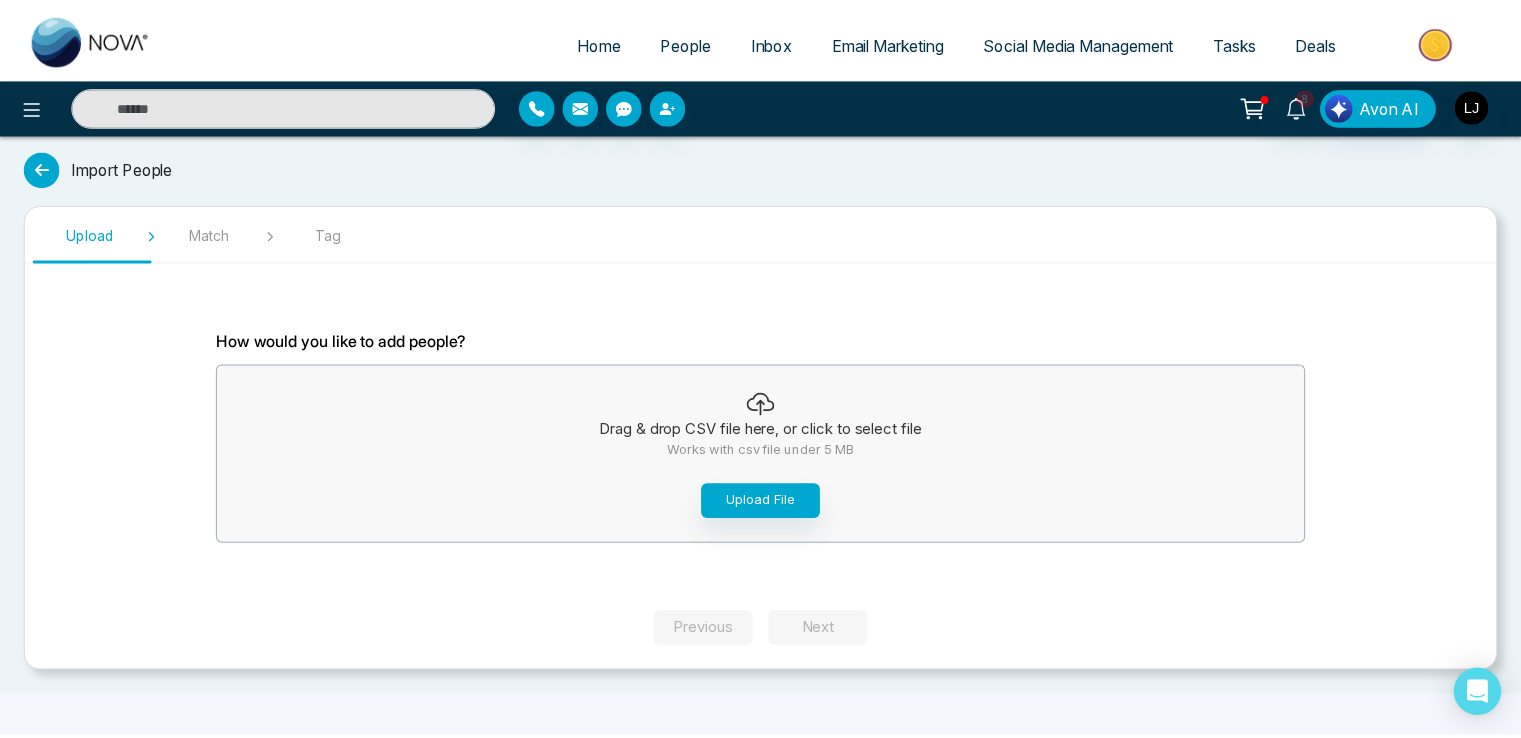 scroll, scrollTop: 0, scrollLeft: 0, axis: both 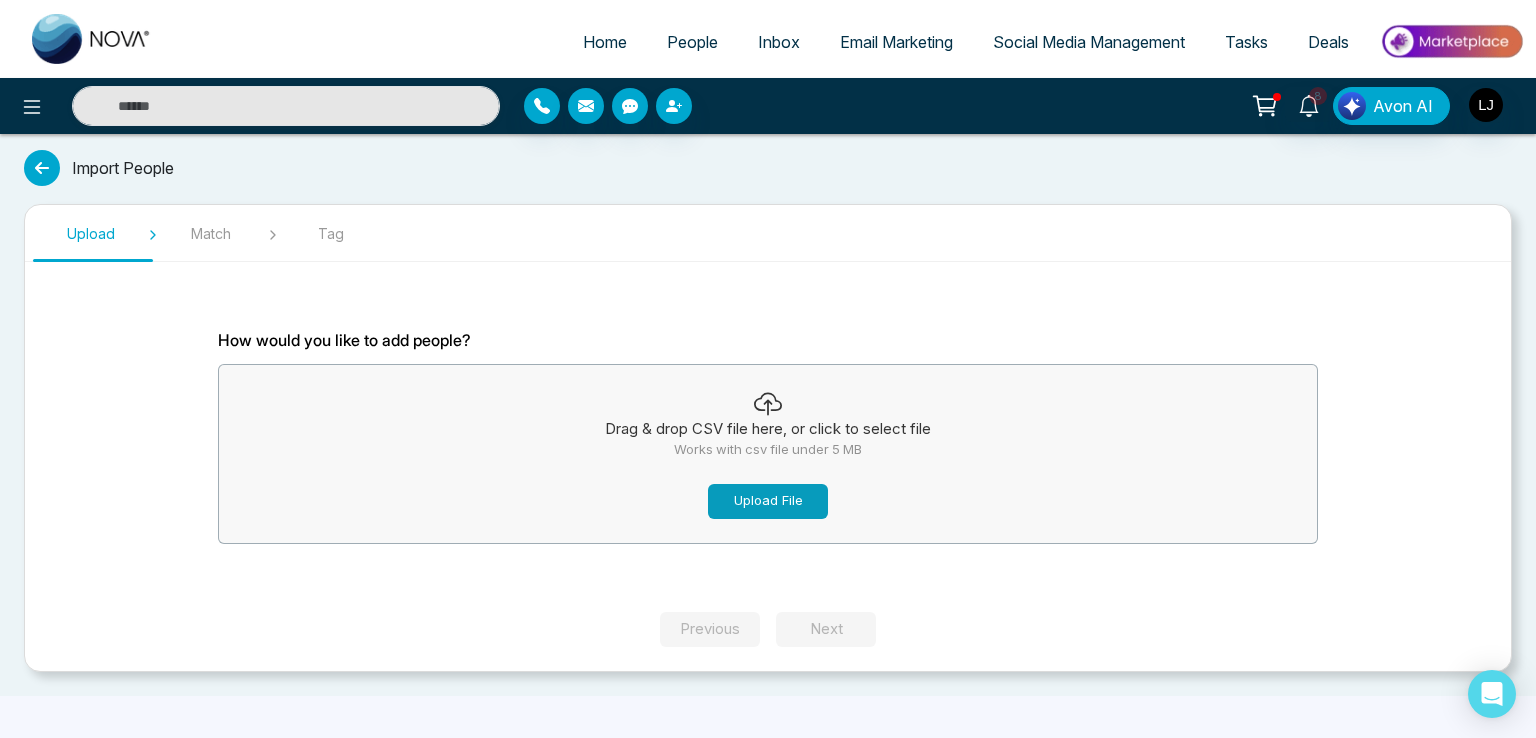 click on "Upload File" at bounding box center [768, 501] 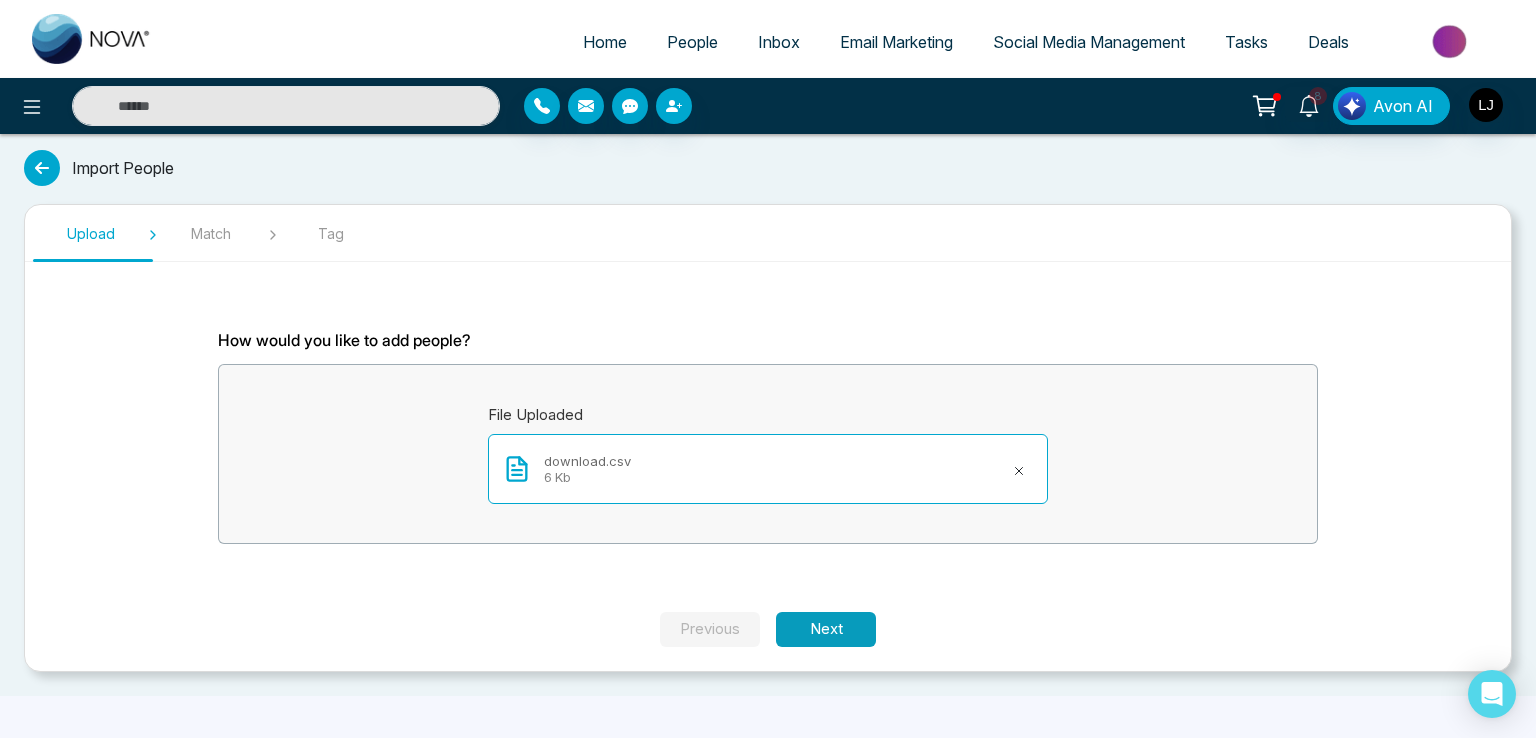 click on "Next" at bounding box center [826, 629] 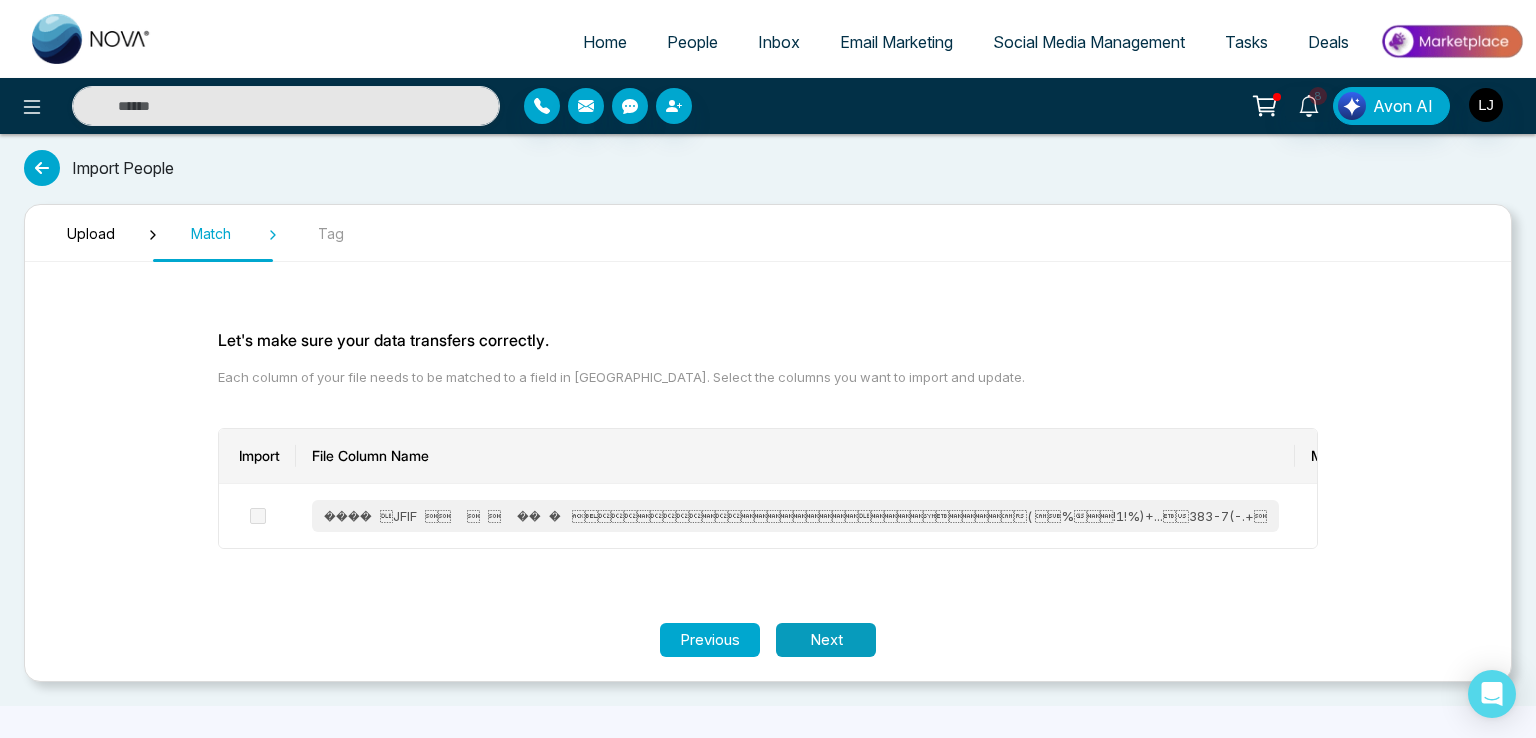 click on "Next" at bounding box center (826, 640) 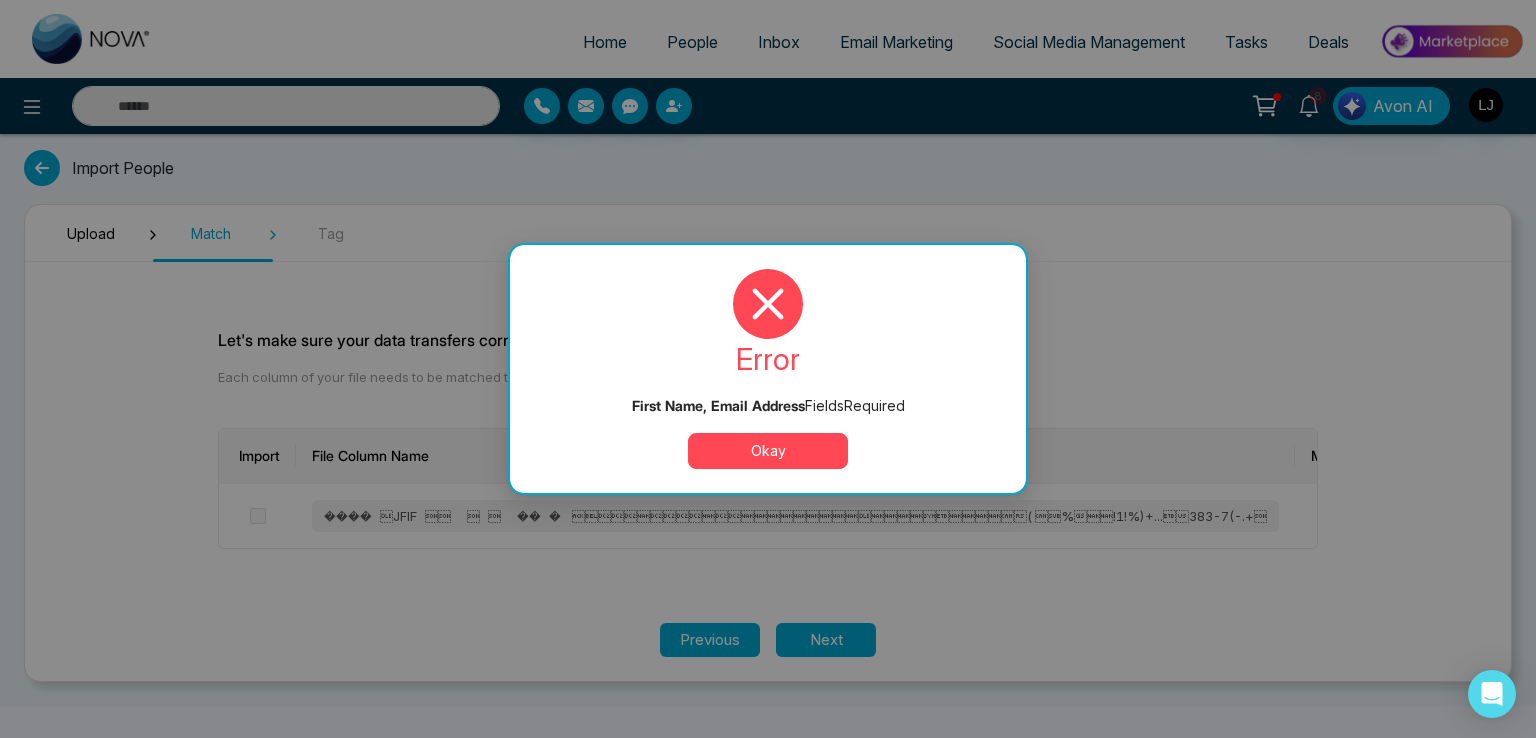 click on "error First Name, Email Address  Field s  Required   Okay" at bounding box center [768, 369] 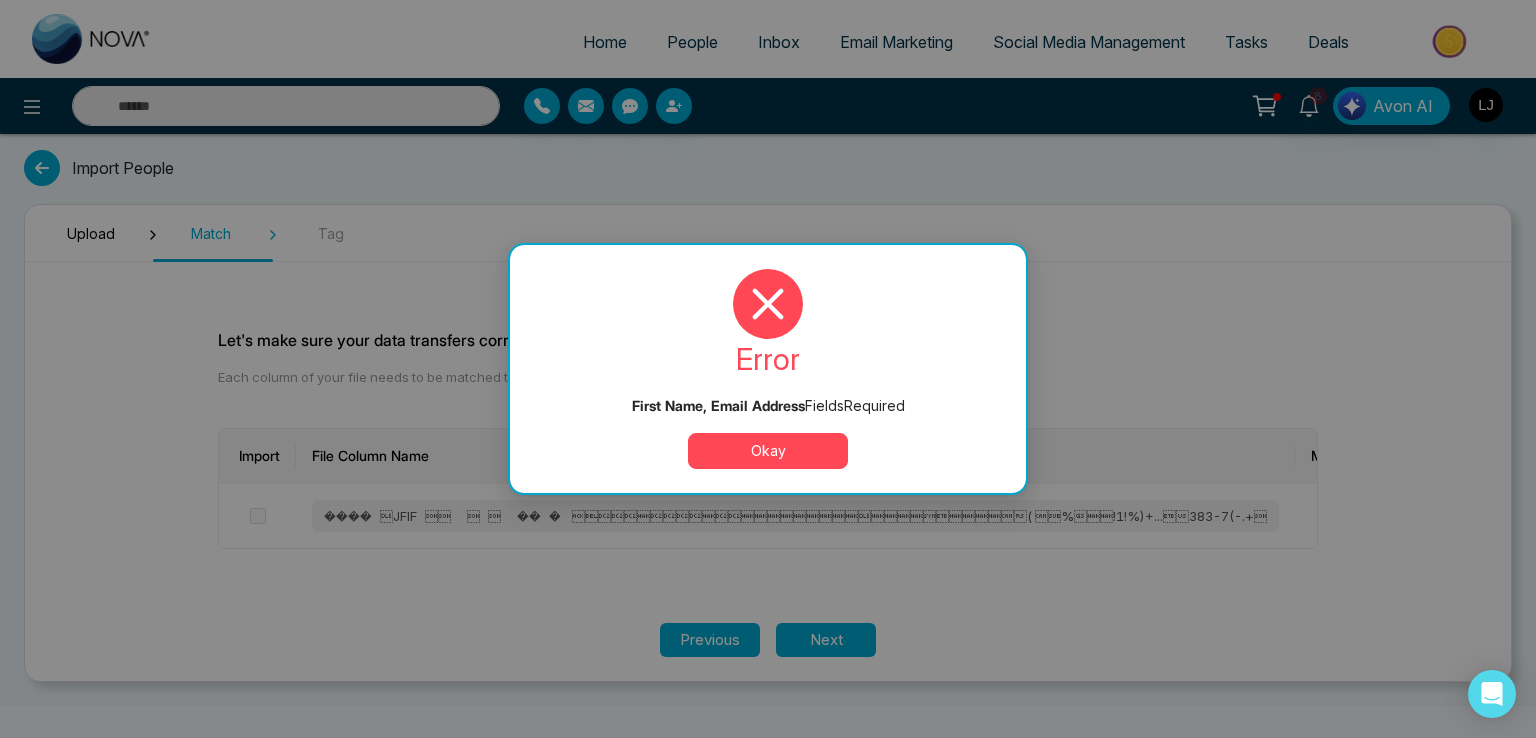 click on "Okay" at bounding box center (768, 451) 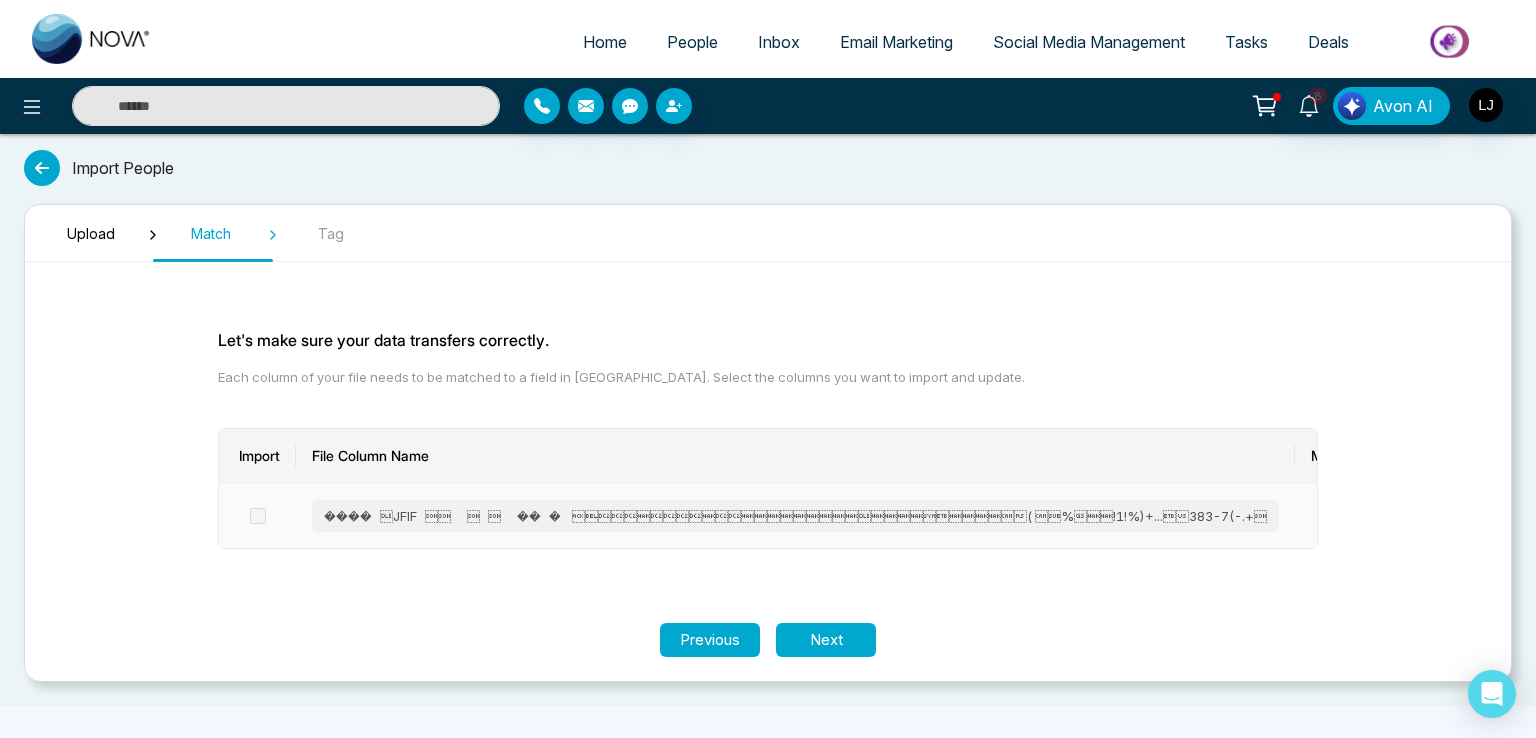 click at bounding box center [1496, 516] 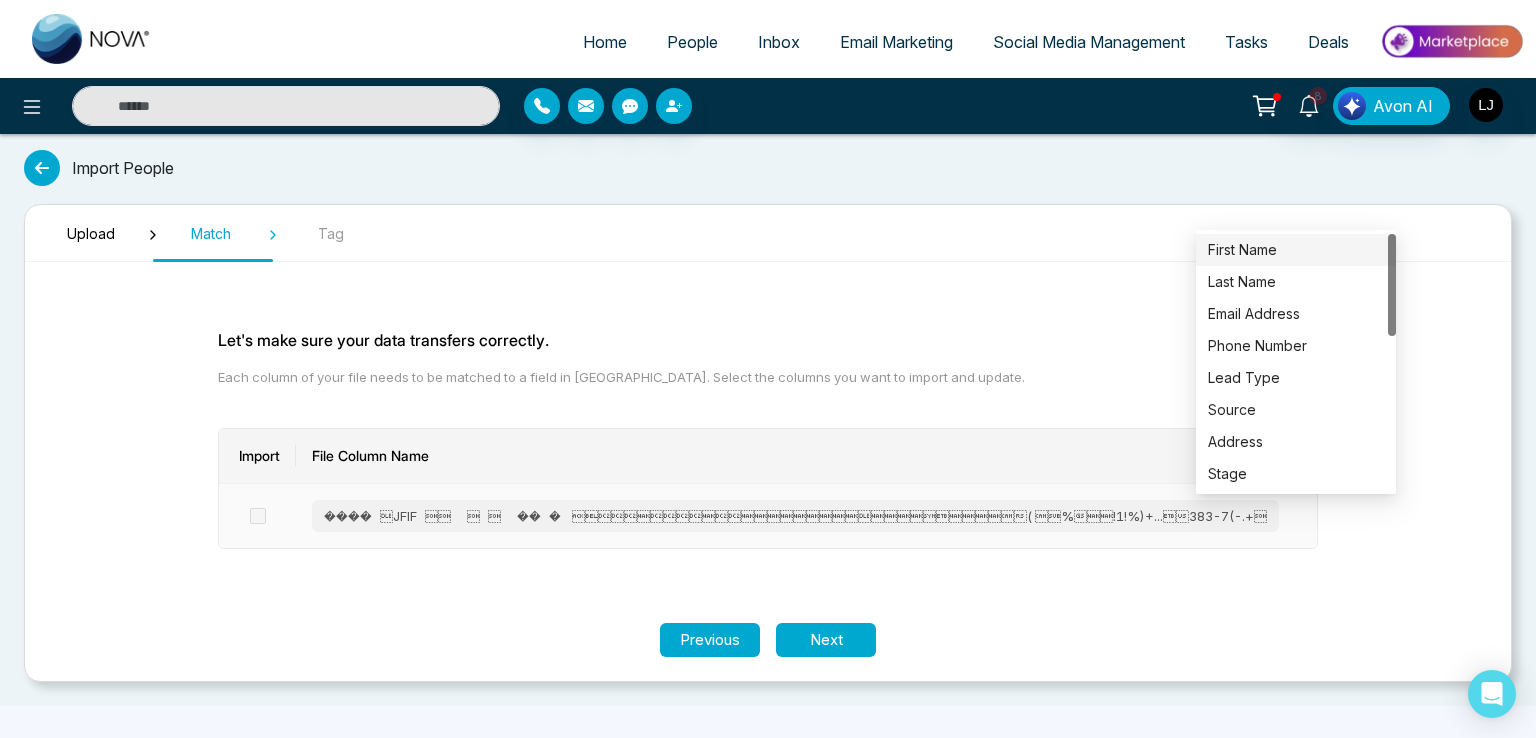 click on "First Name" at bounding box center [1296, 250] 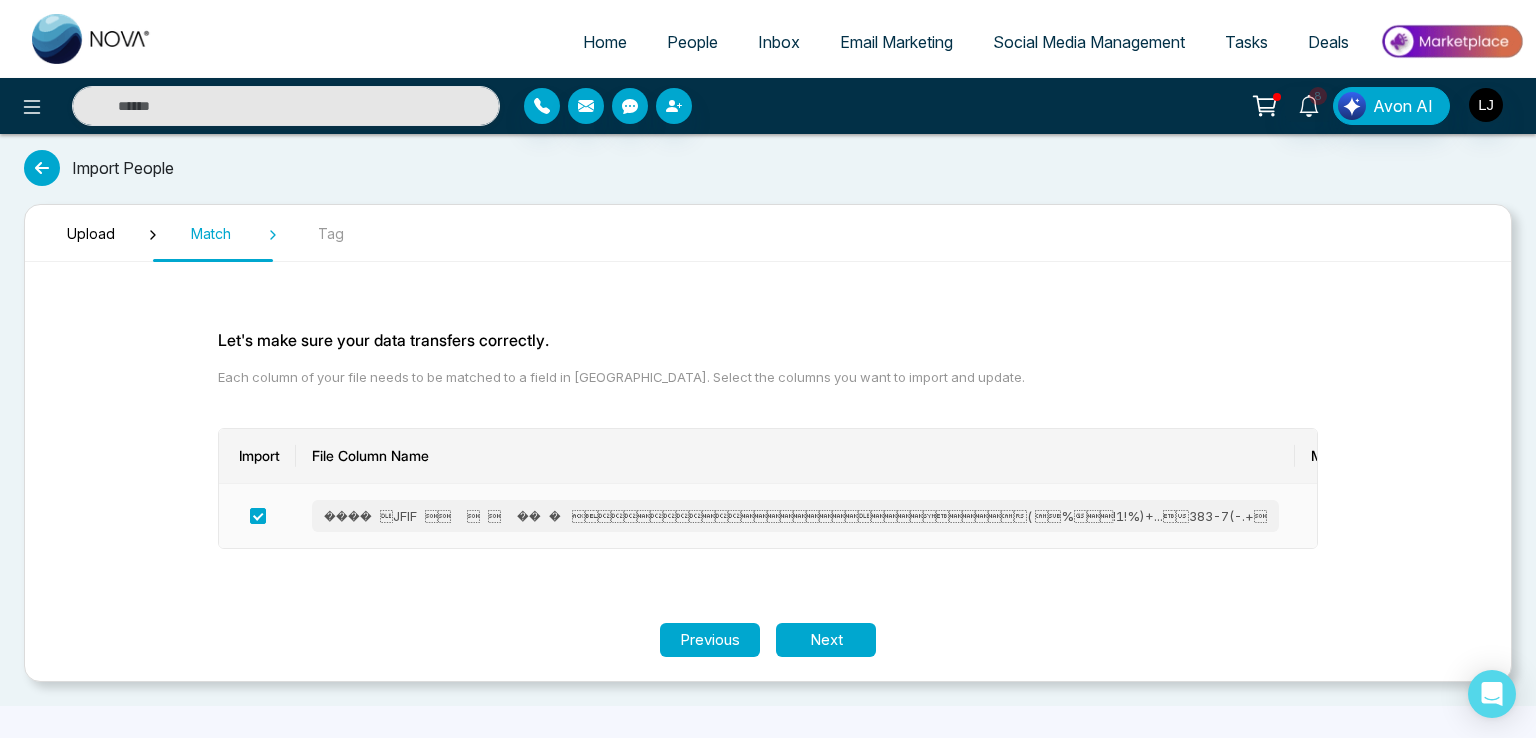 click on "First Name" at bounding box center [1503, 516] 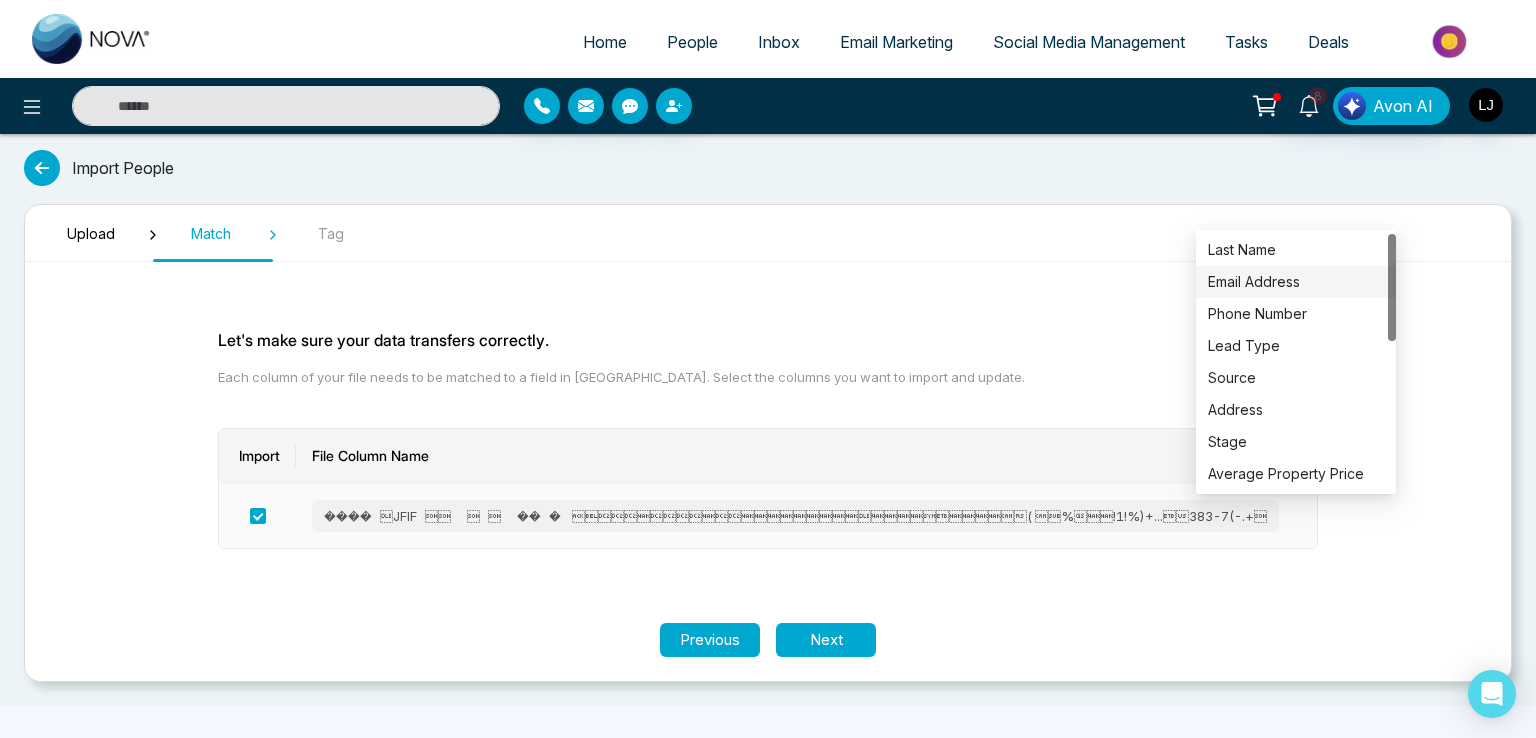 click on "Email Address" at bounding box center [1296, 282] 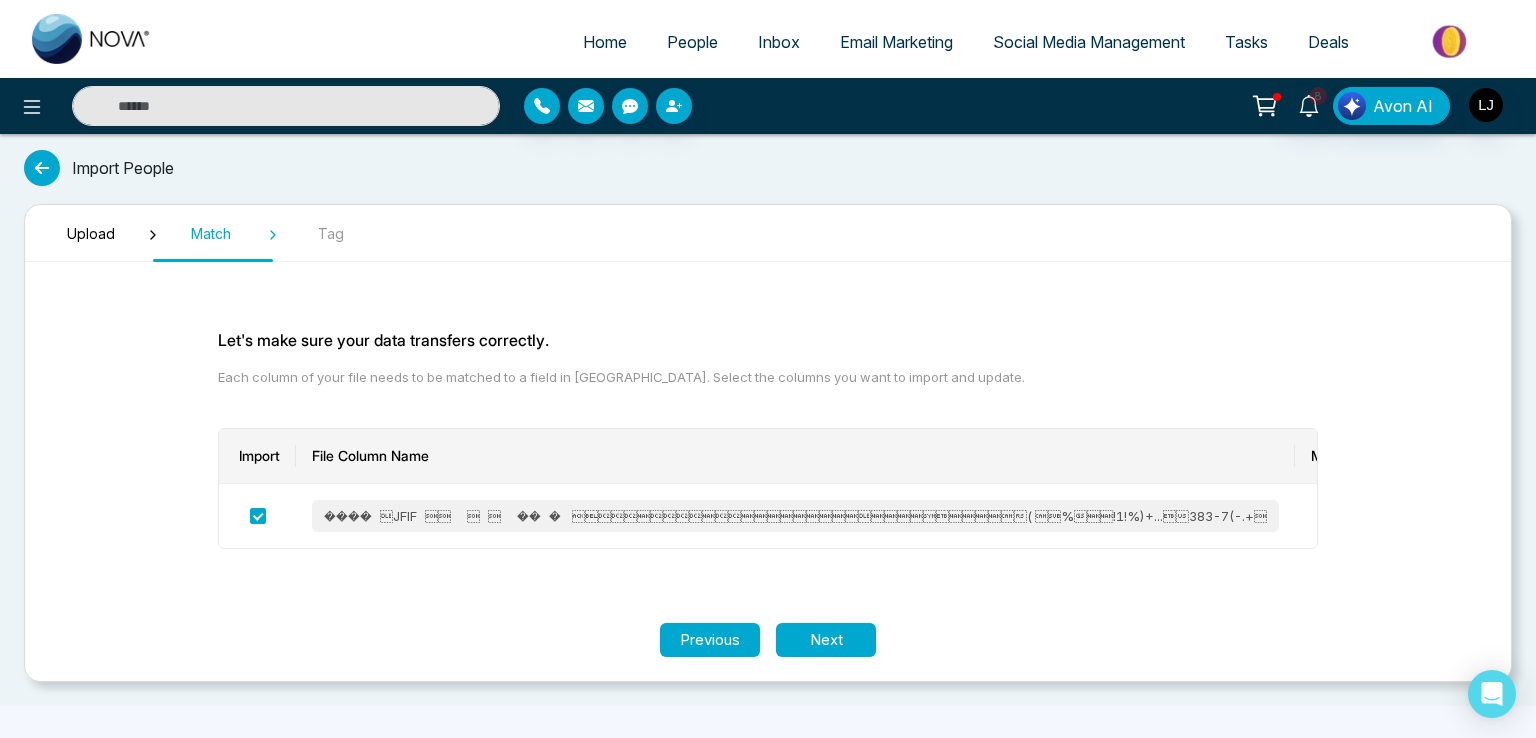 click on "Upload" at bounding box center [91, 233] 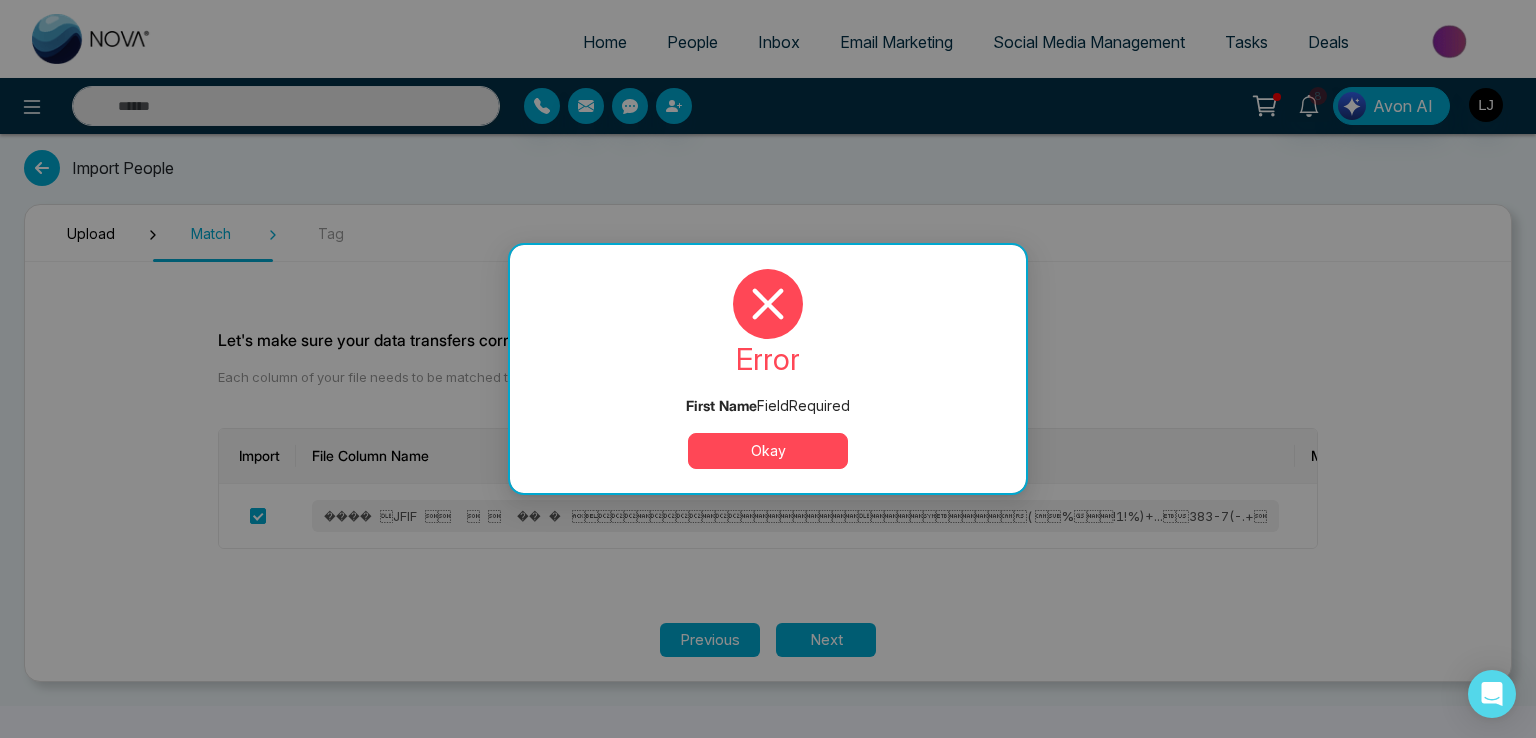 click on "Okay" at bounding box center [768, 451] 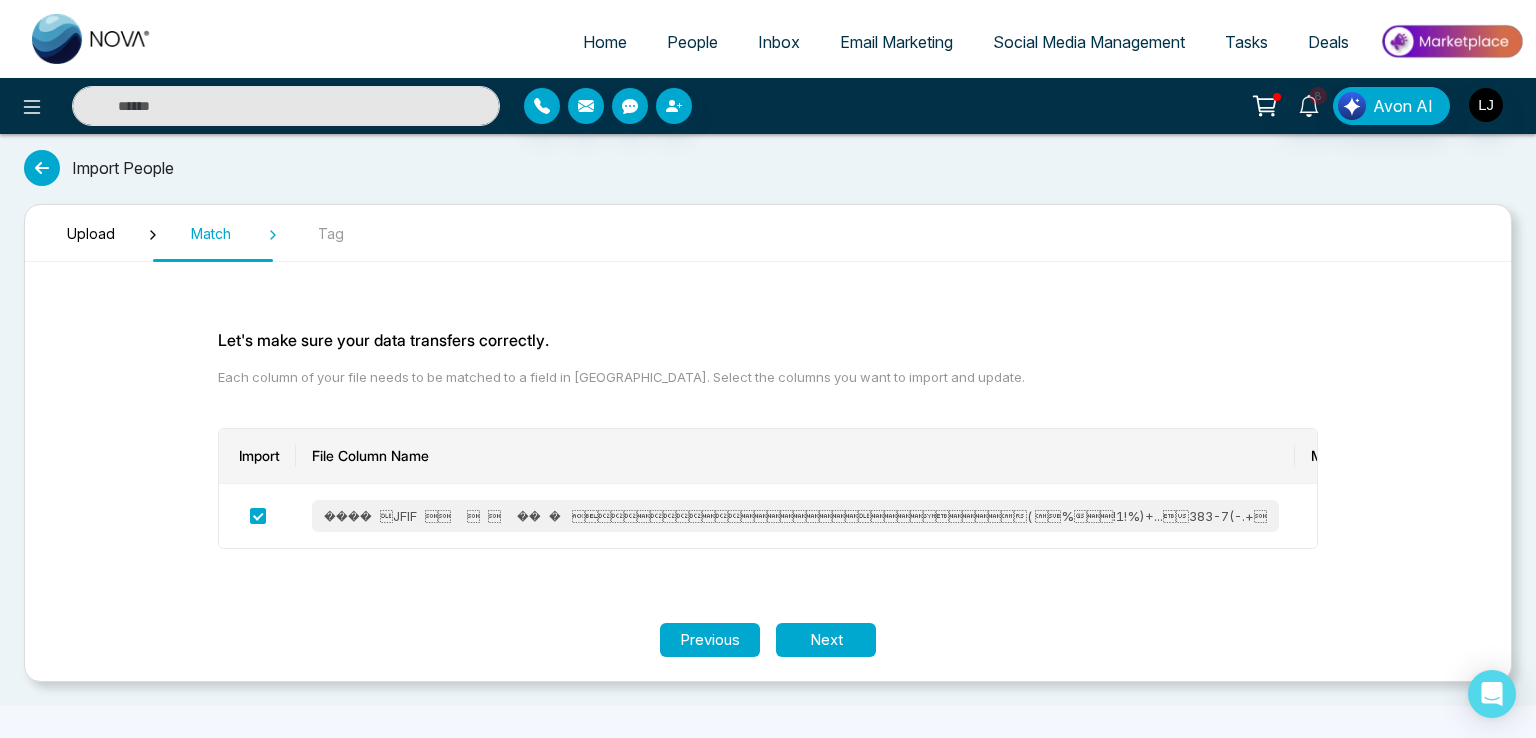 click on "Upload" at bounding box center [91, 233] 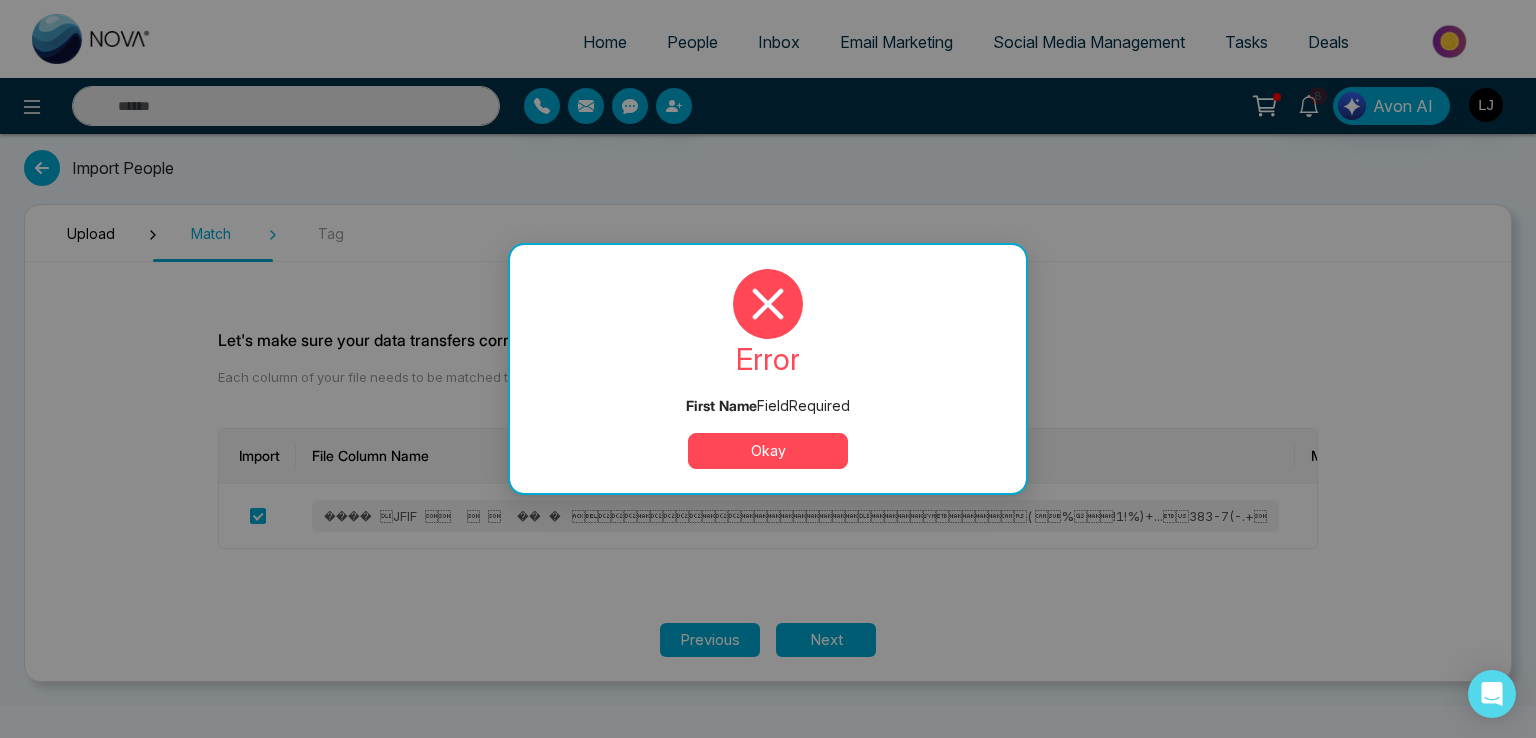 click on "Okay" at bounding box center (768, 451) 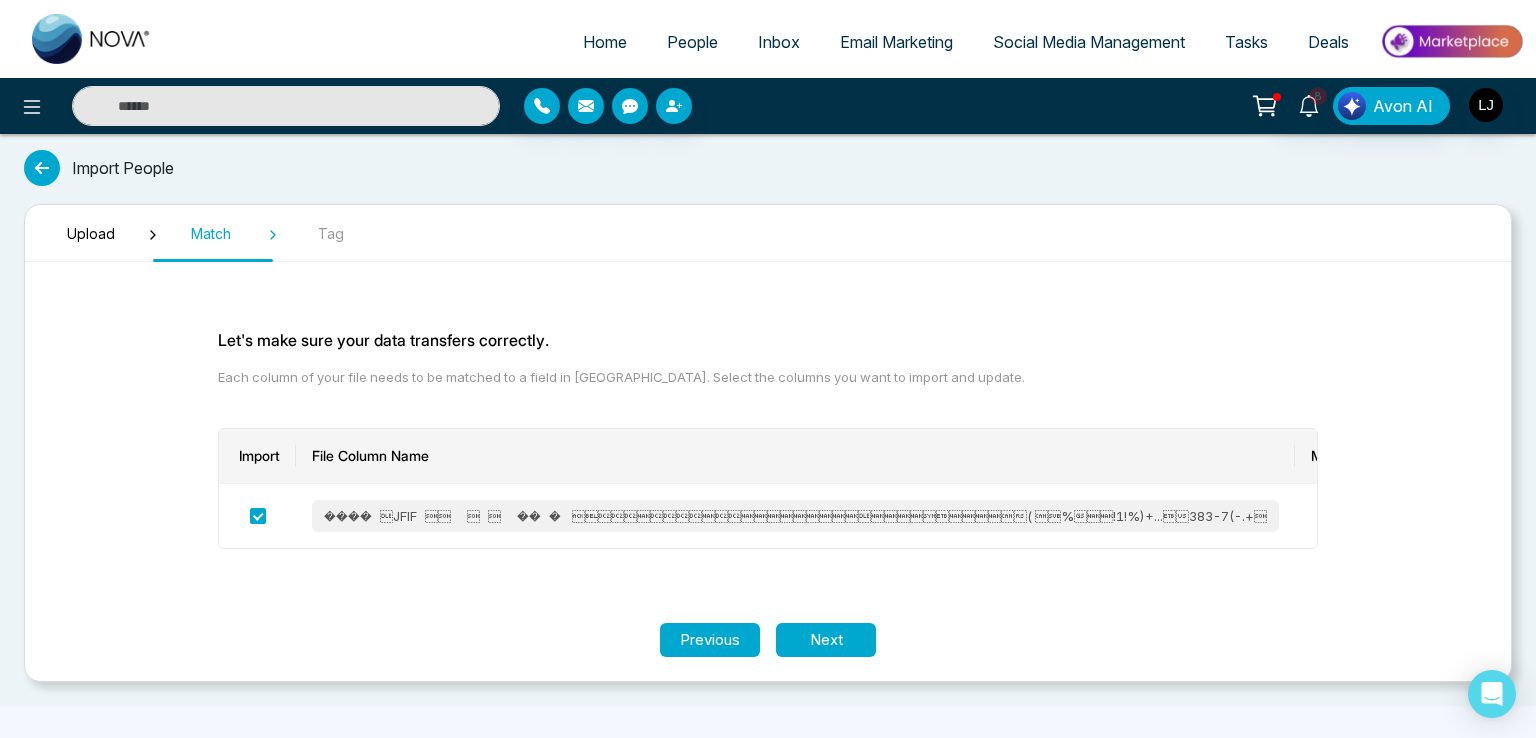 click on "Previous" at bounding box center (710, 640) 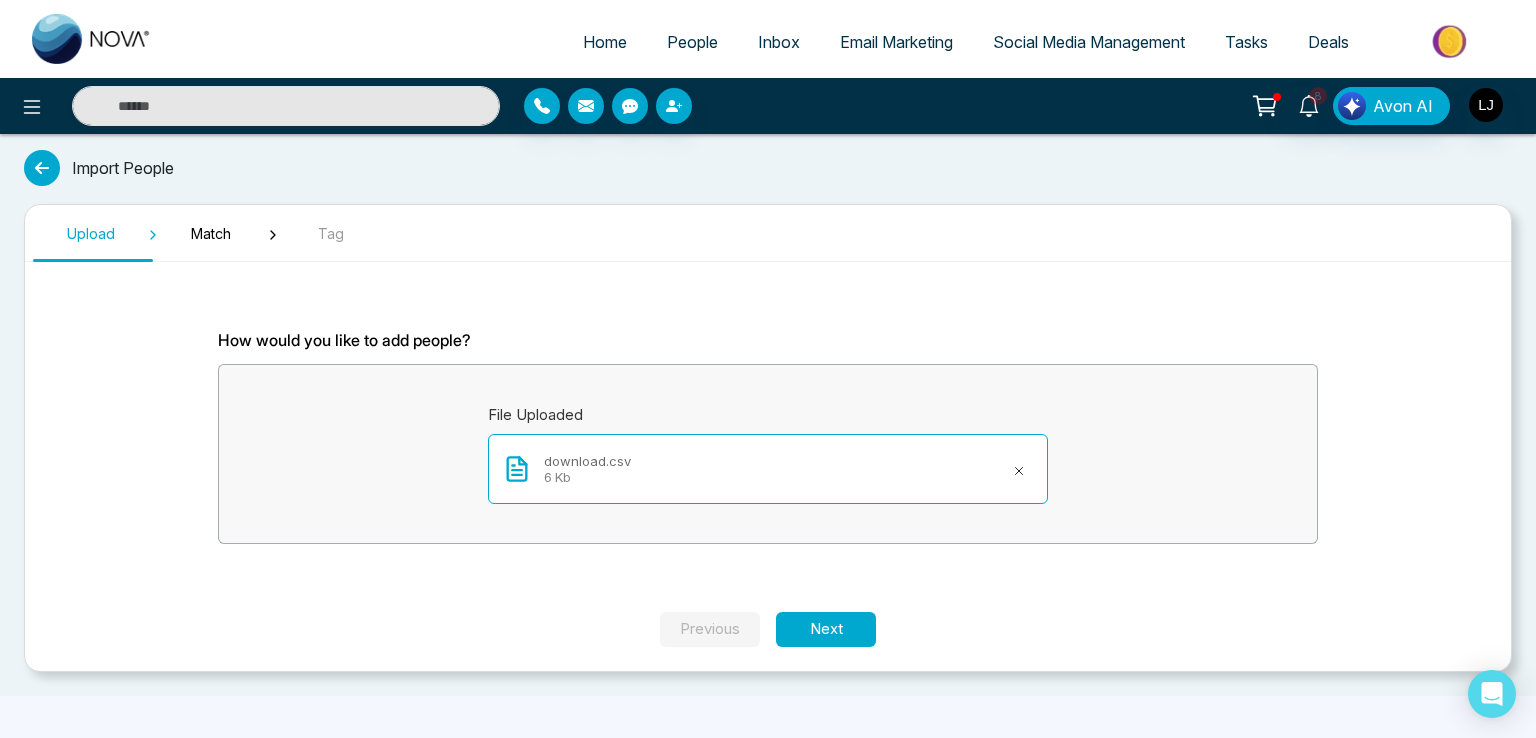 click 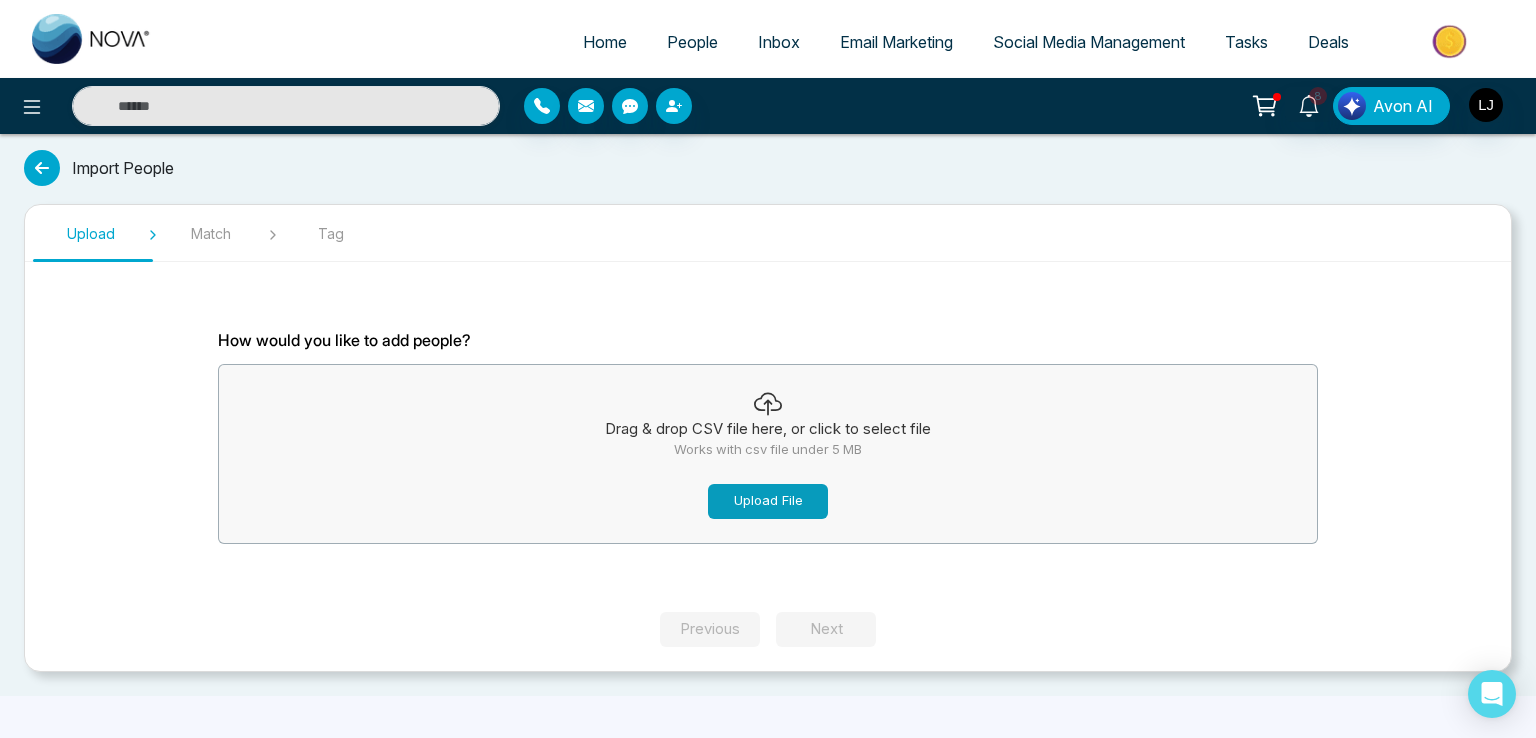click on "Upload File" at bounding box center [768, 501] 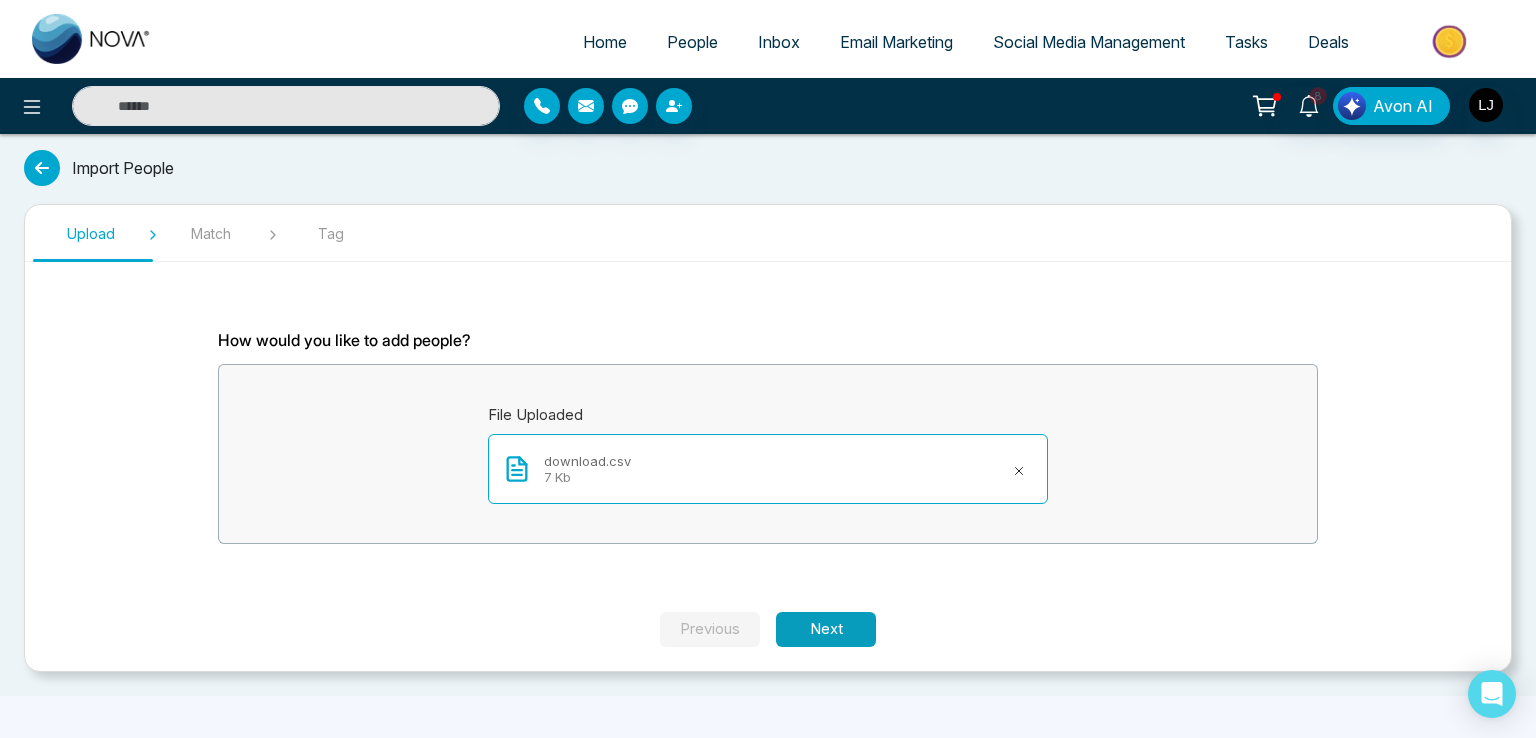 click on "Next" at bounding box center (826, 629) 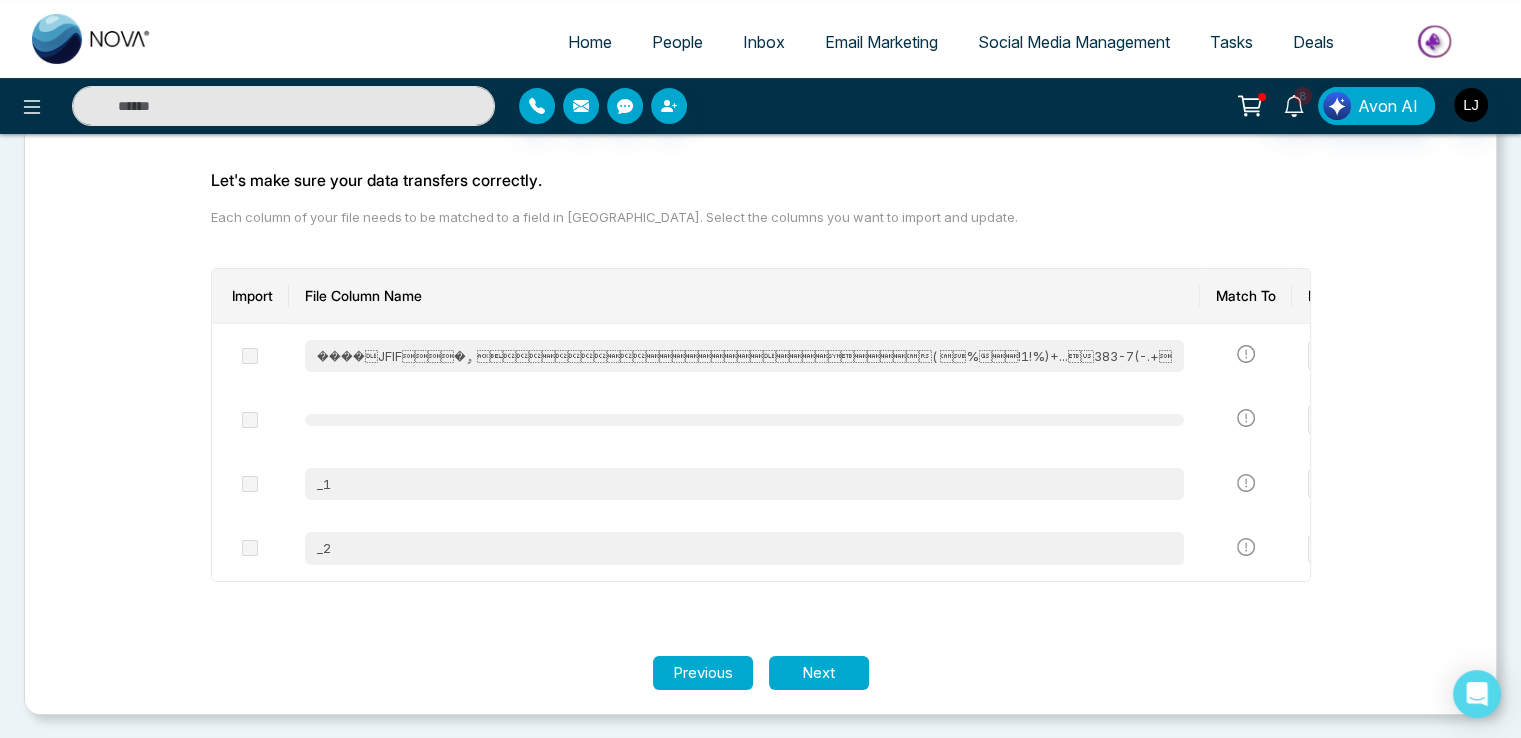 scroll, scrollTop: 160, scrollLeft: 0, axis: vertical 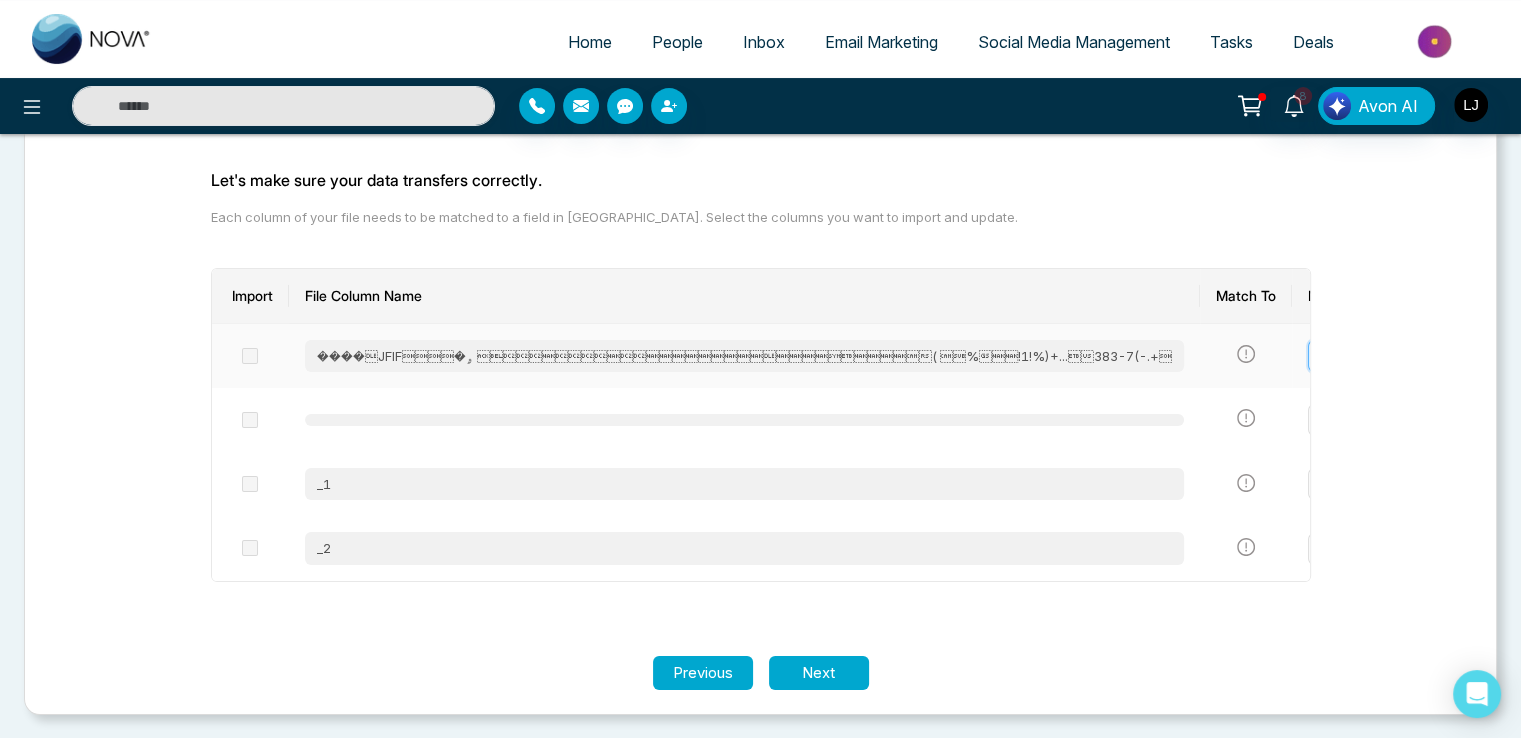 click at bounding box center [1401, 356] 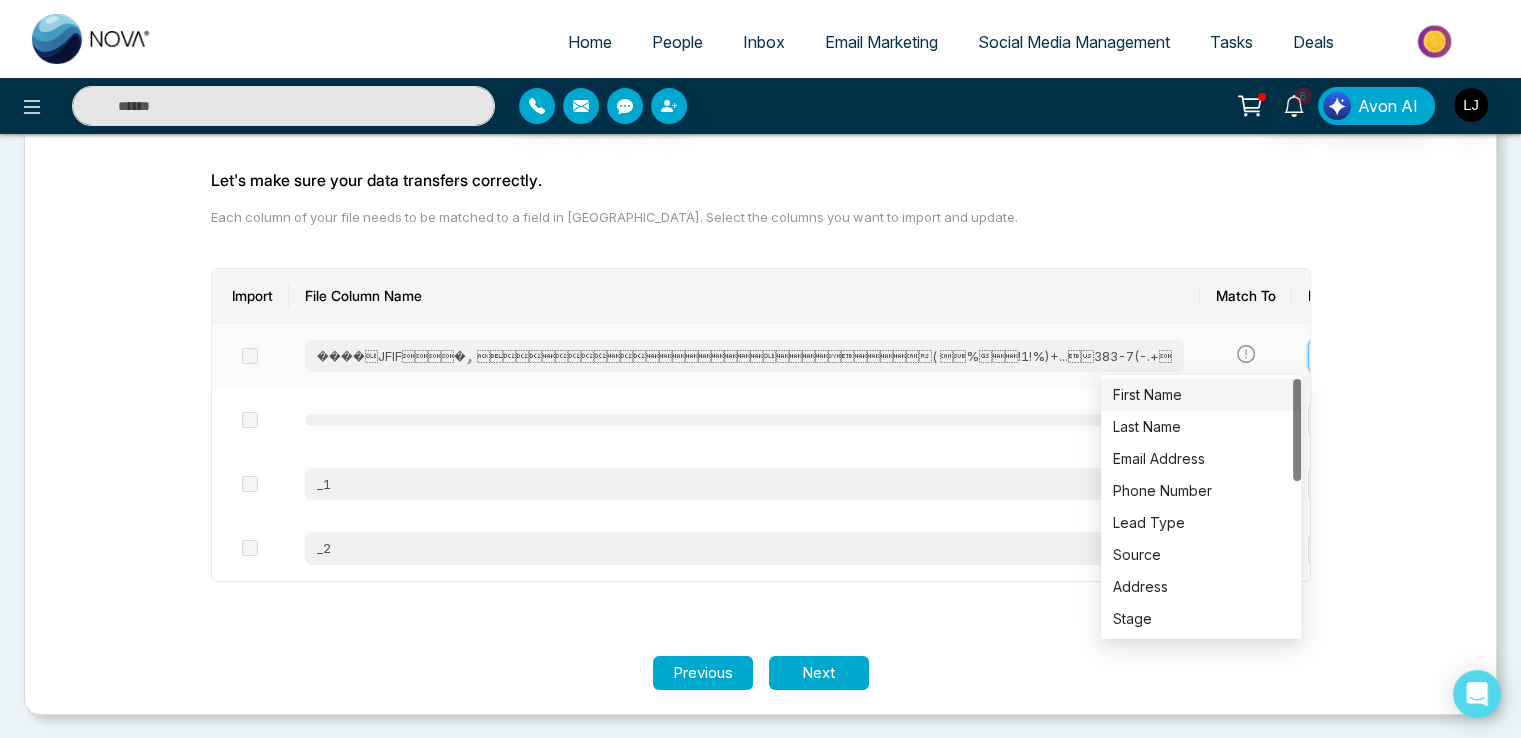 click on "First Name" at bounding box center (1201, 395) 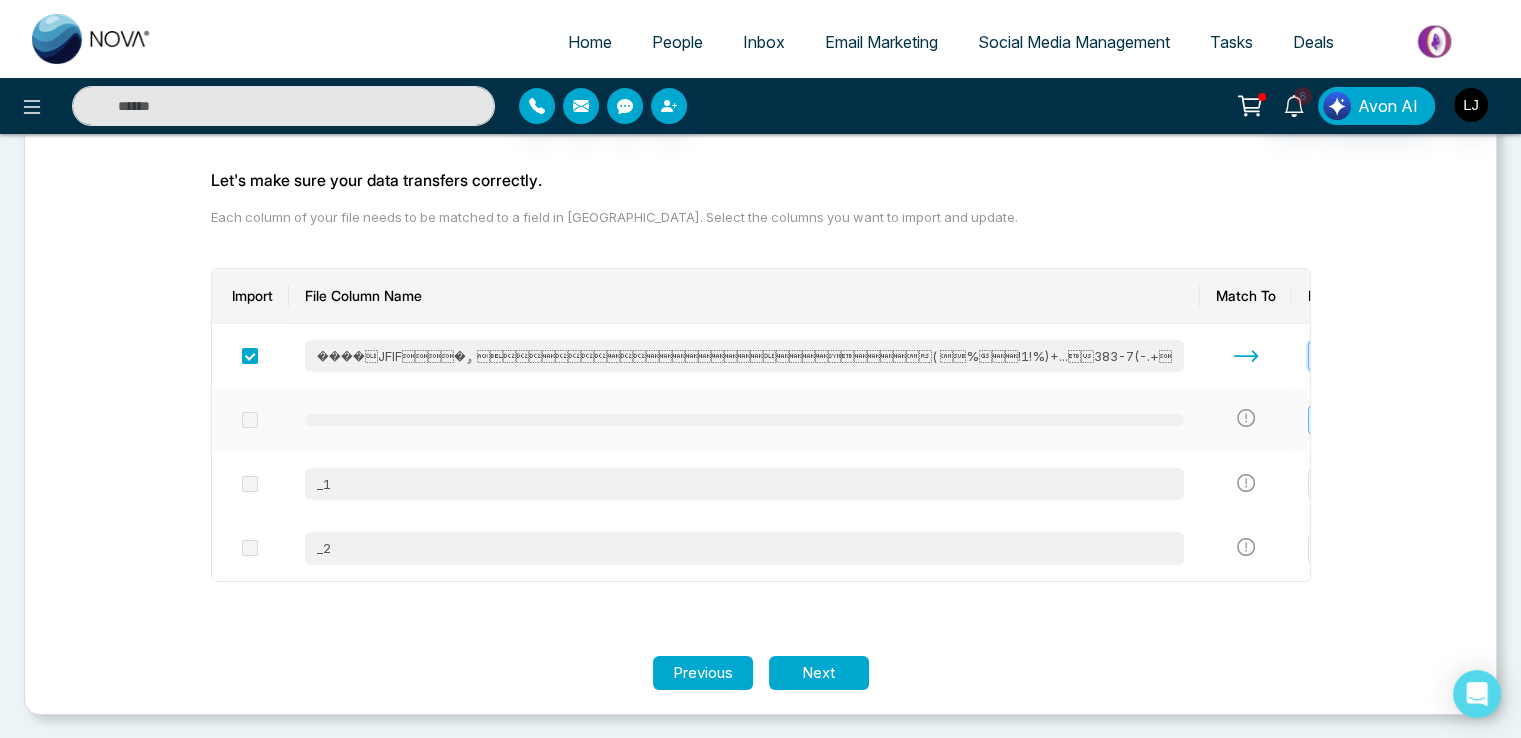 click at bounding box center [1401, 420] 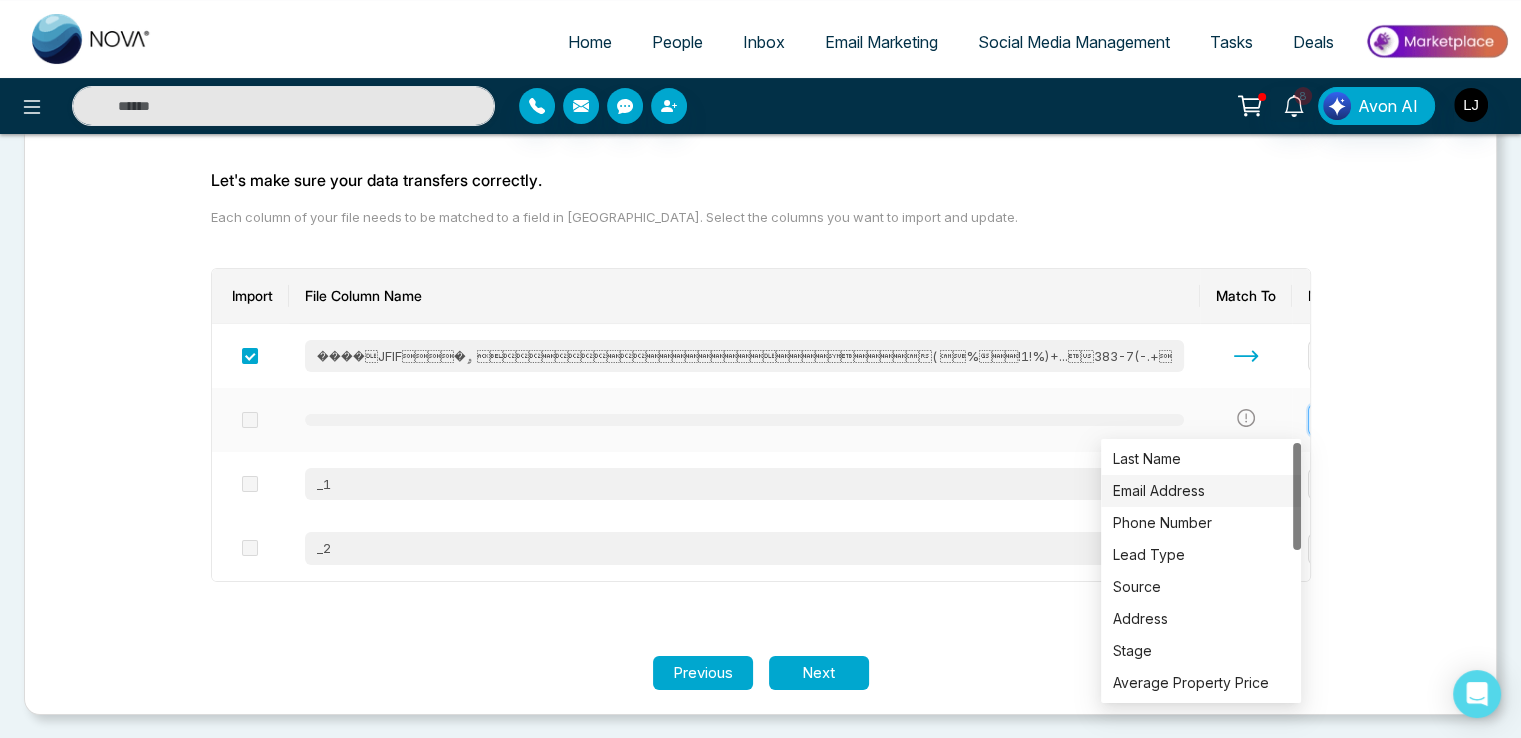 click on "Email Address" at bounding box center (1201, 491) 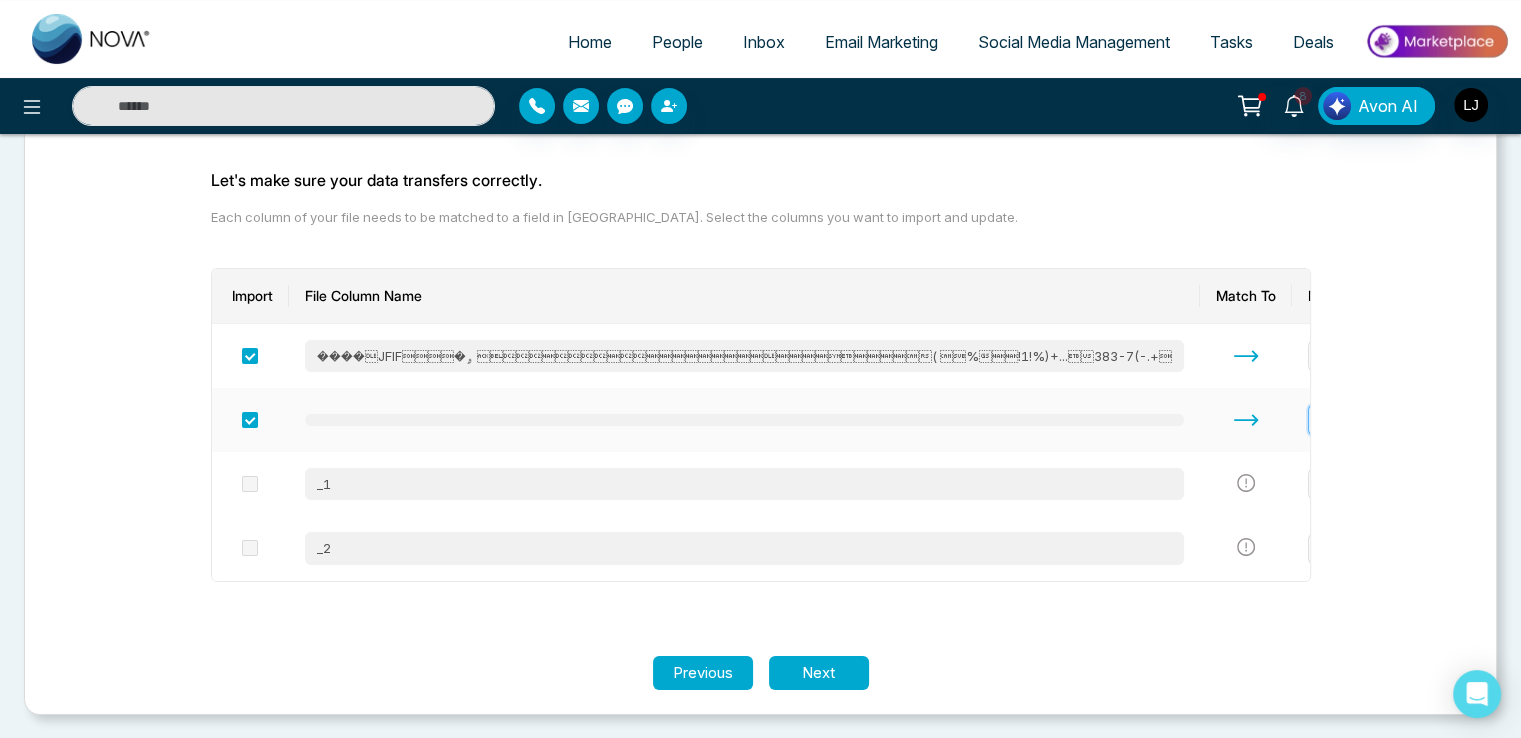 click on "Email Address" at bounding box center (1408, 420) 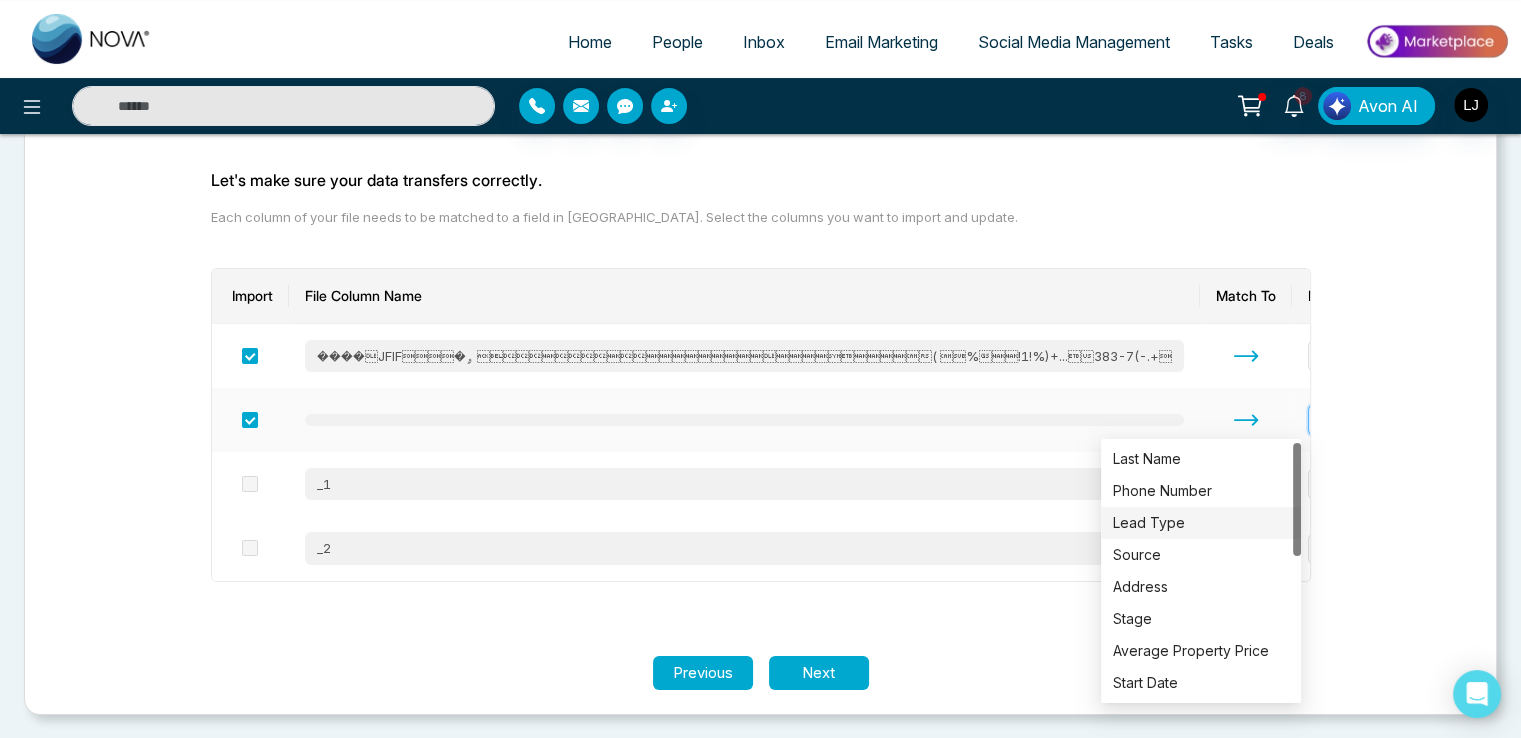 click on "Lead Type" at bounding box center (1201, 523) 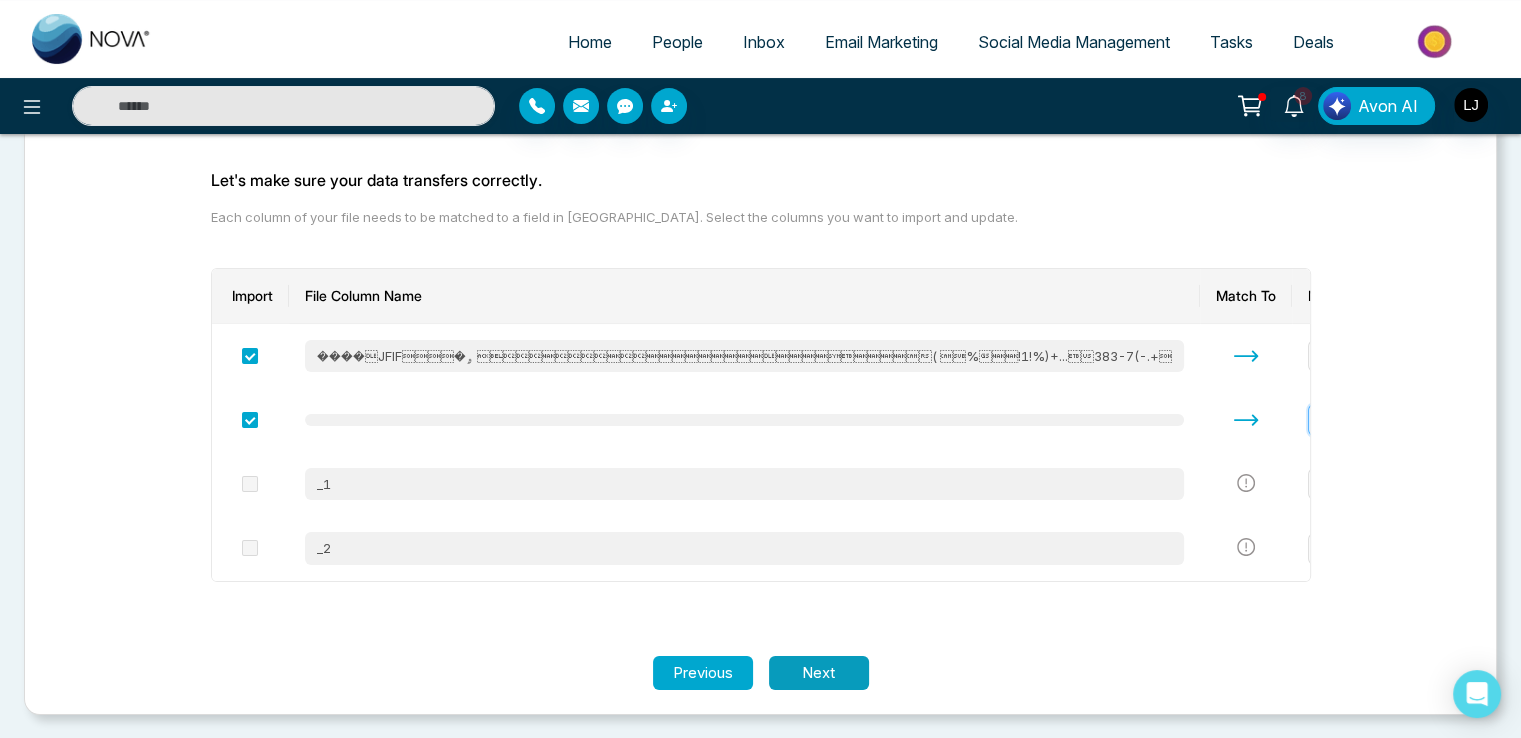 click on "Next" at bounding box center (819, 673) 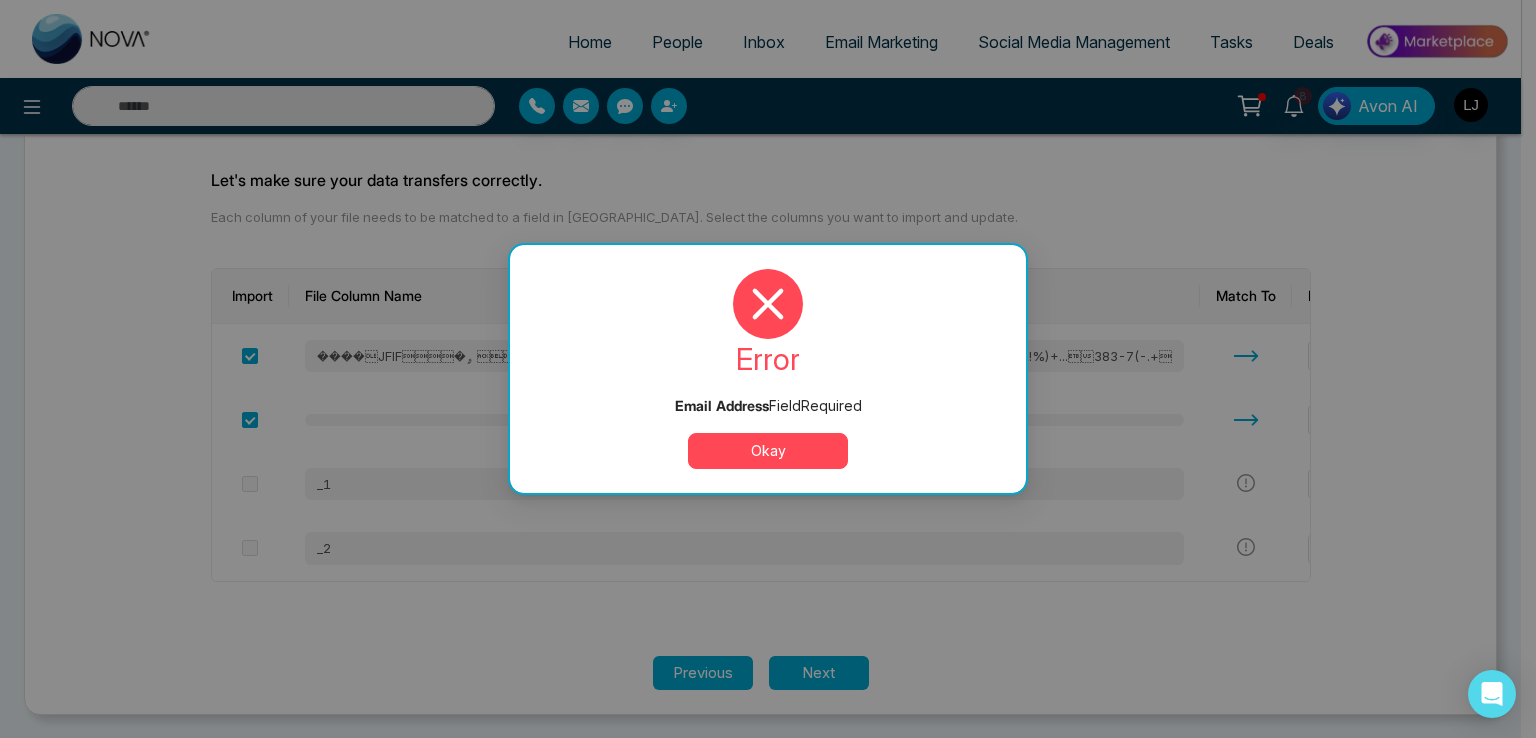 click on "Okay" at bounding box center [768, 451] 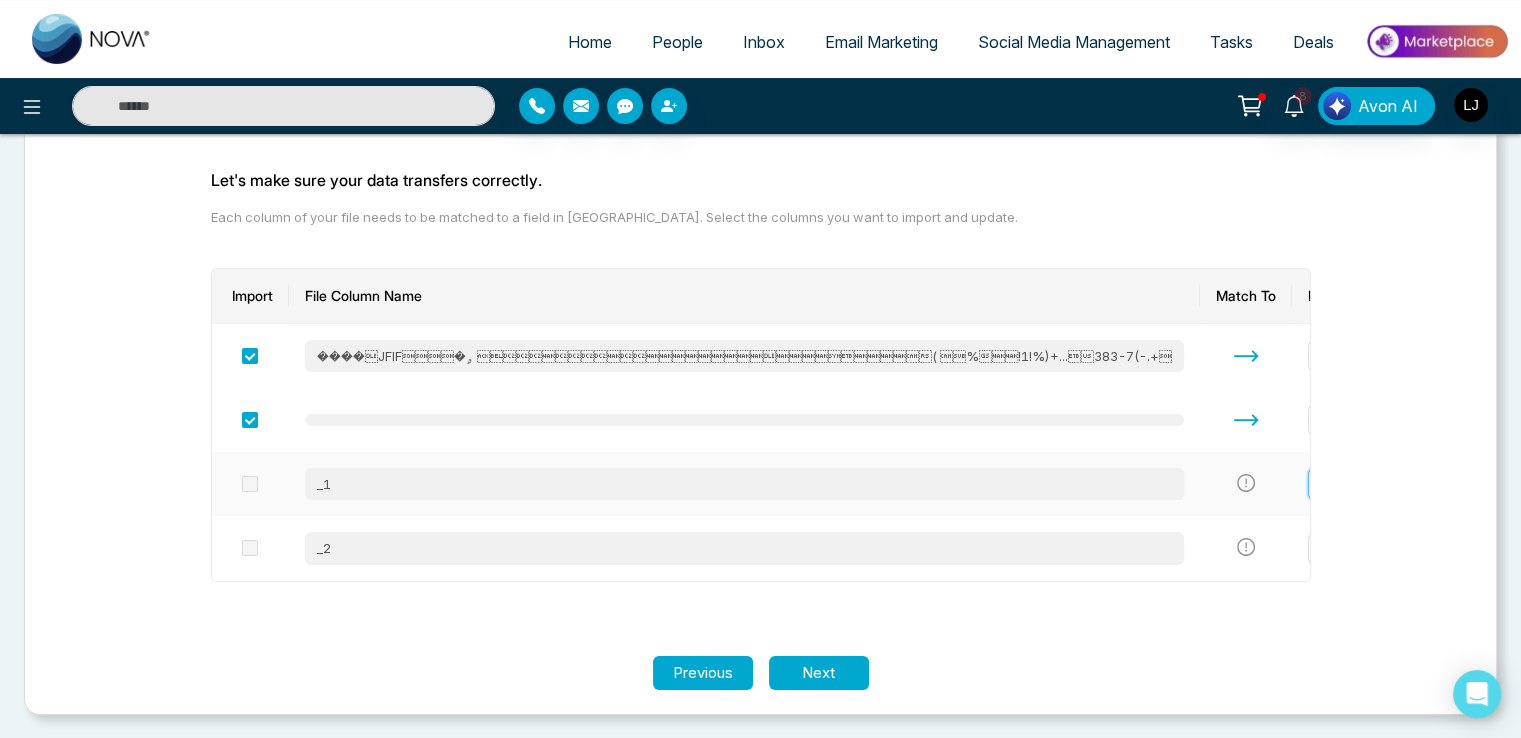 click at bounding box center (1401, 484) 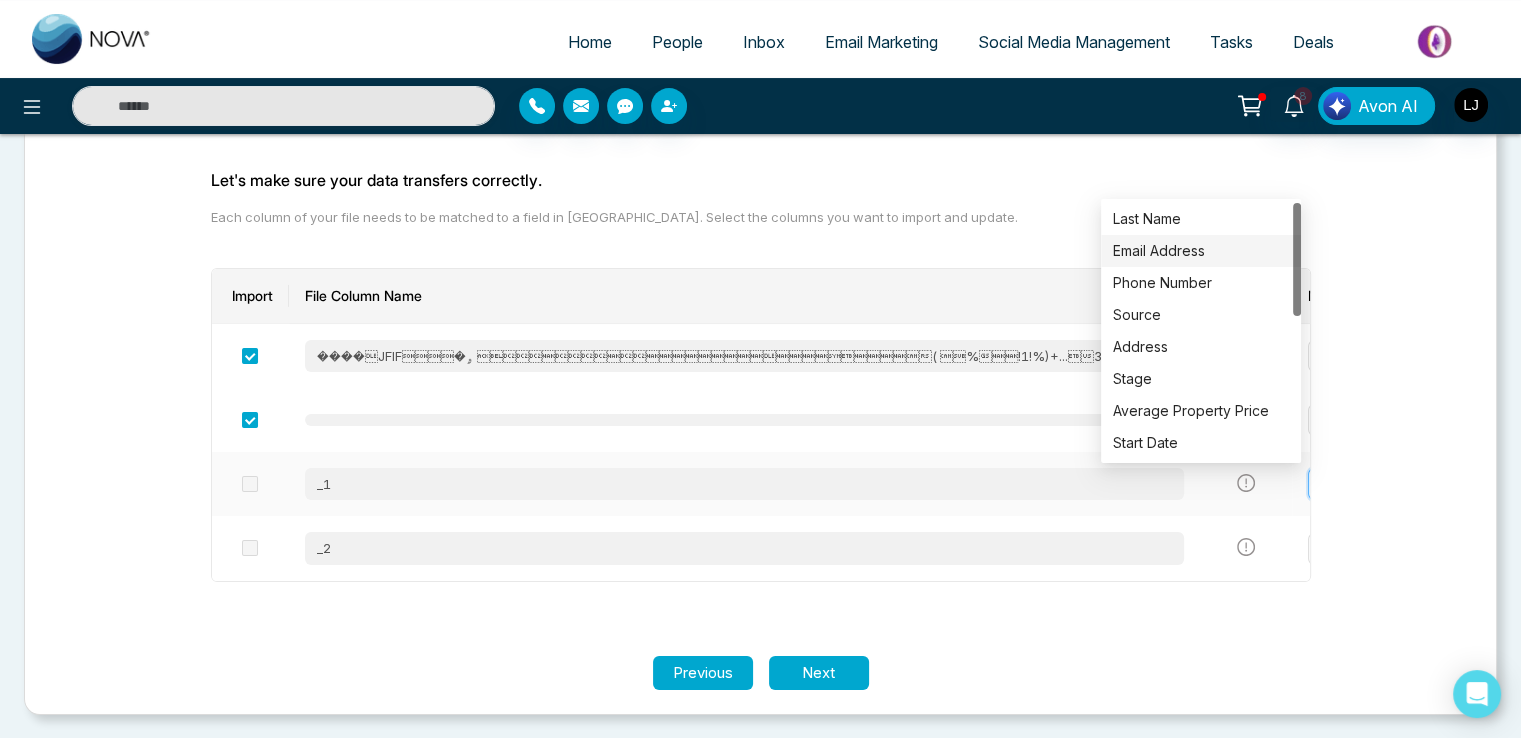 click on "Email Address" at bounding box center [1201, 251] 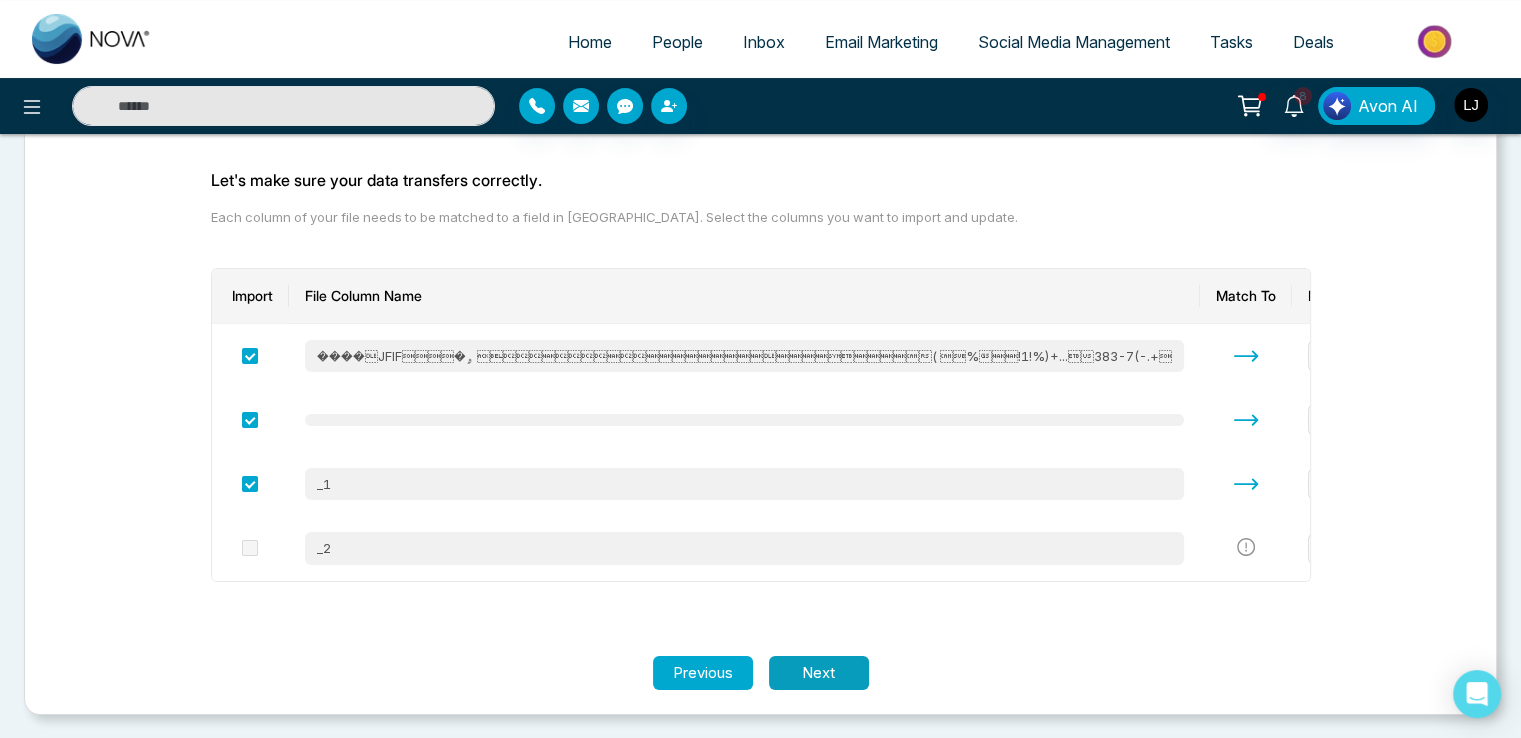 click on "Next" at bounding box center [819, 673] 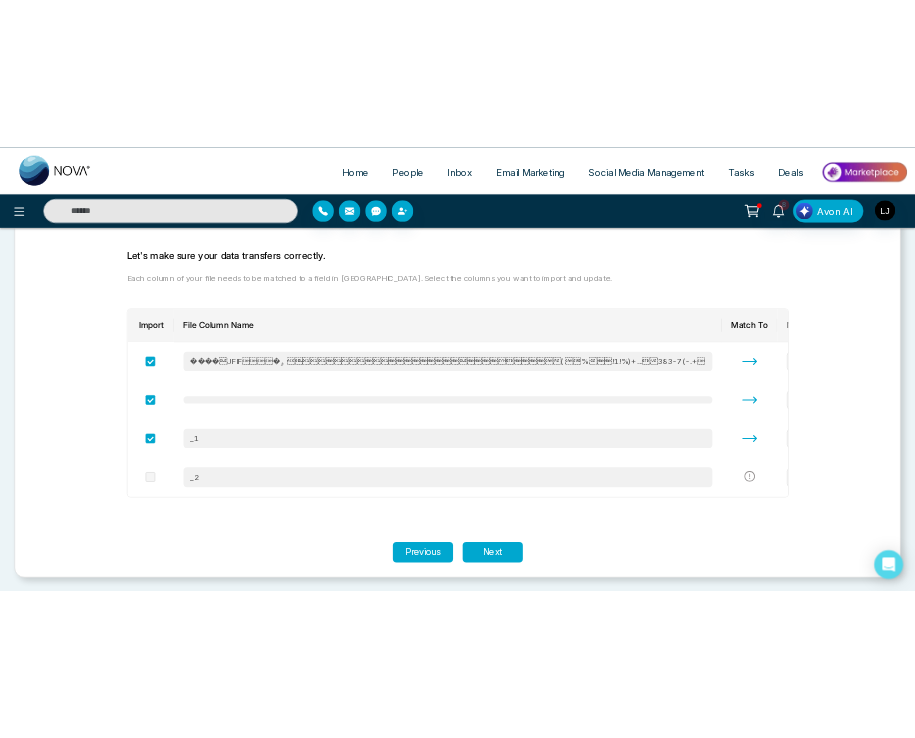 scroll, scrollTop: 0, scrollLeft: 0, axis: both 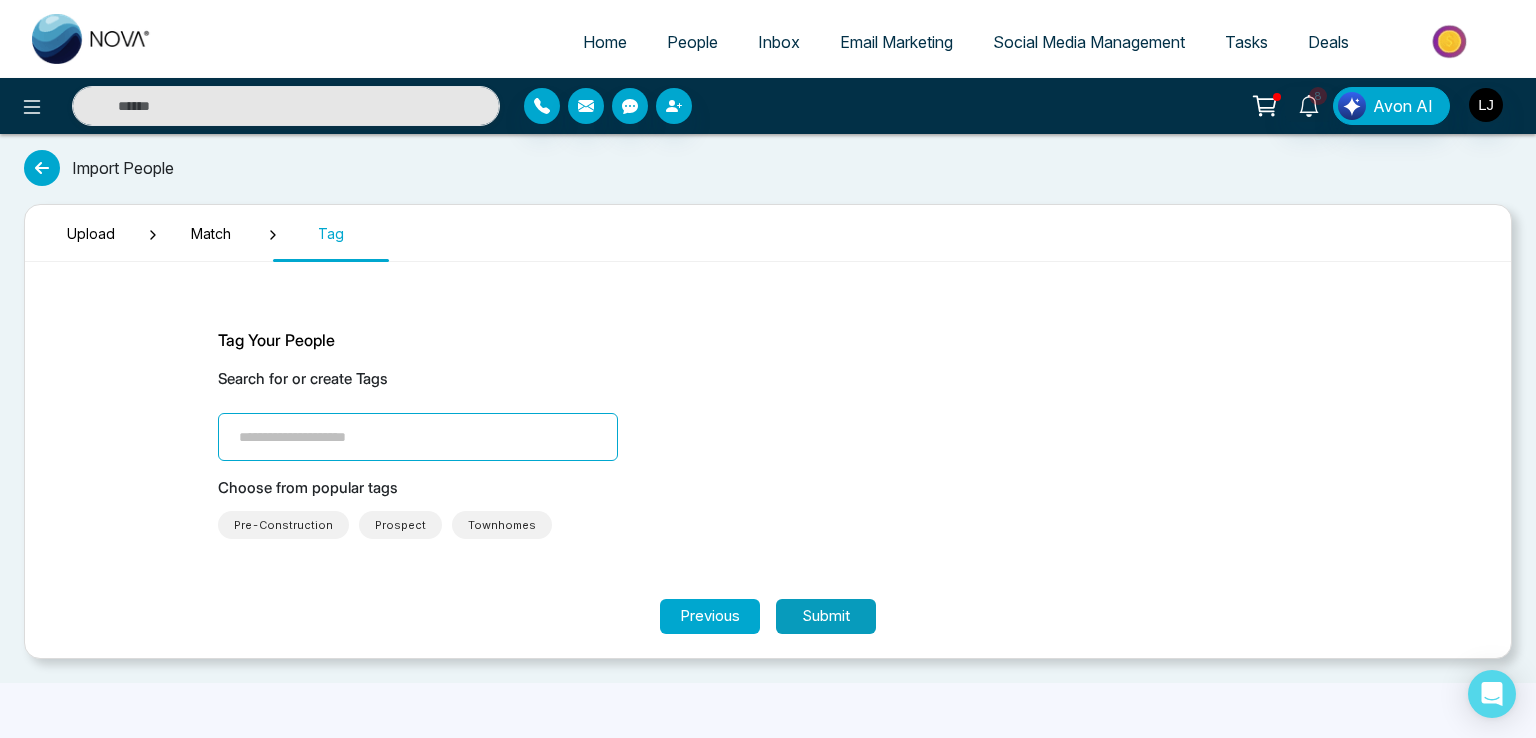 click on "Submit" at bounding box center [826, 616] 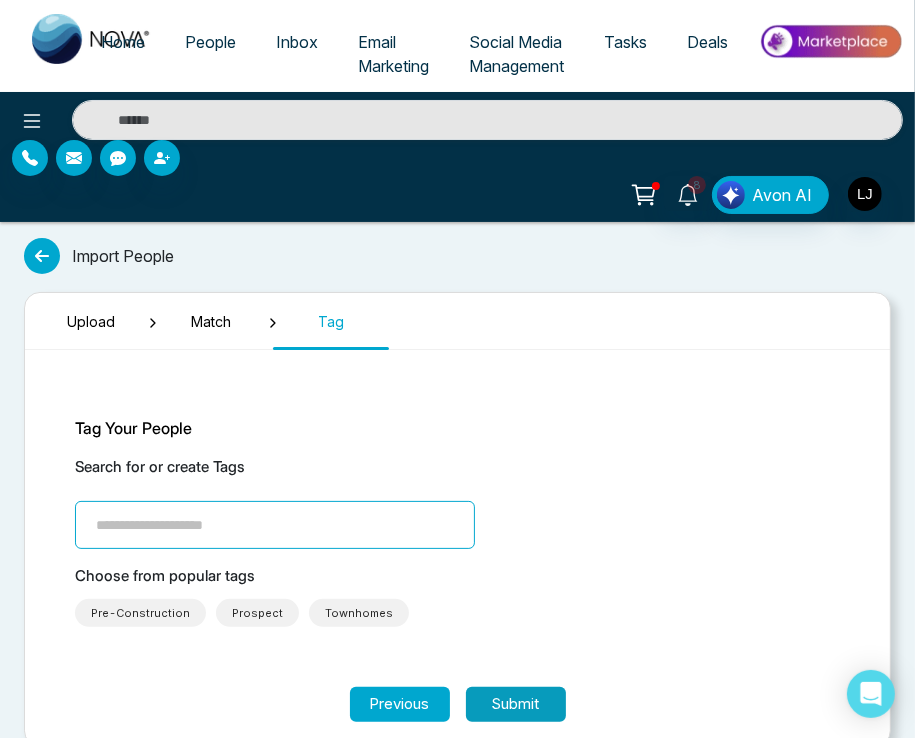 click on "Submit" at bounding box center (516, 704) 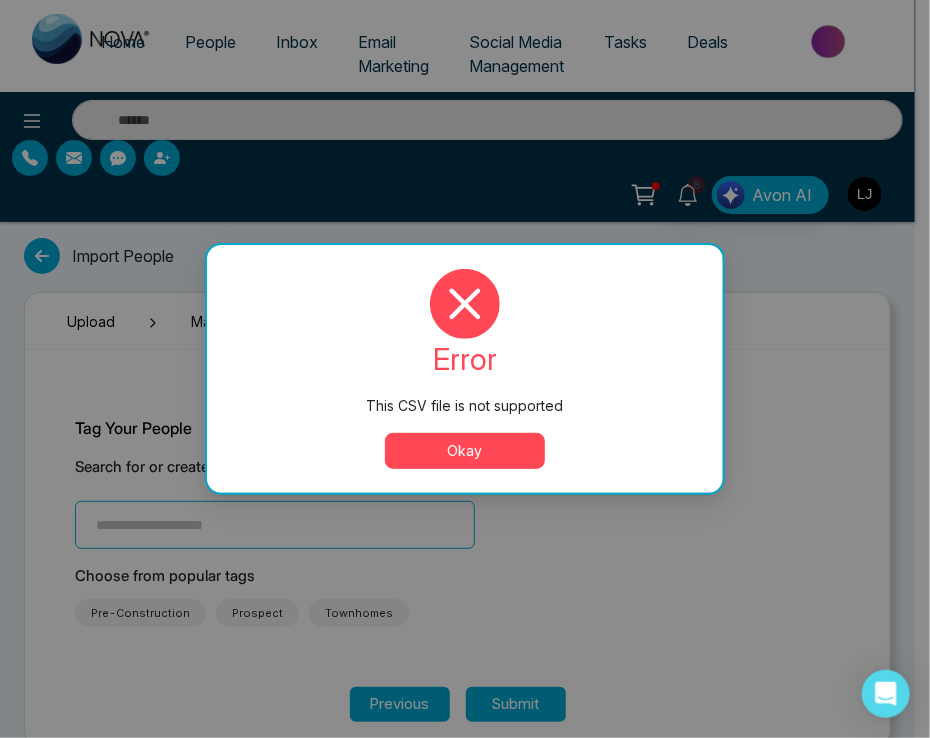 click on "Okay" at bounding box center [465, 451] 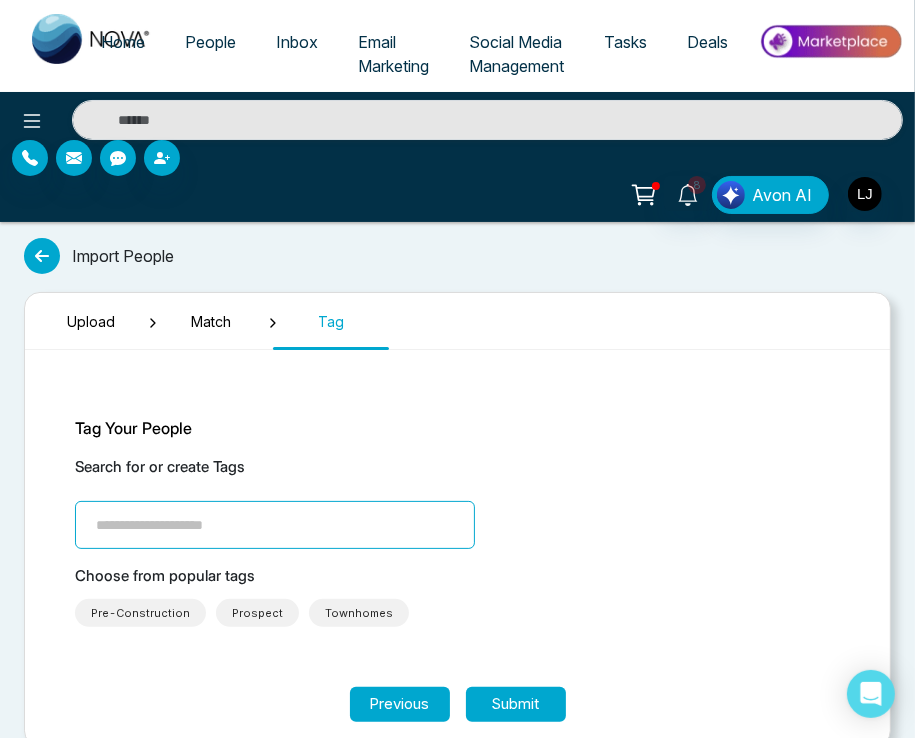 scroll, scrollTop: 31, scrollLeft: 0, axis: vertical 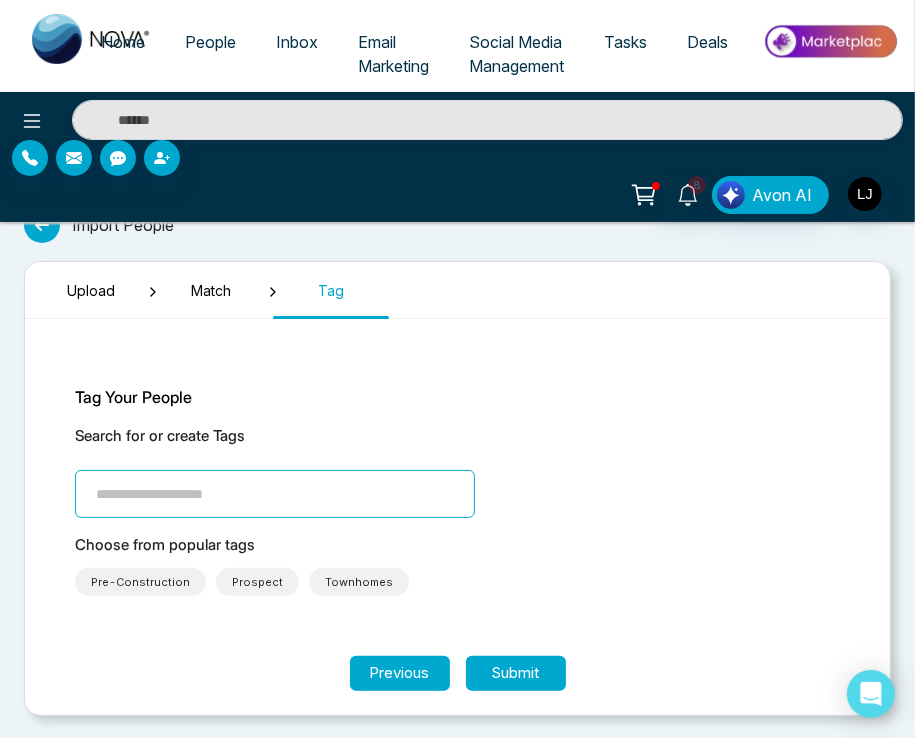 click on "8 Avon AI" at bounding box center (457, 157) 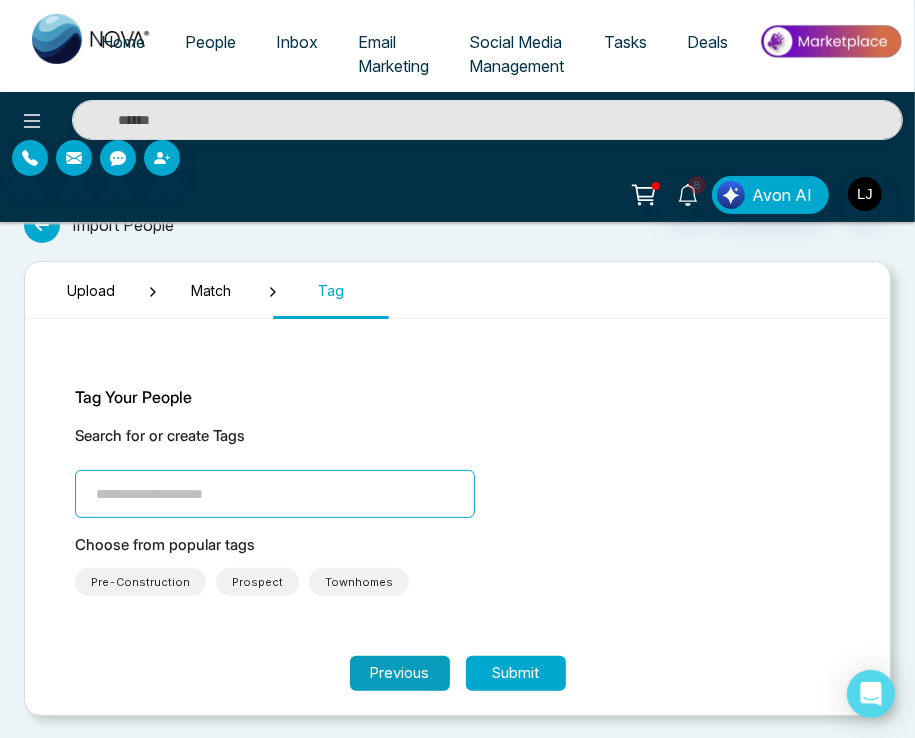 click on "Upload   Match   Tag   Tag Your People Search for or create Tags Choose from popular tags Pre-Construction Prospect Townhomes Previous Submit" at bounding box center [457, 488] 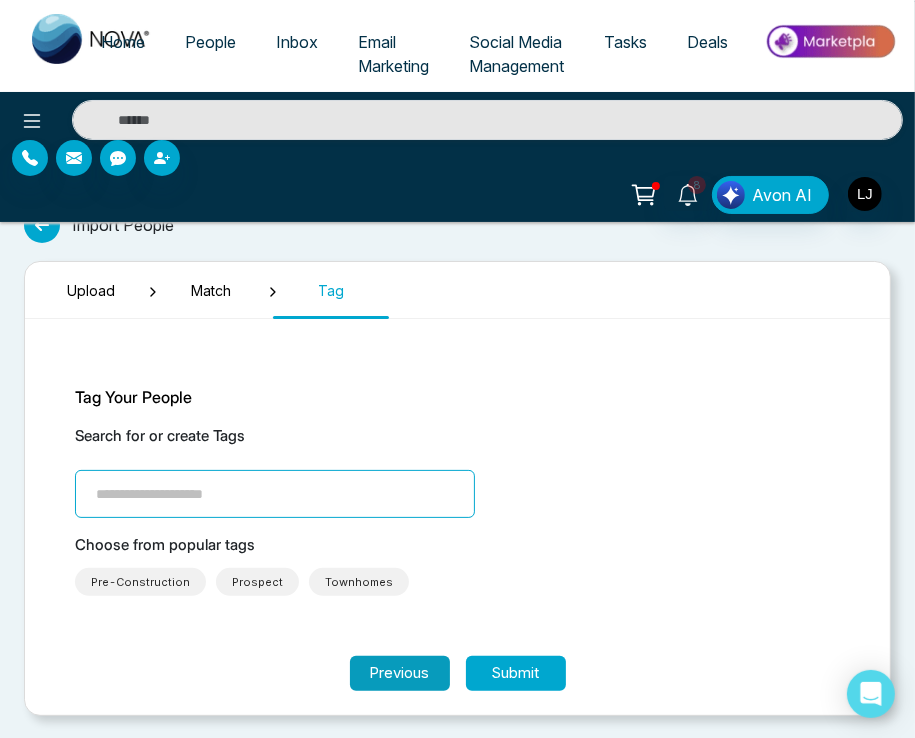 click on "Previous" at bounding box center (400, 673) 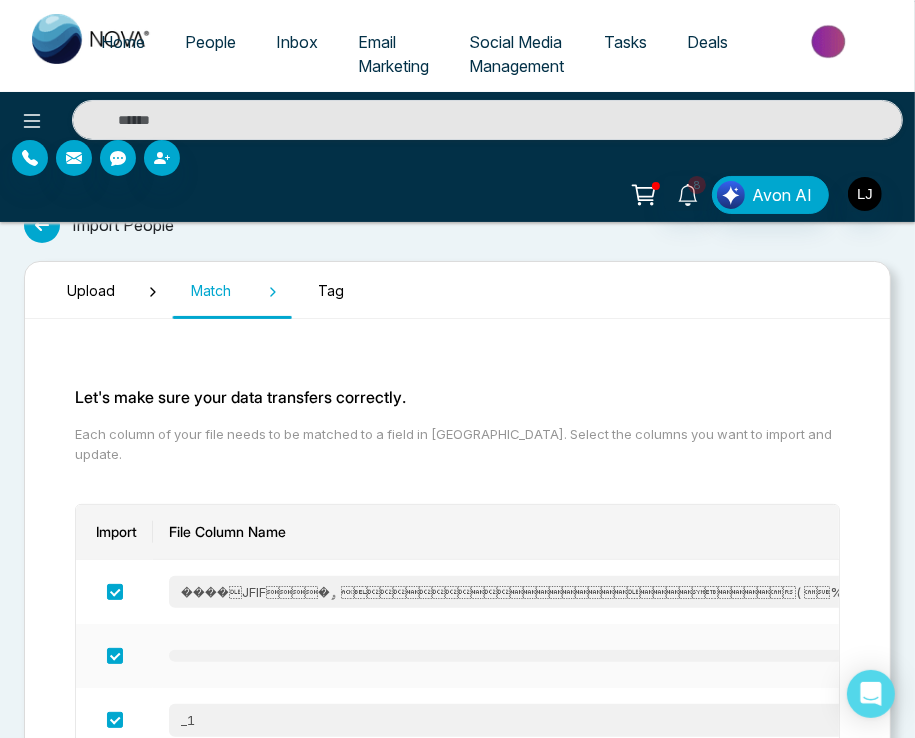 click at bounding box center (608, 656) 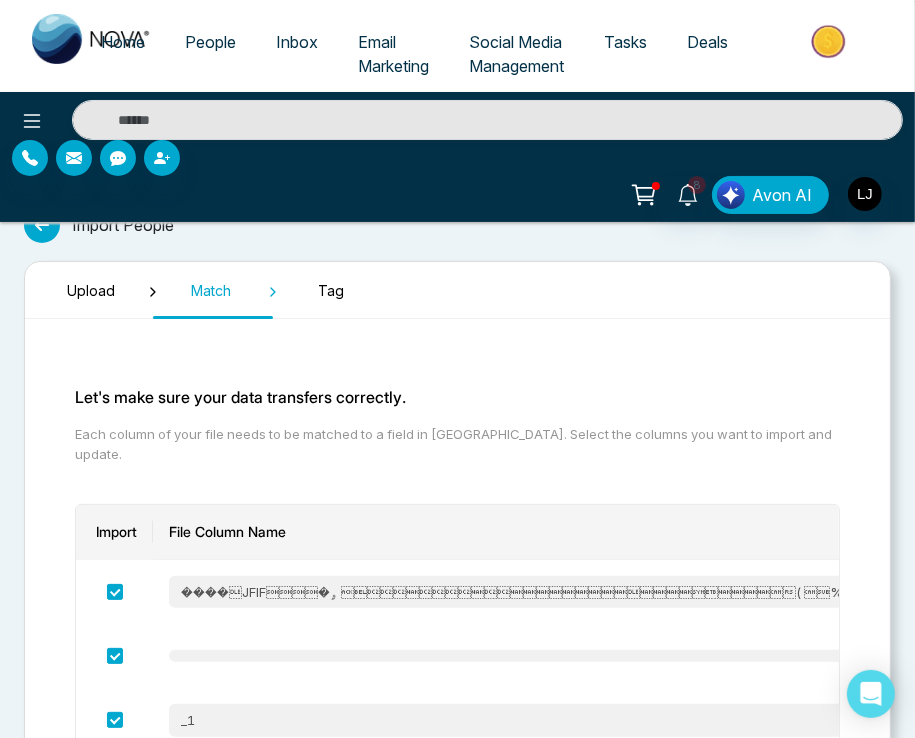 click on "Upload" at bounding box center (91, 290) 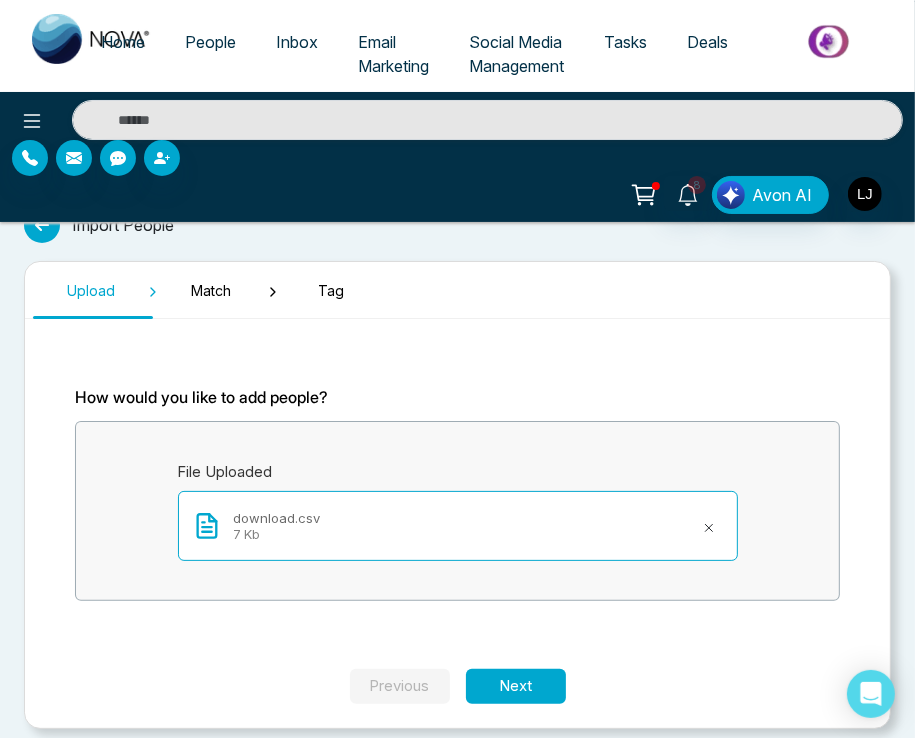 click at bounding box center [709, 526] 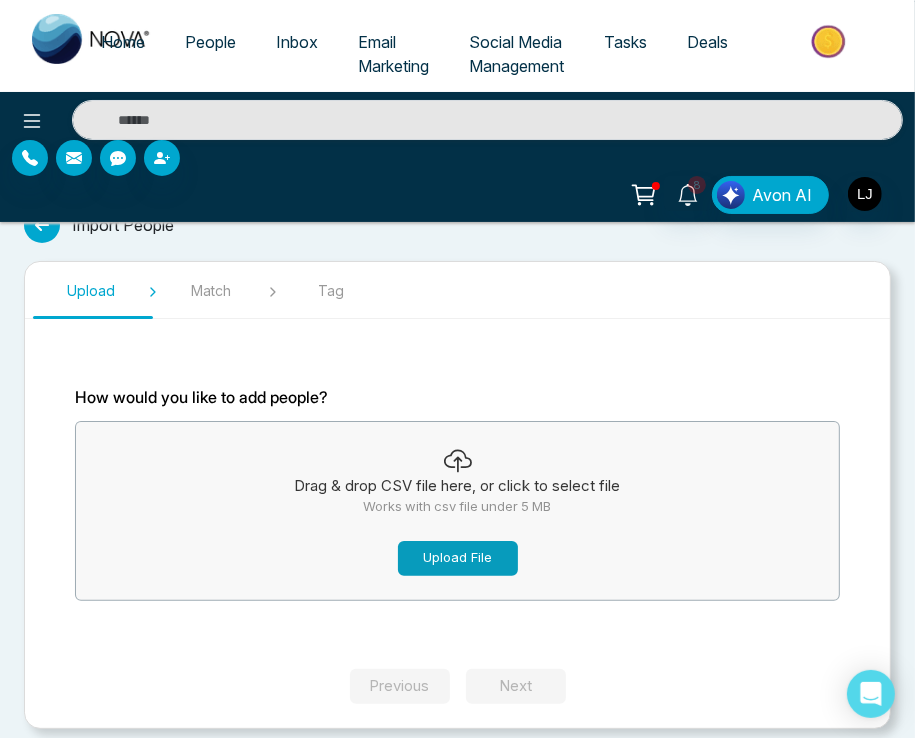 click on "Upload File" at bounding box center (458, 558) 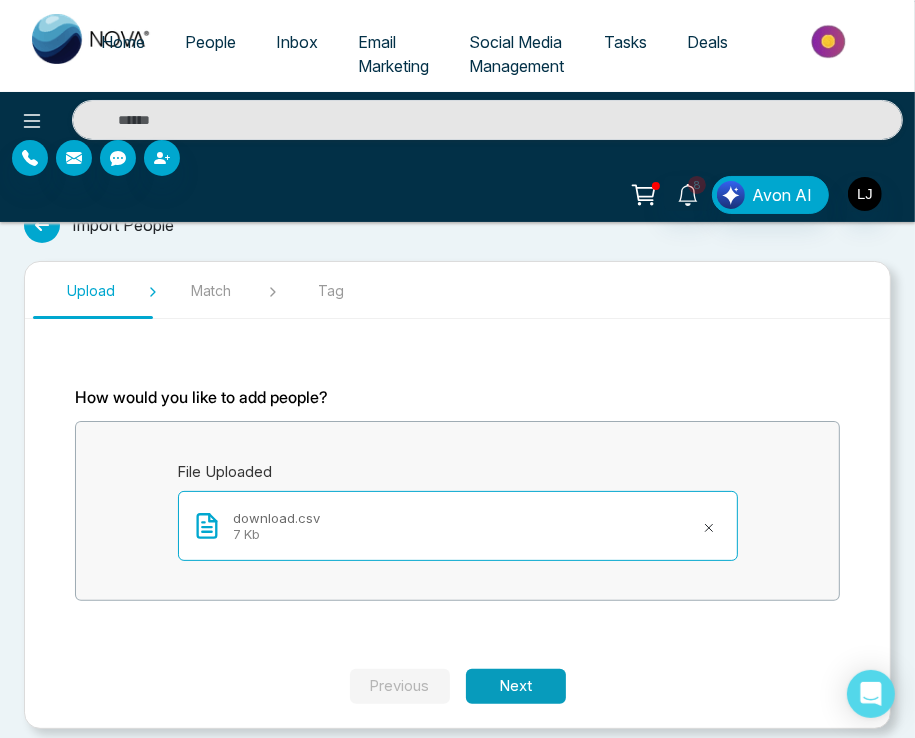 click on "Next" at bounding box center [516, 686] 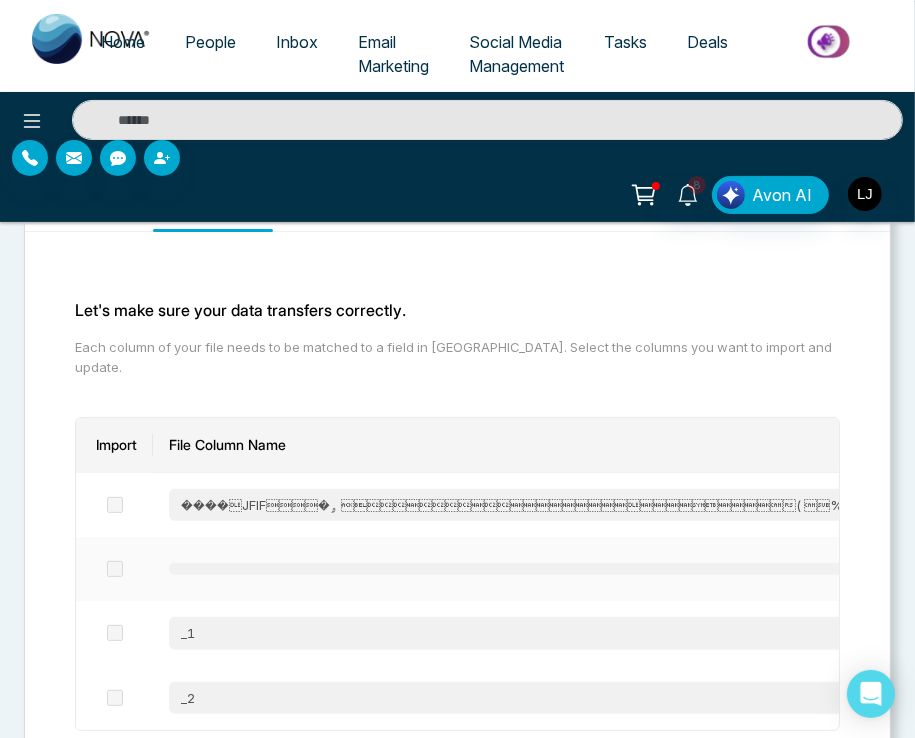 scroll, scrollTop: 248, scrollLeft: 0, axis: vertical 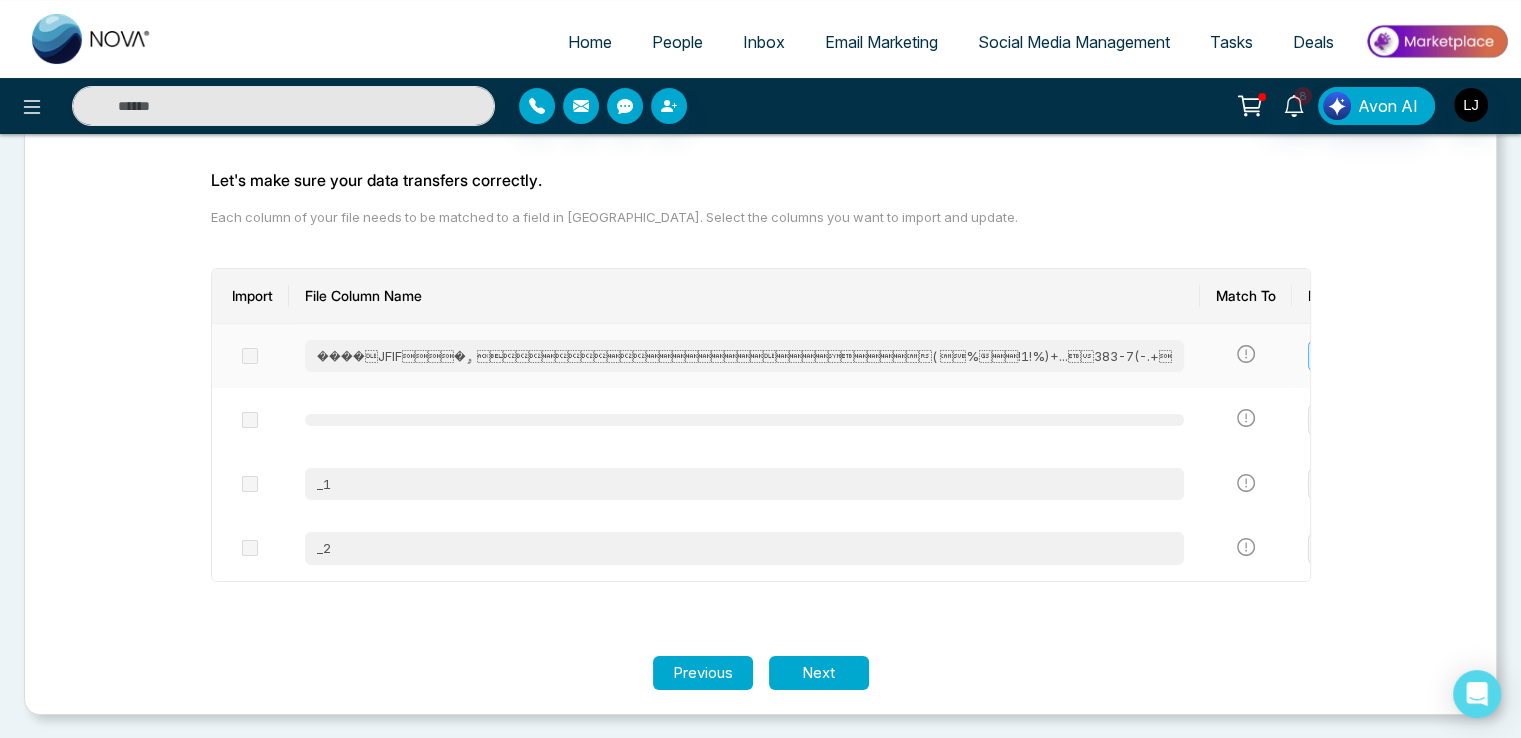 click at bounding box center [1401, 356] 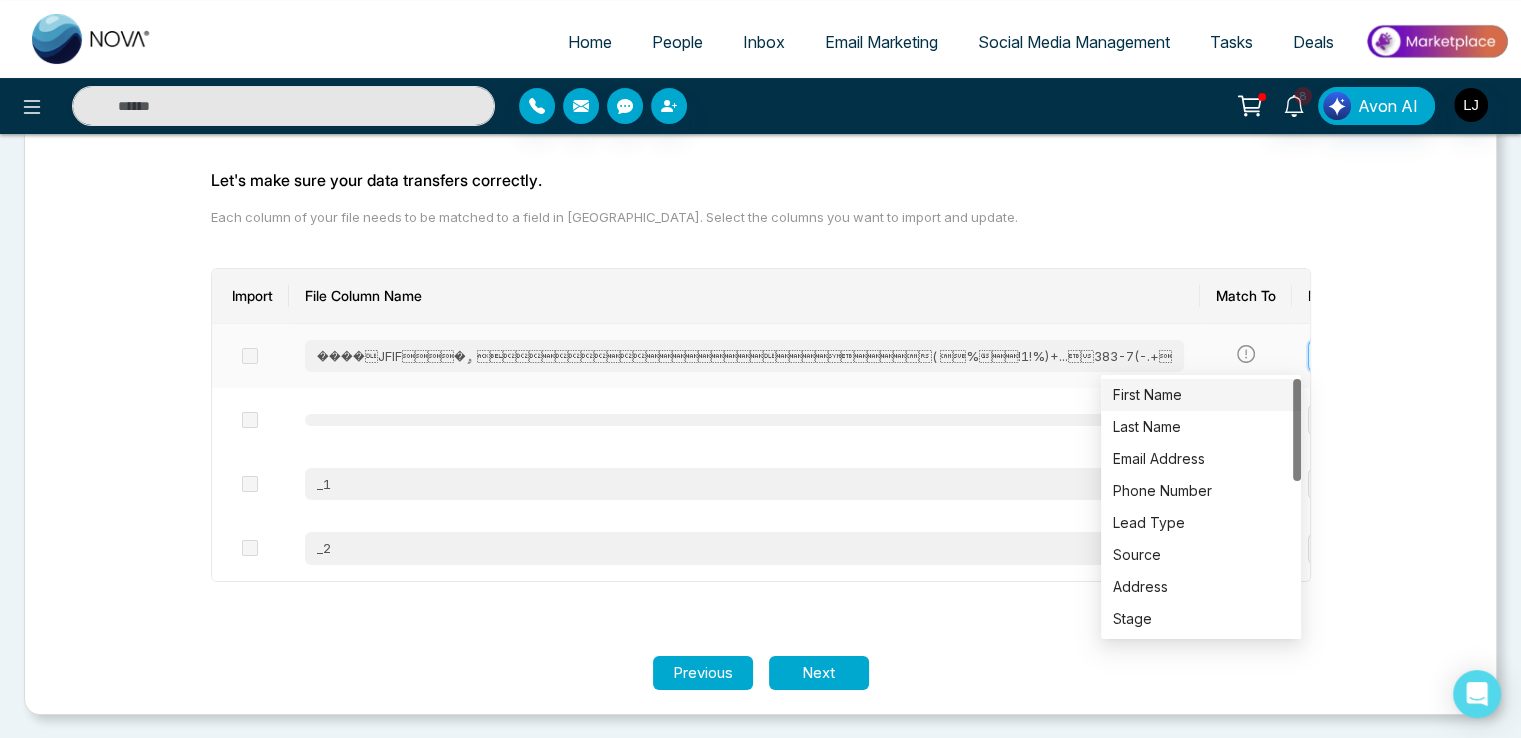 click on "First Name" at bounding box center [1201, 395] 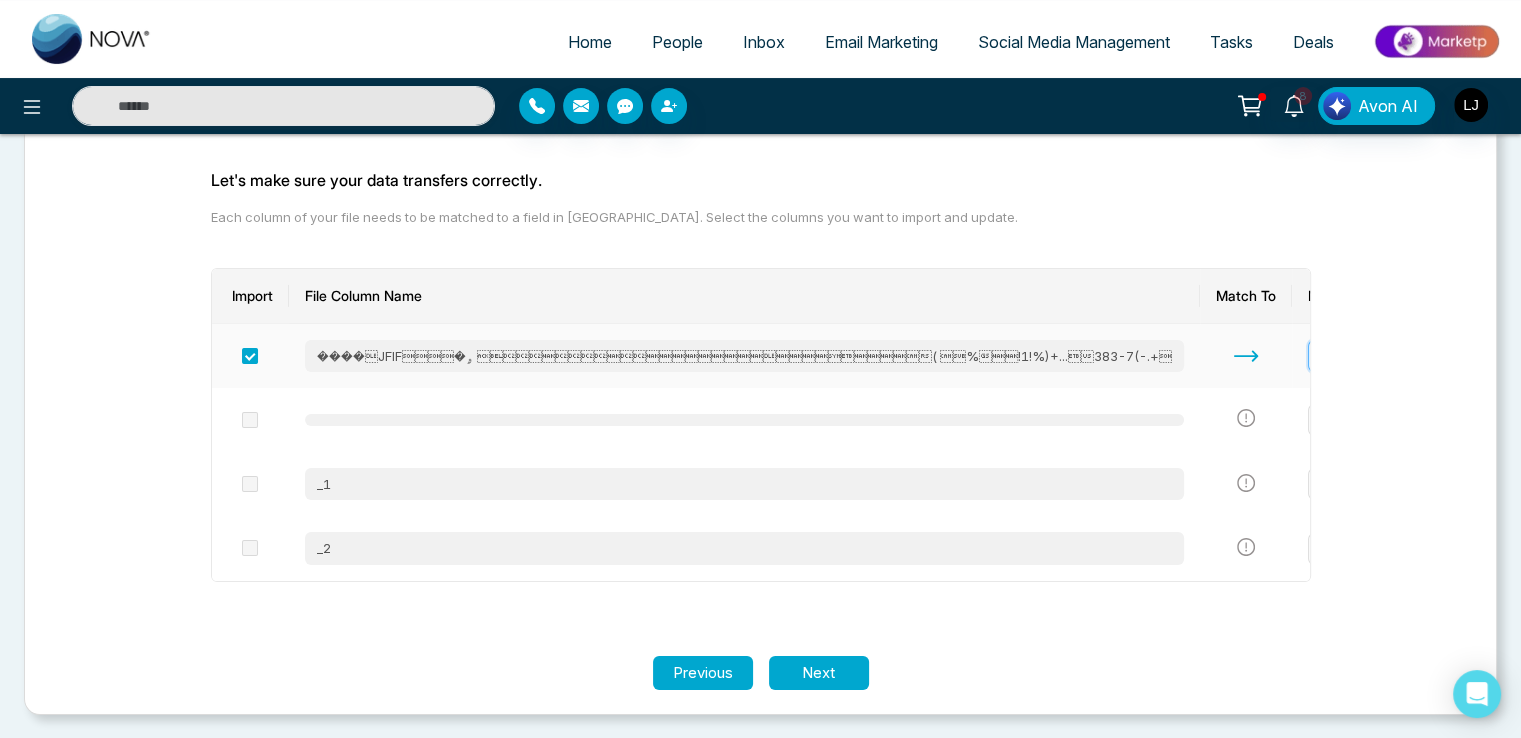 click on "First Name" at bounding box center [1408, 356] 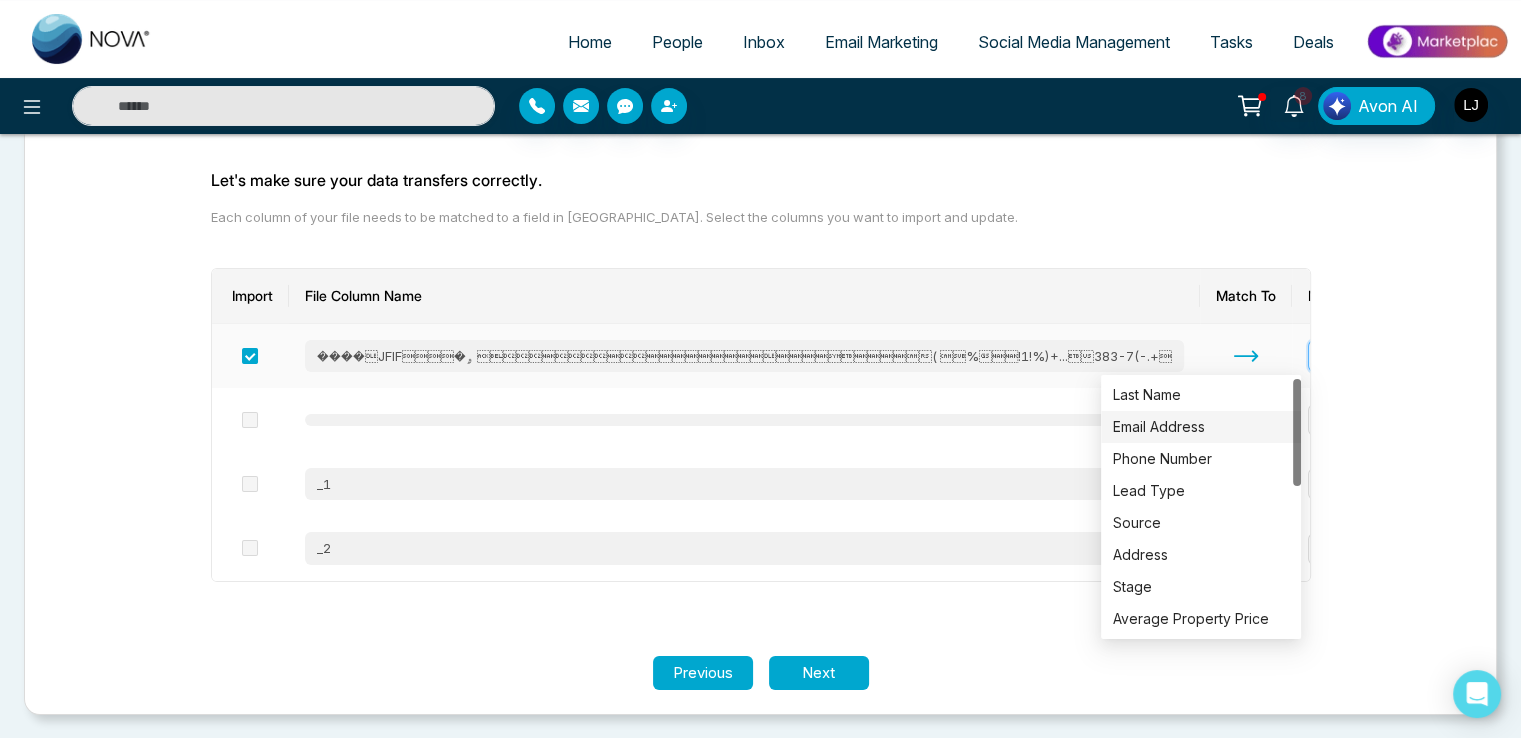click on "Email Address" at bounding box center (1201, 427) 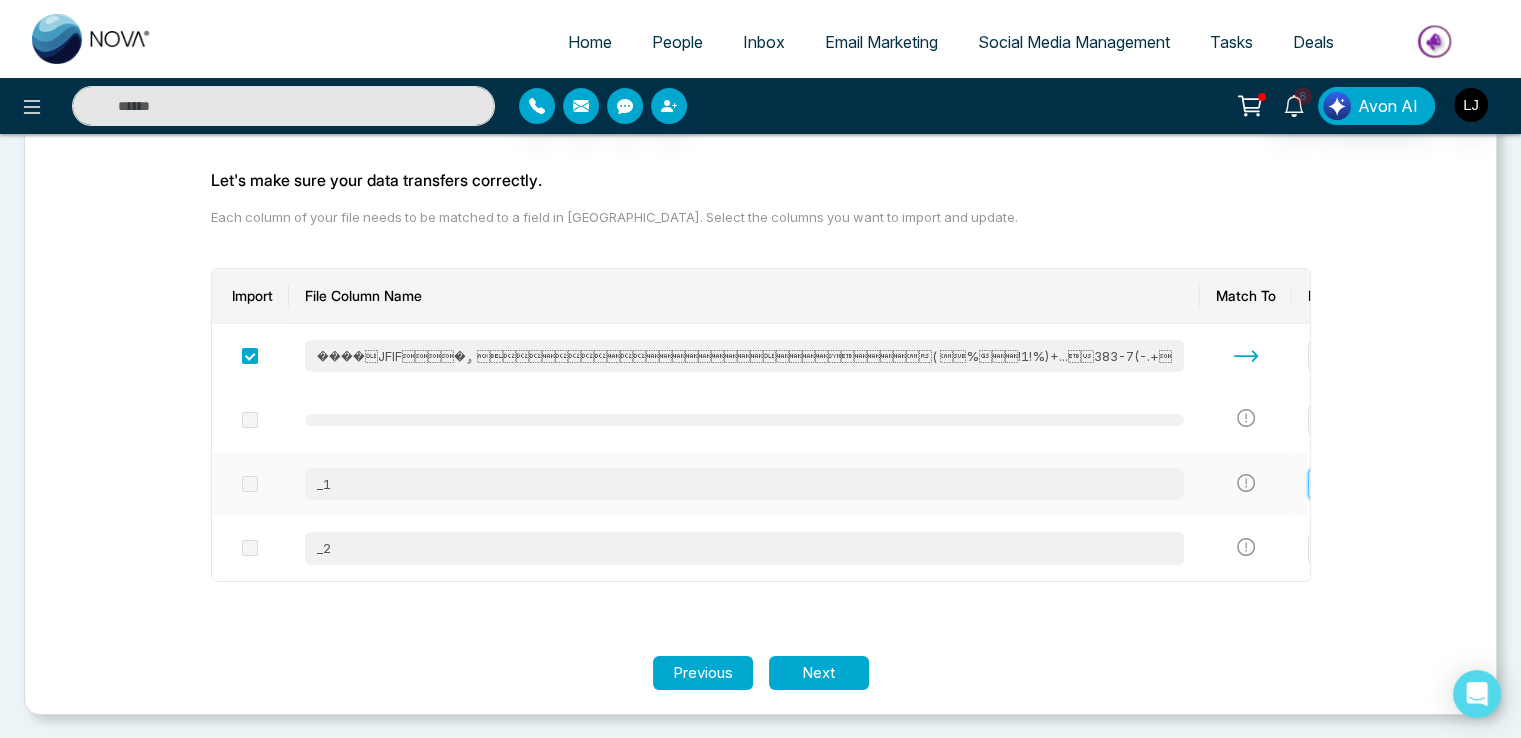 click at bounding box center [1401, 484] 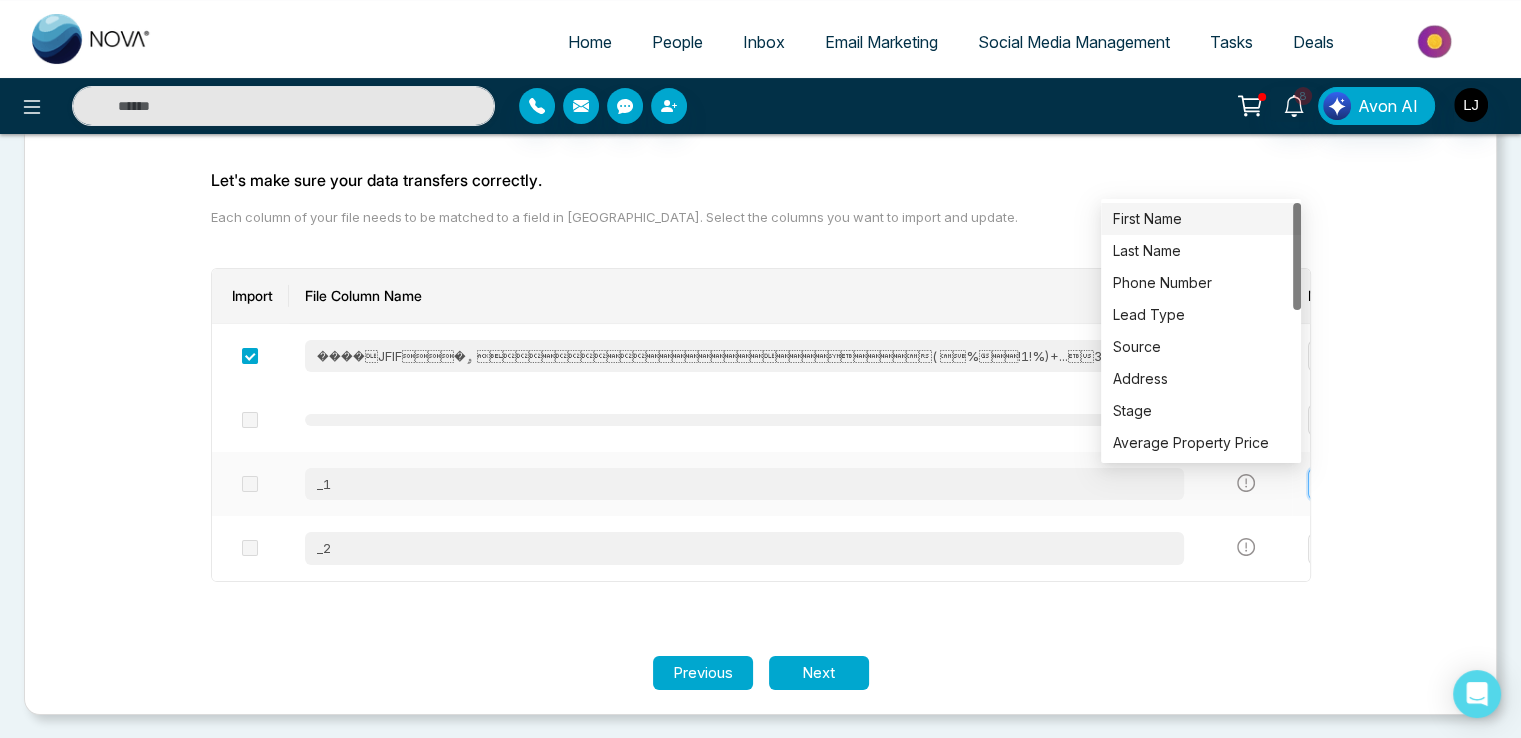 click on "First Name" at bounding box center (1201, 219) 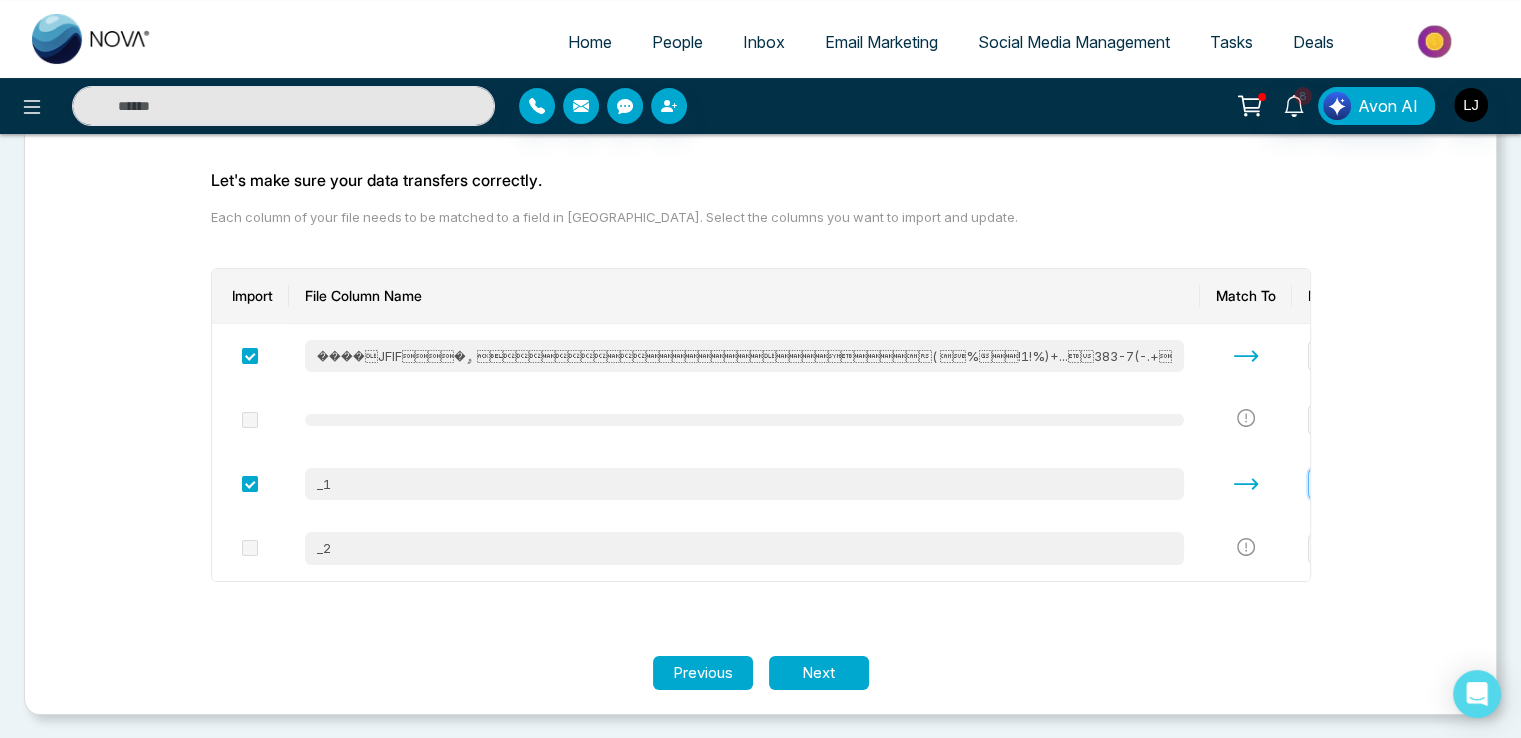 click on "Next" at bounding box center [819, 673] 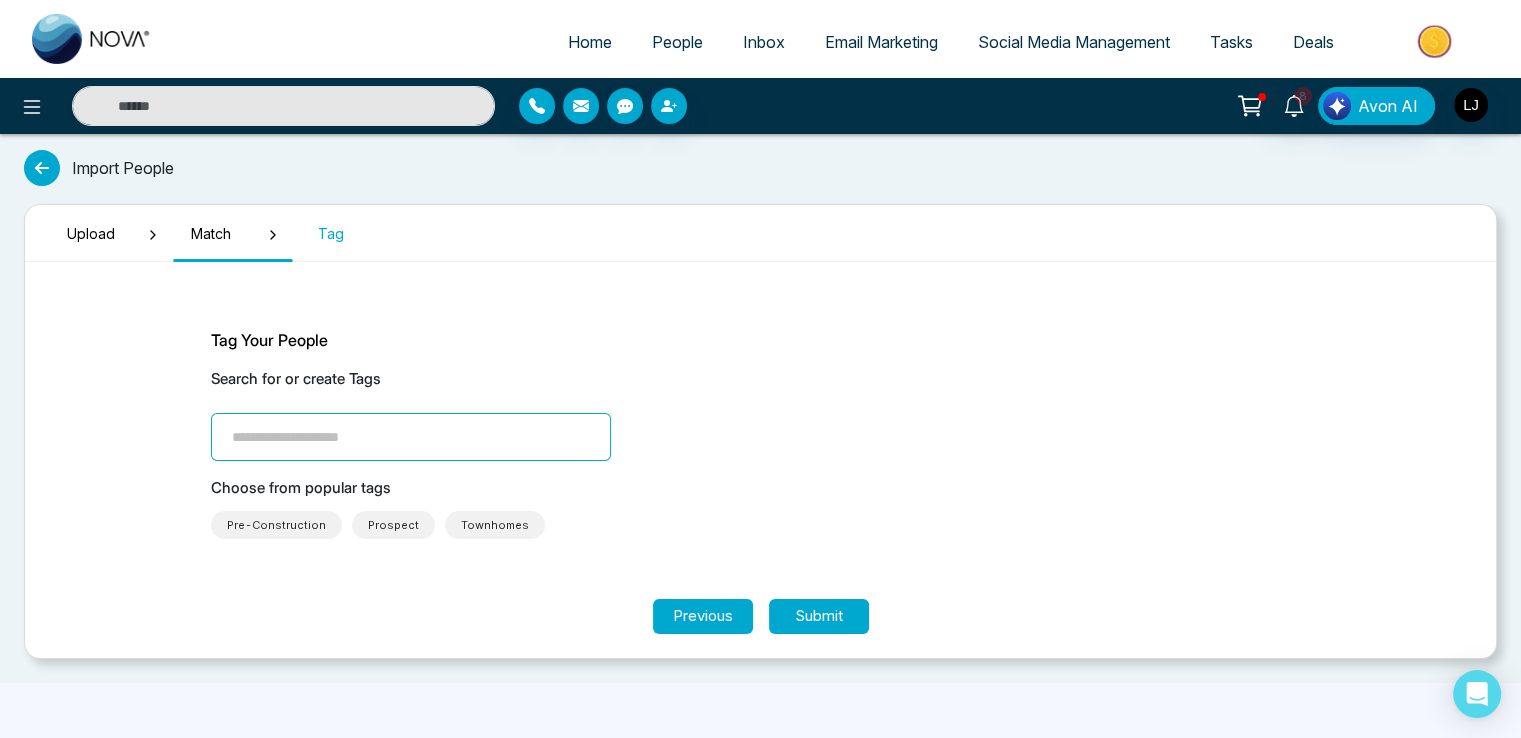 scroll, scrollTop: 0, scrollLeft: 0, axis: both 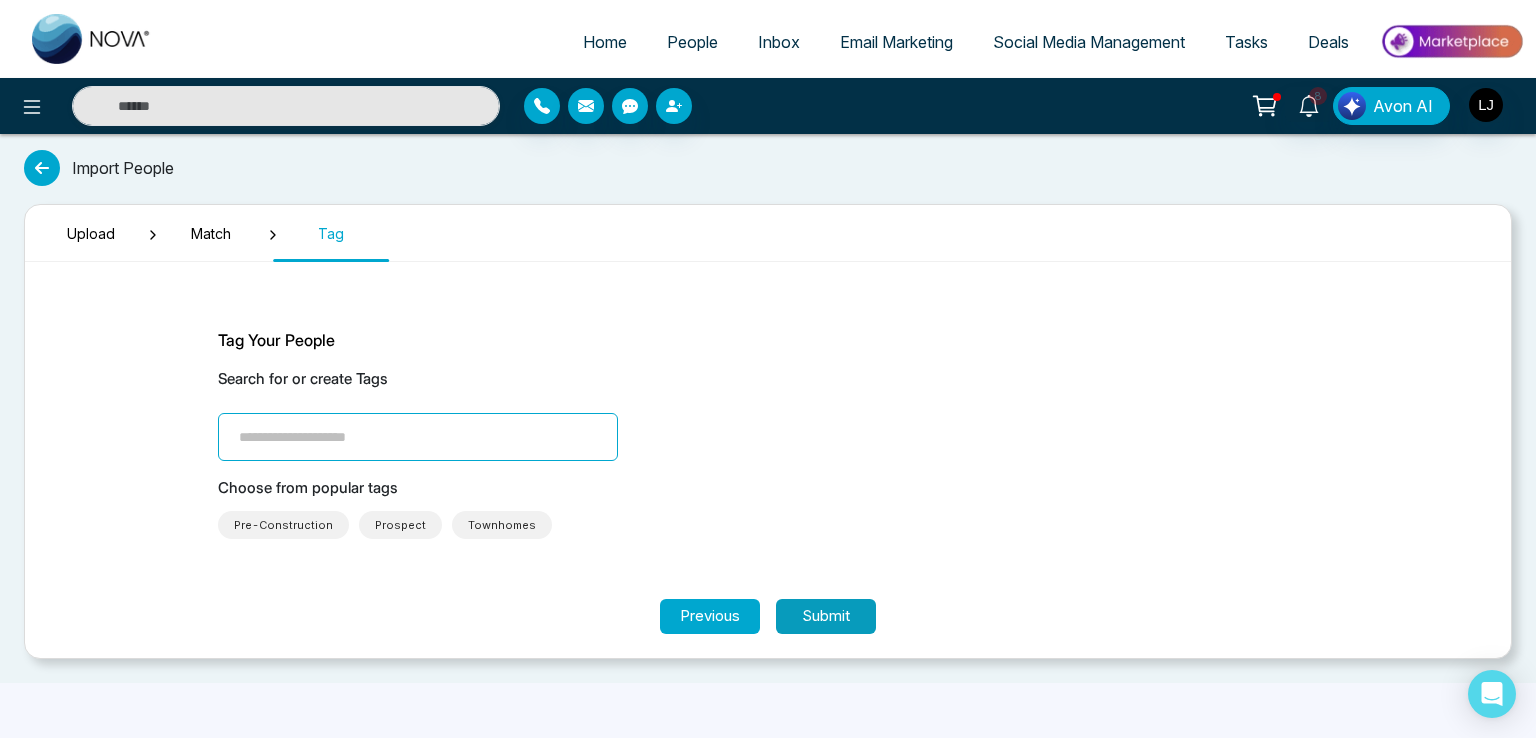 click on "Submit" at bounding box center [826, 616] 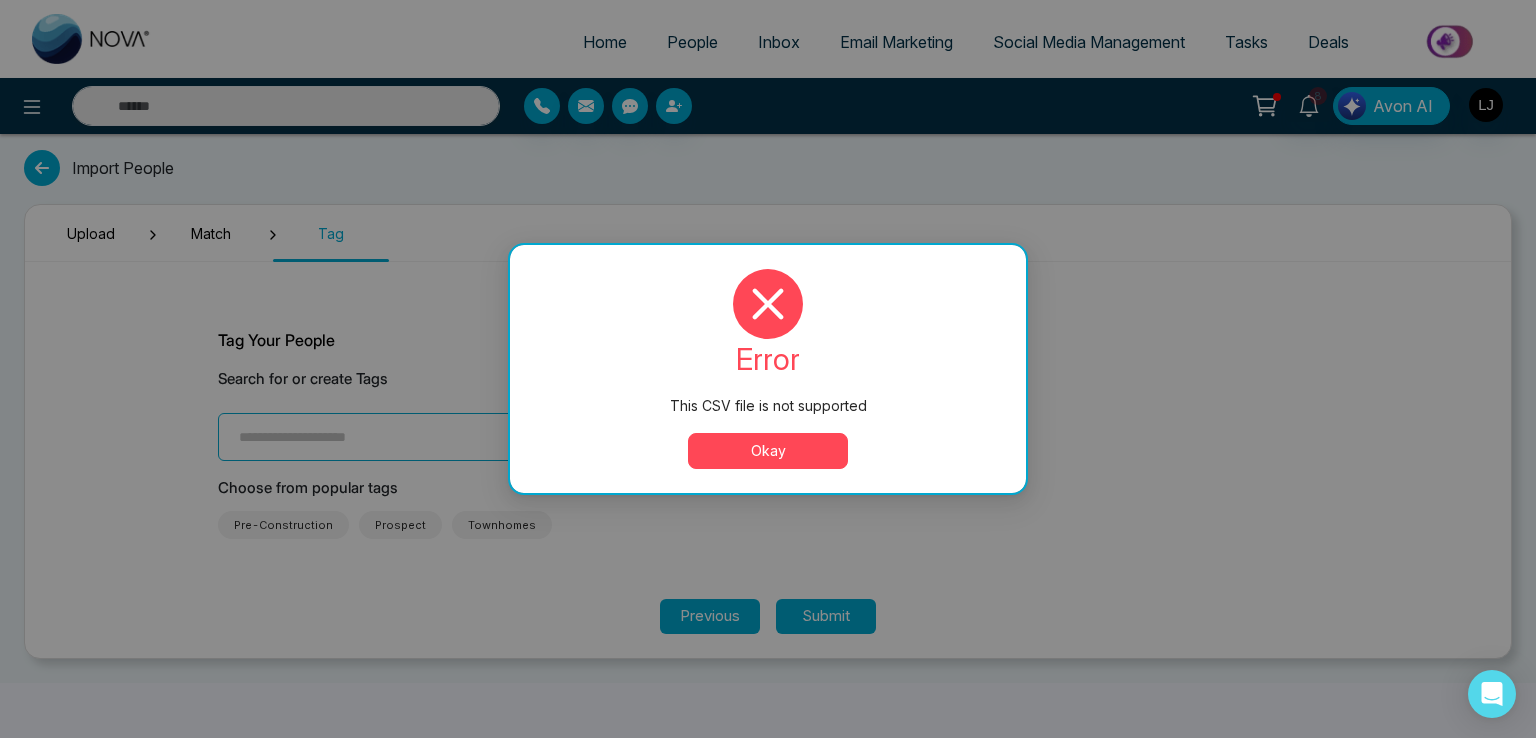 click on "error This CSV file is not supported   Okay" at bounding box center (768, 369) 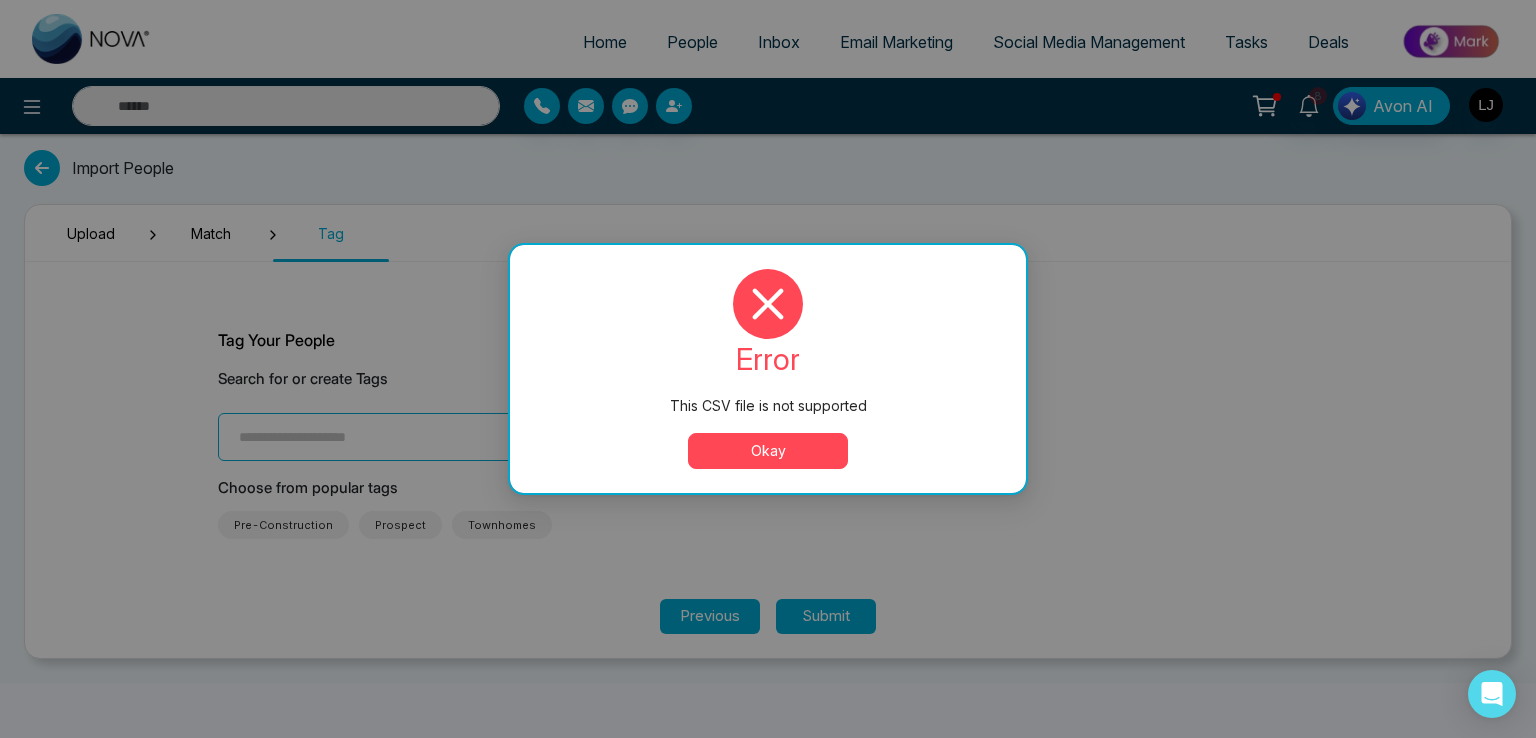 click on "Okay" at bounding box center (768, 451) 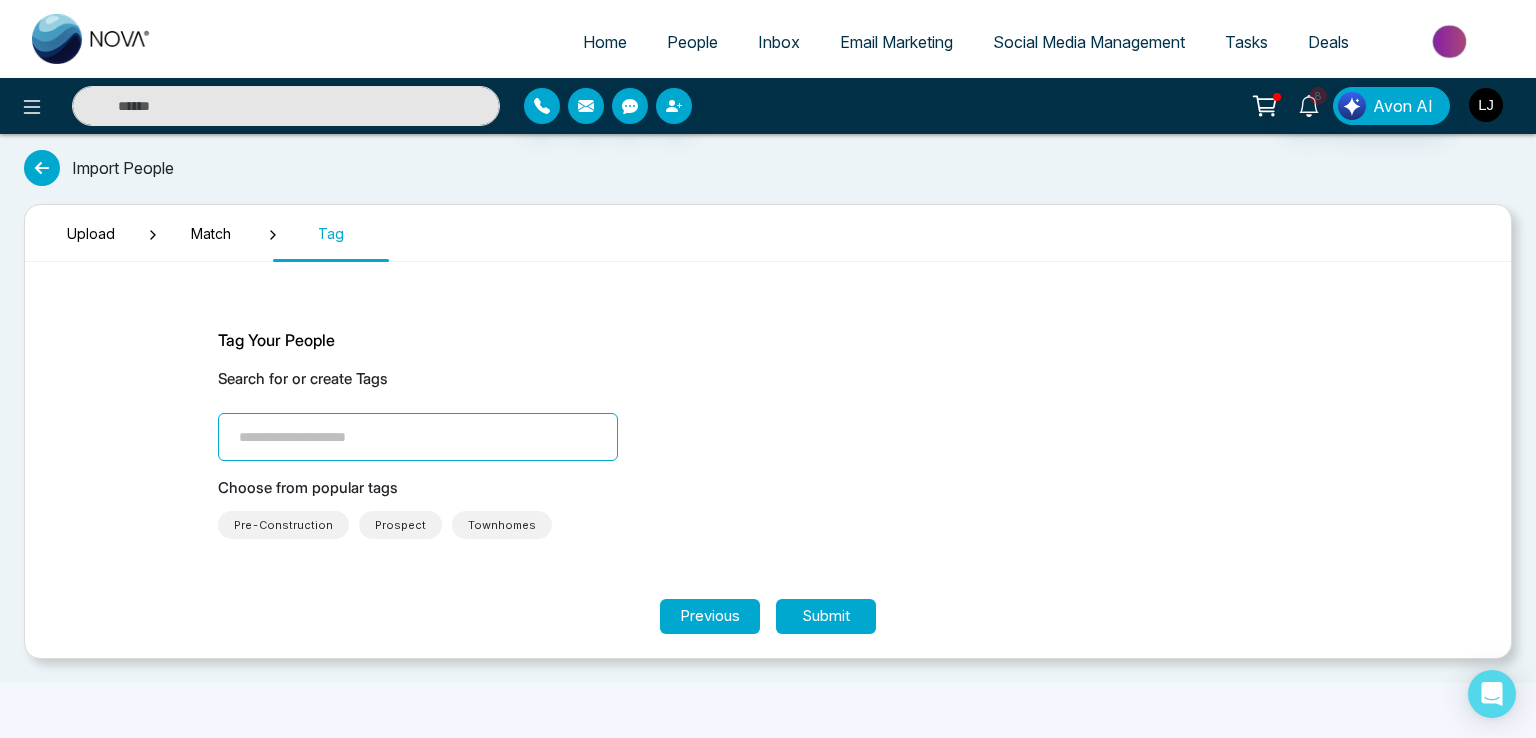 click at bounding box center (1486, 105) 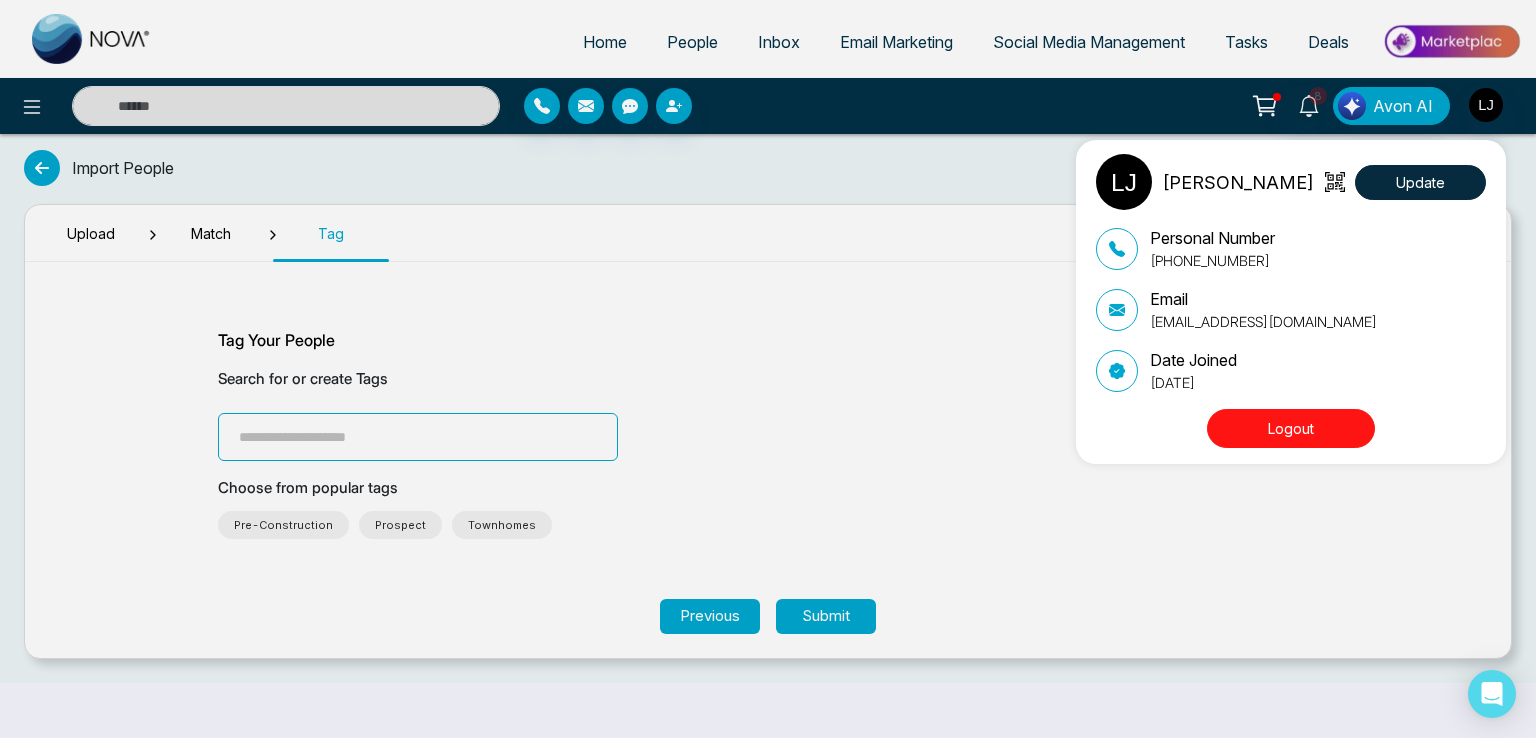 click on "[PERSON_NAME] Update Personal Number [PHONE_NUMBER] Email [EMAIL_ADDRESS][DOMAIN_NAME] Date Joined [DATE] Logout" at bounding box center (768, 369) 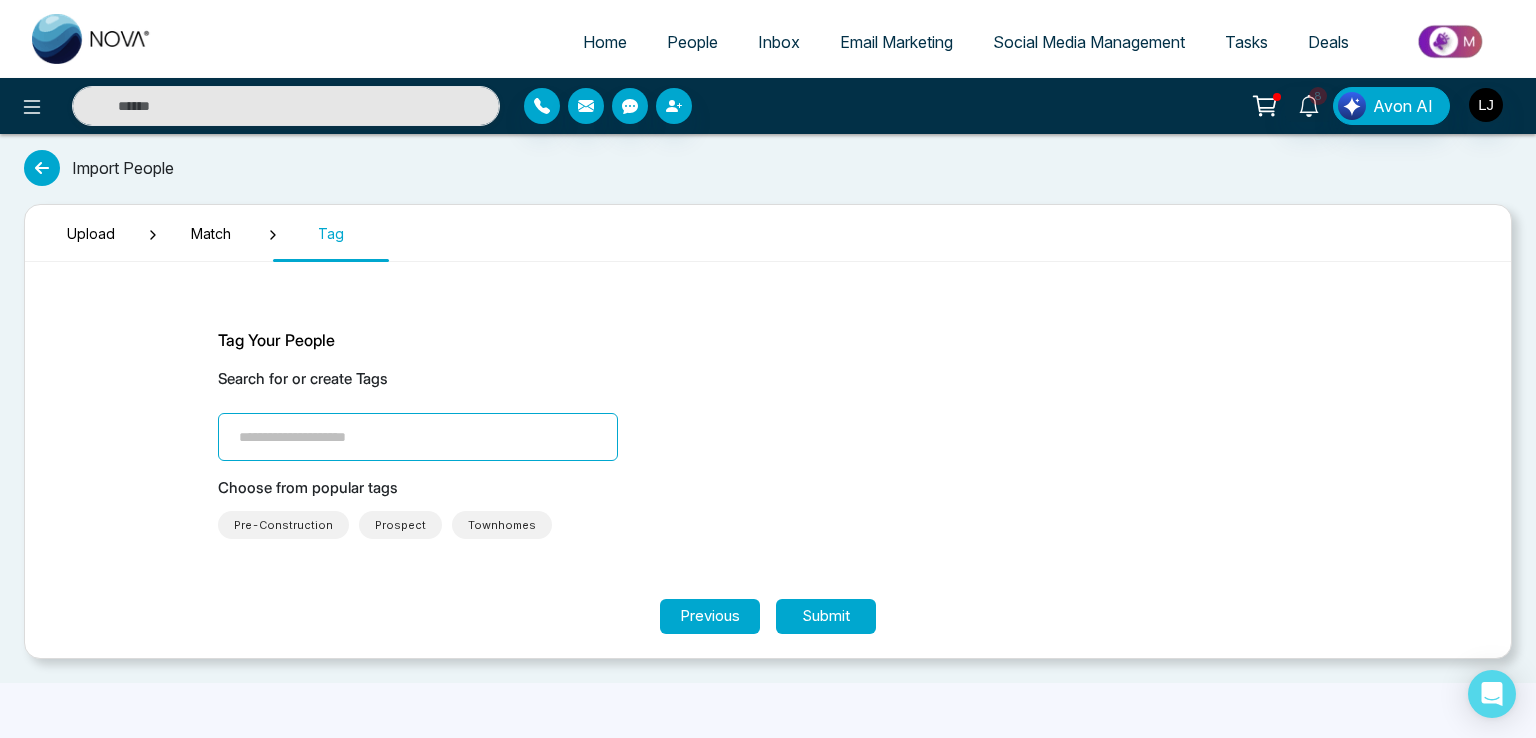 click on "People" at bounding box center (692, 42) 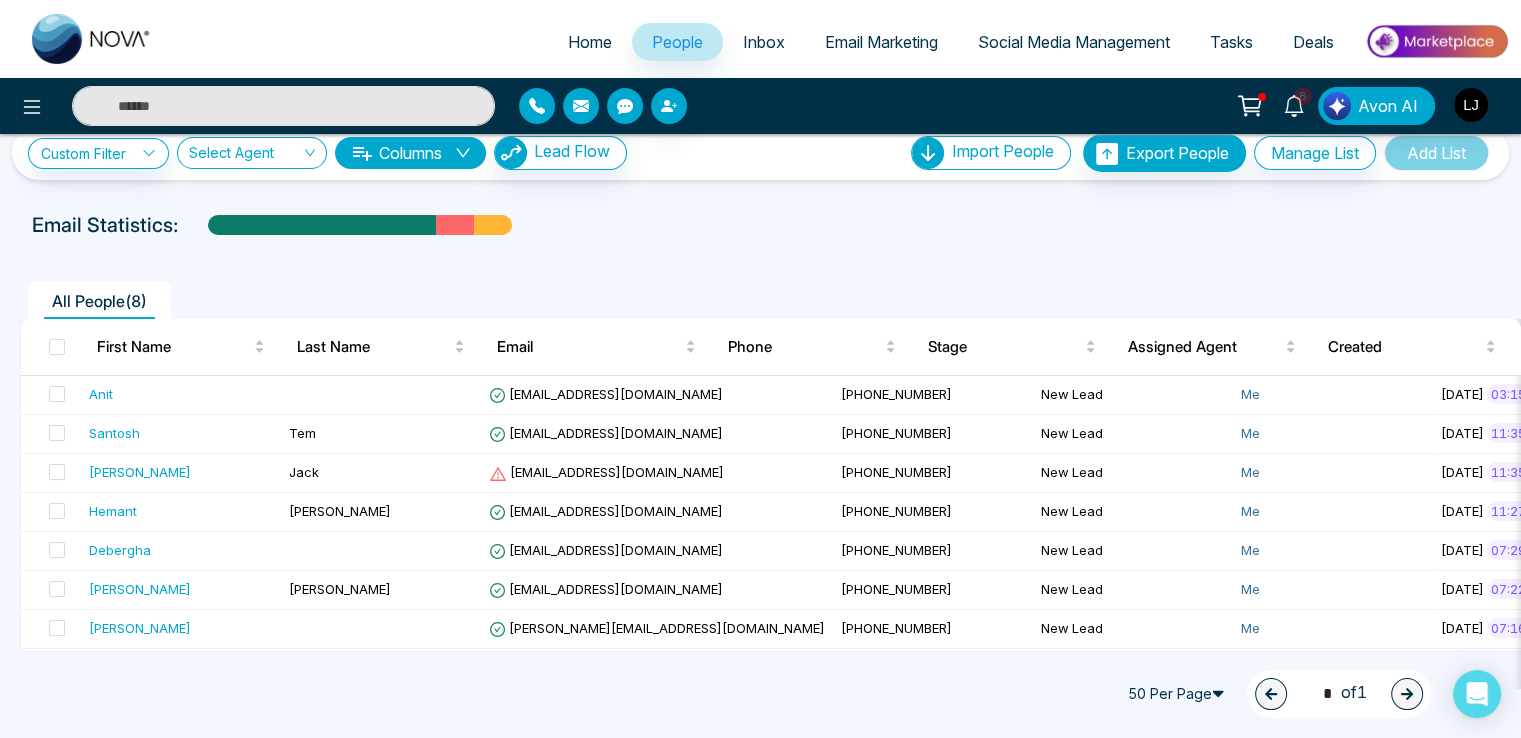 scroll, scrollTop: 0, scrollLeft: 0, axis: both 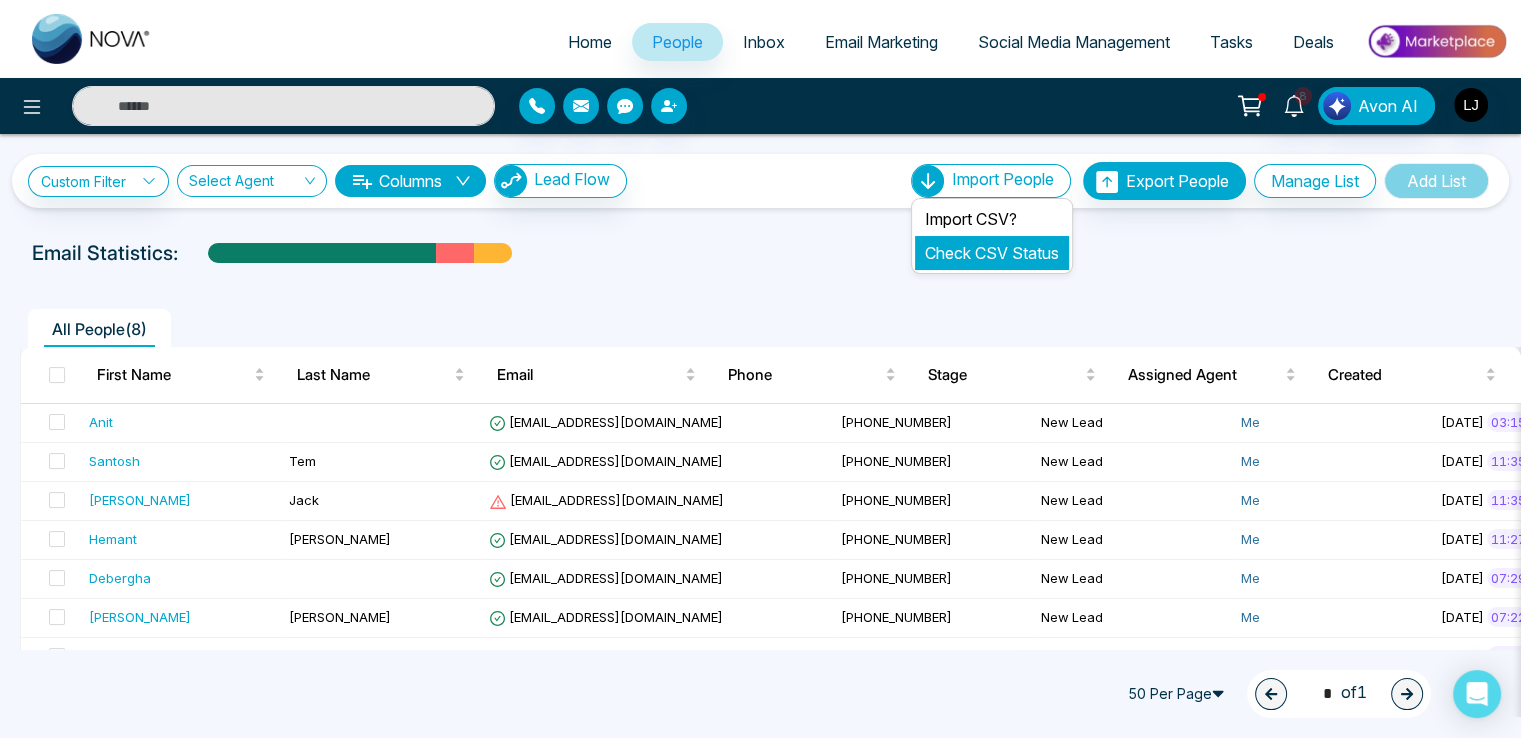 click on "Check CSV Status" at bounding box center (992, 253) 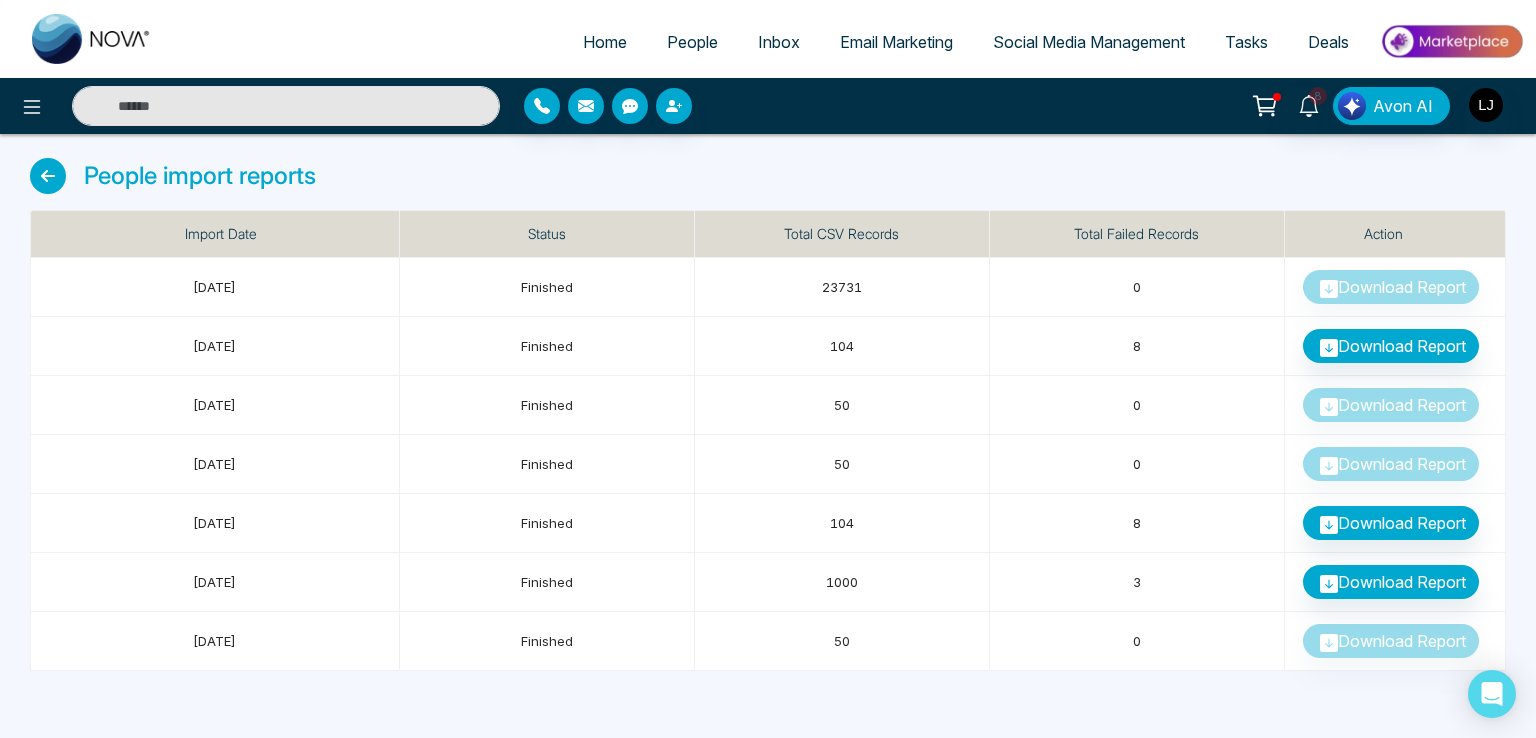 click on "People" at bounding box center (692, 42) 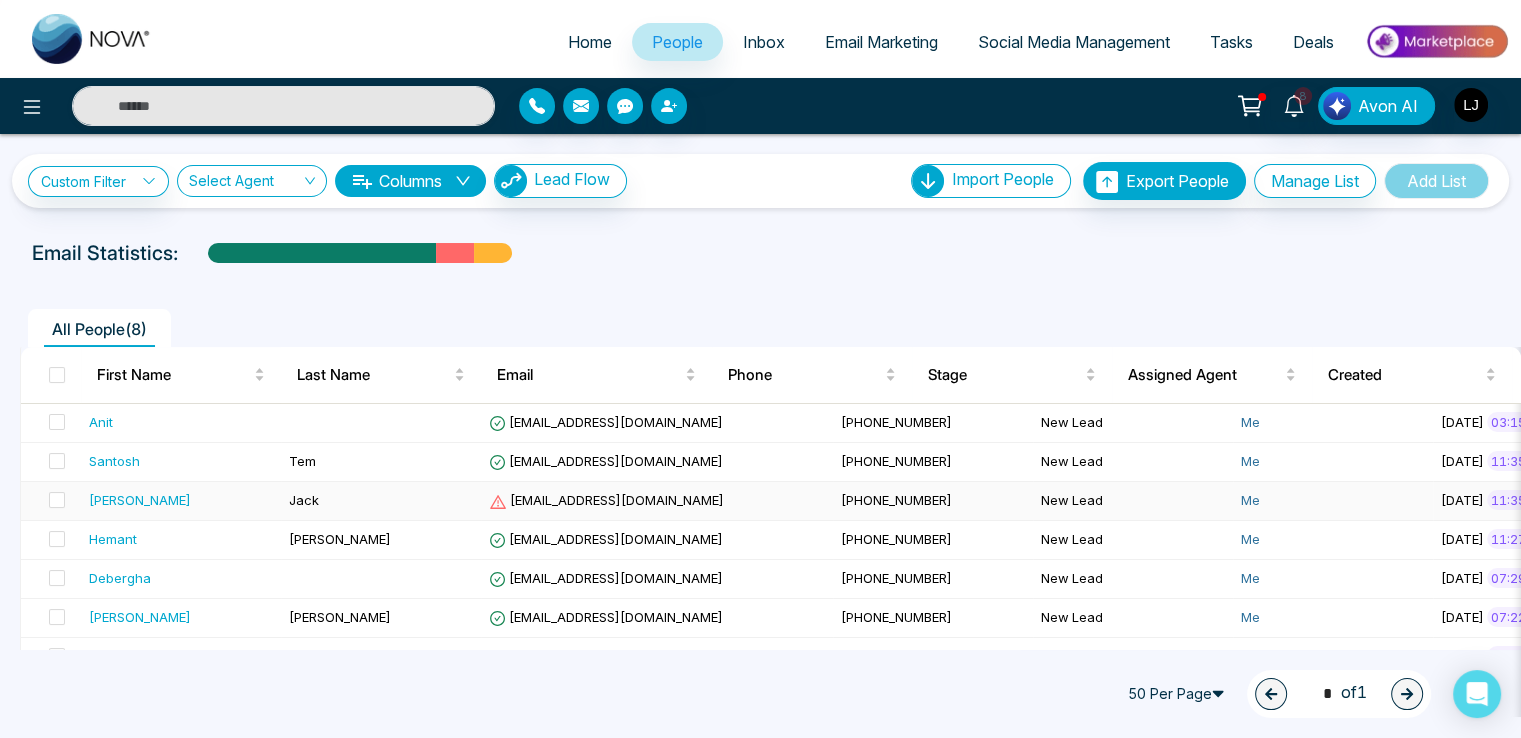 click at bounding box center [51, 501] 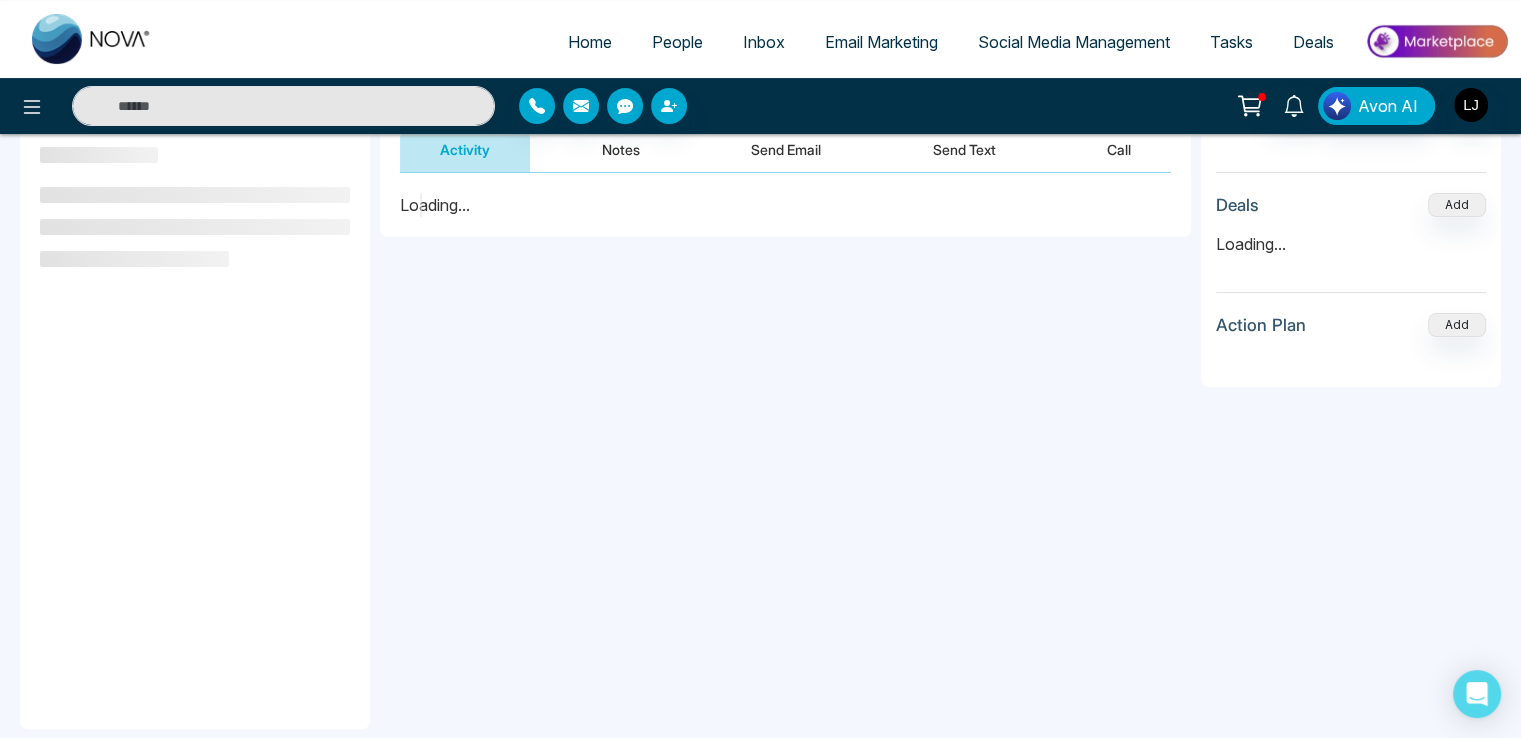 scroll, scrollTop: 268, scrollLeft: 0, axis: vertical 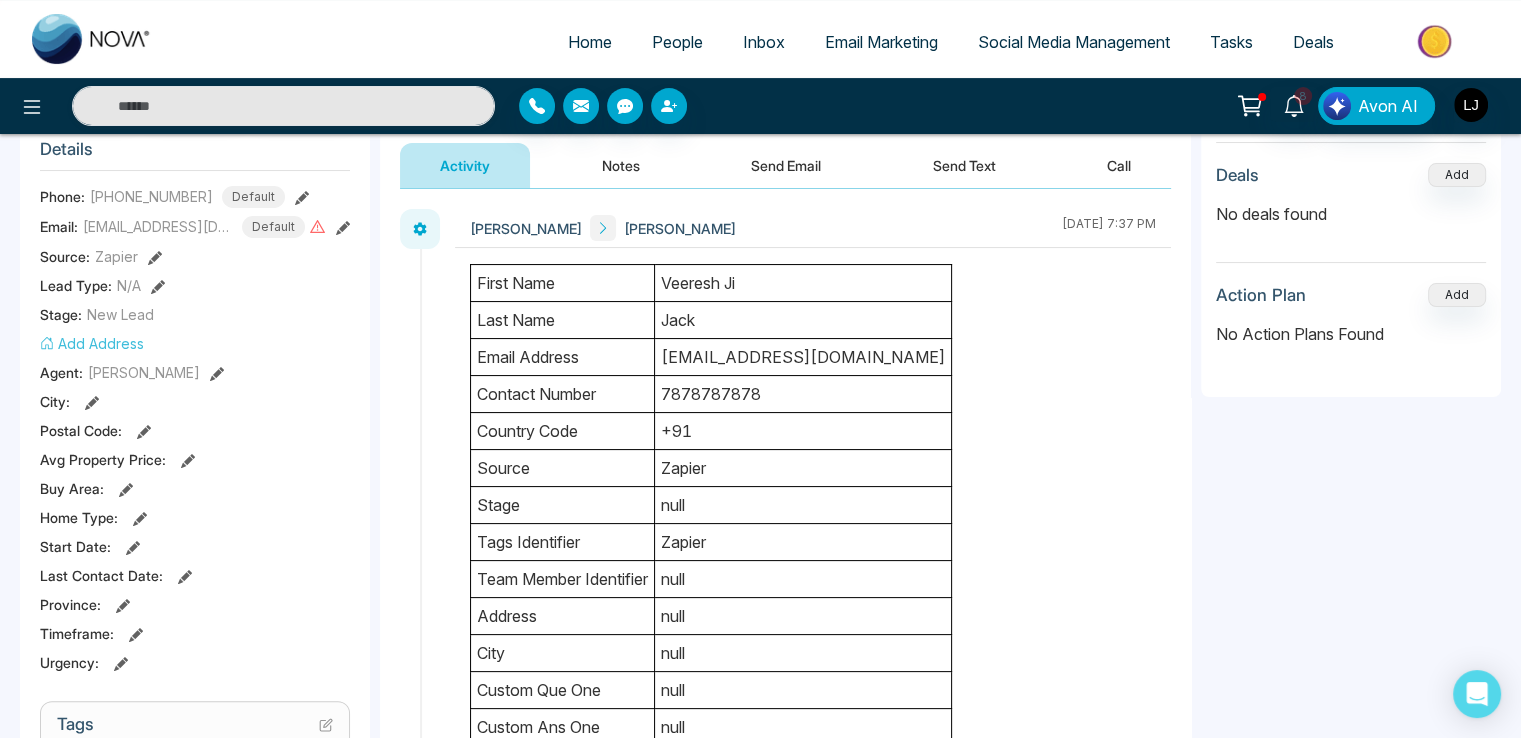 click at bounding box center [144, 430] 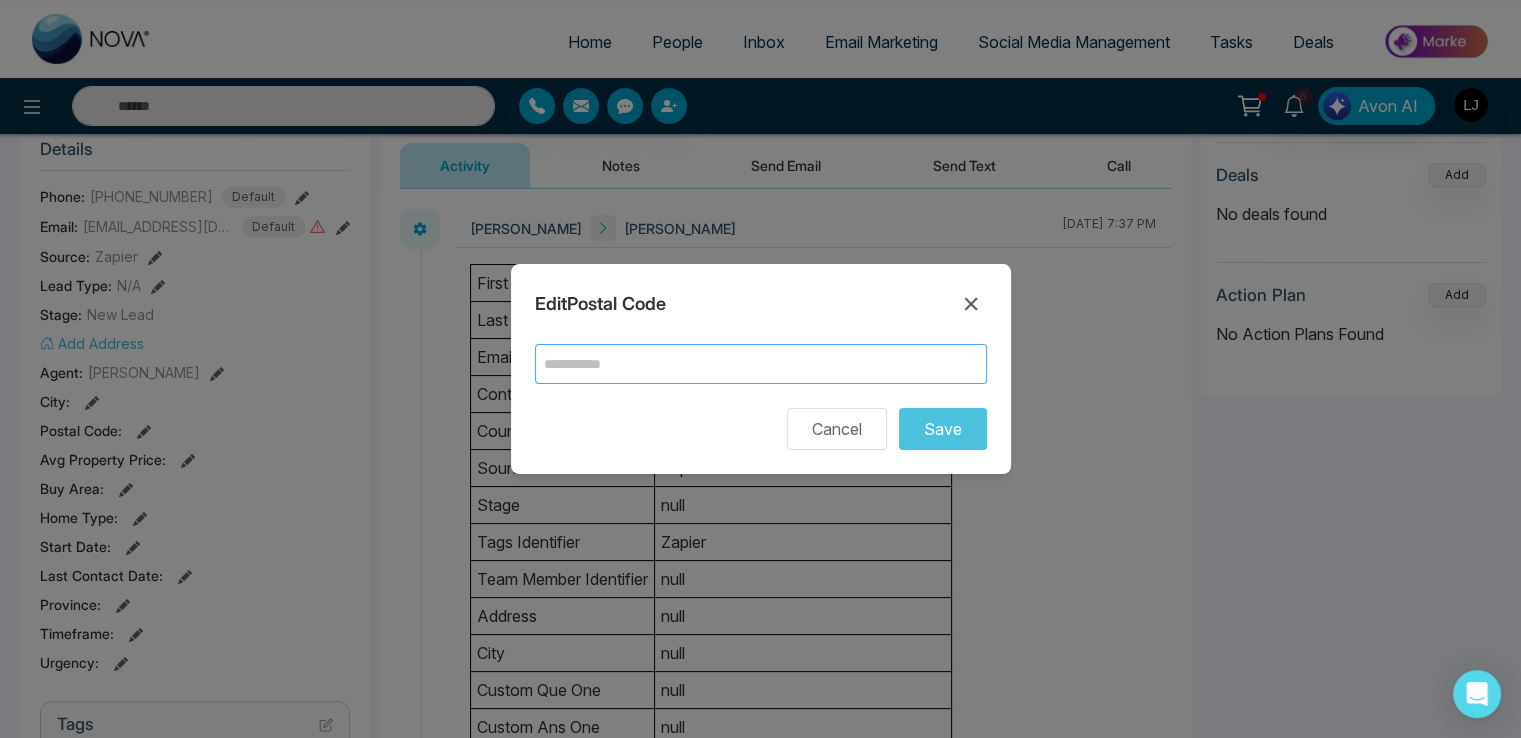 click at bounding box center [761, 364] 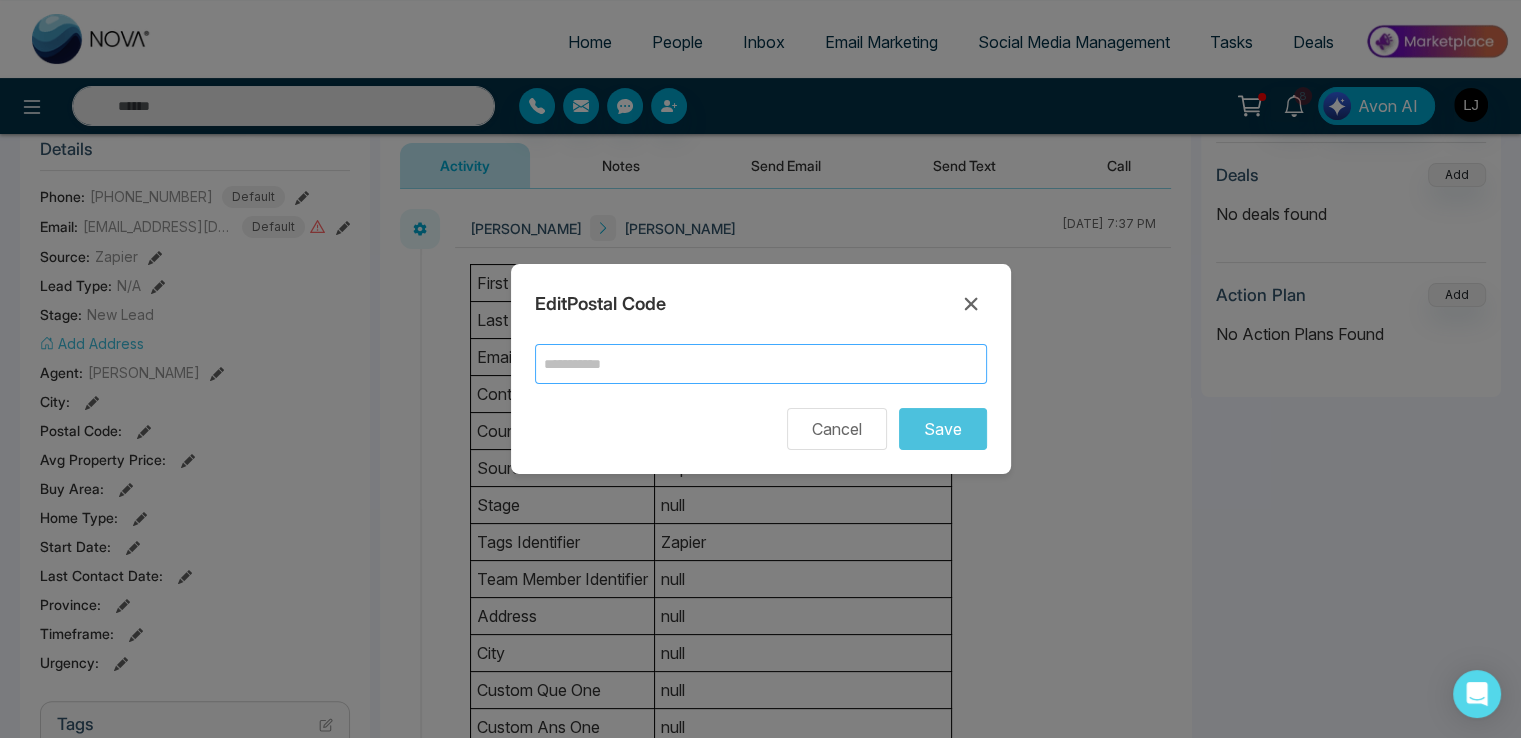 type on "******" 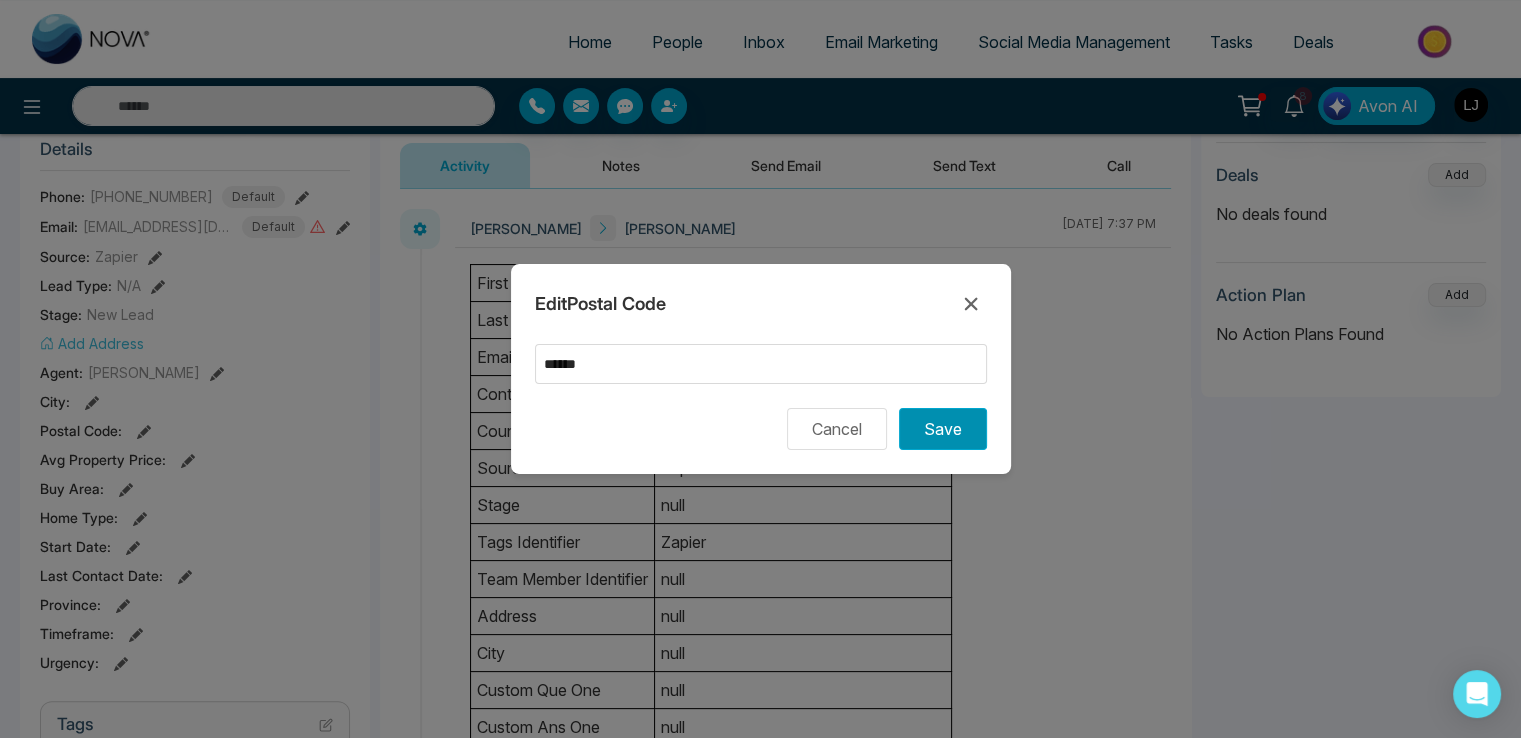 click on "Save" at bounding box center [943, 429] 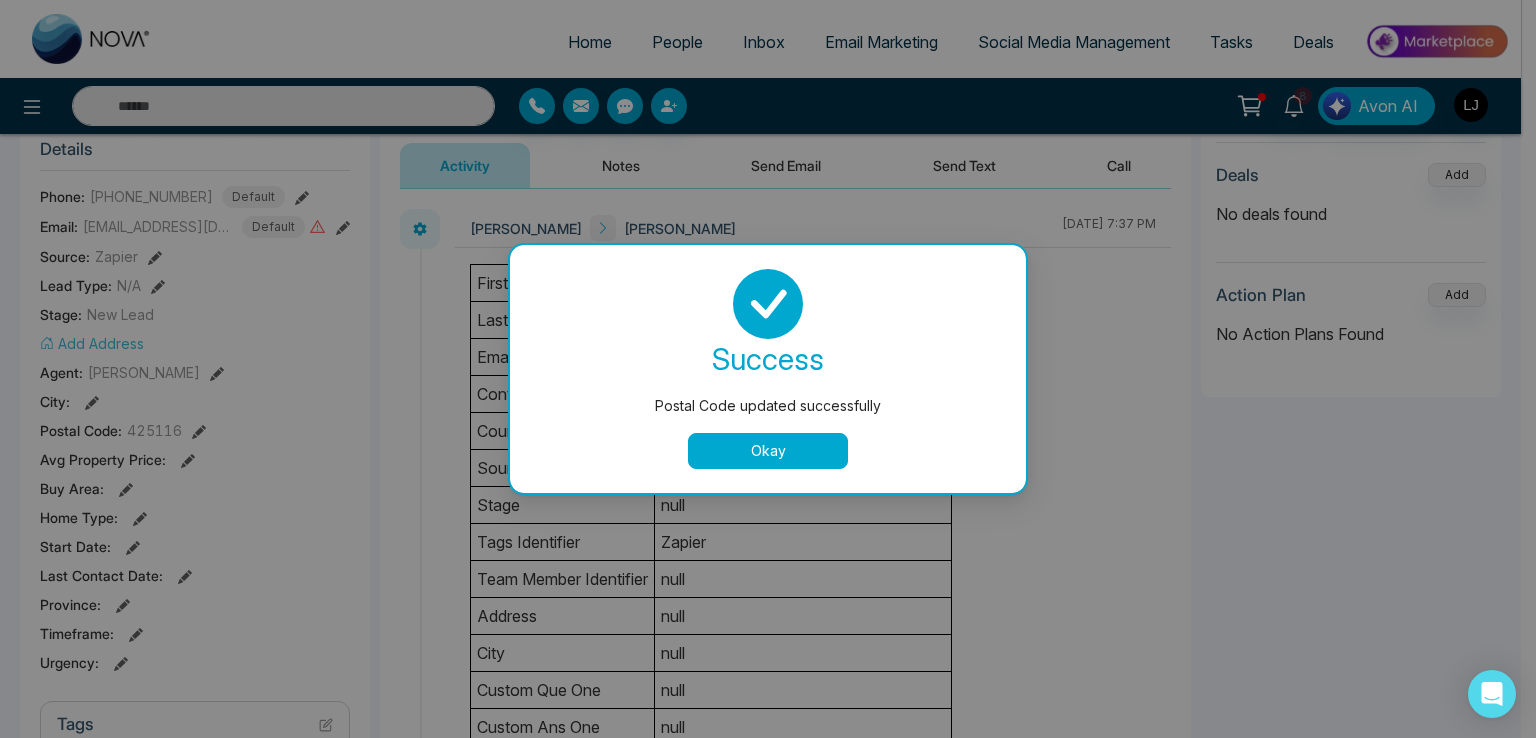 click on "Okay" at bounding box center [768, 451] 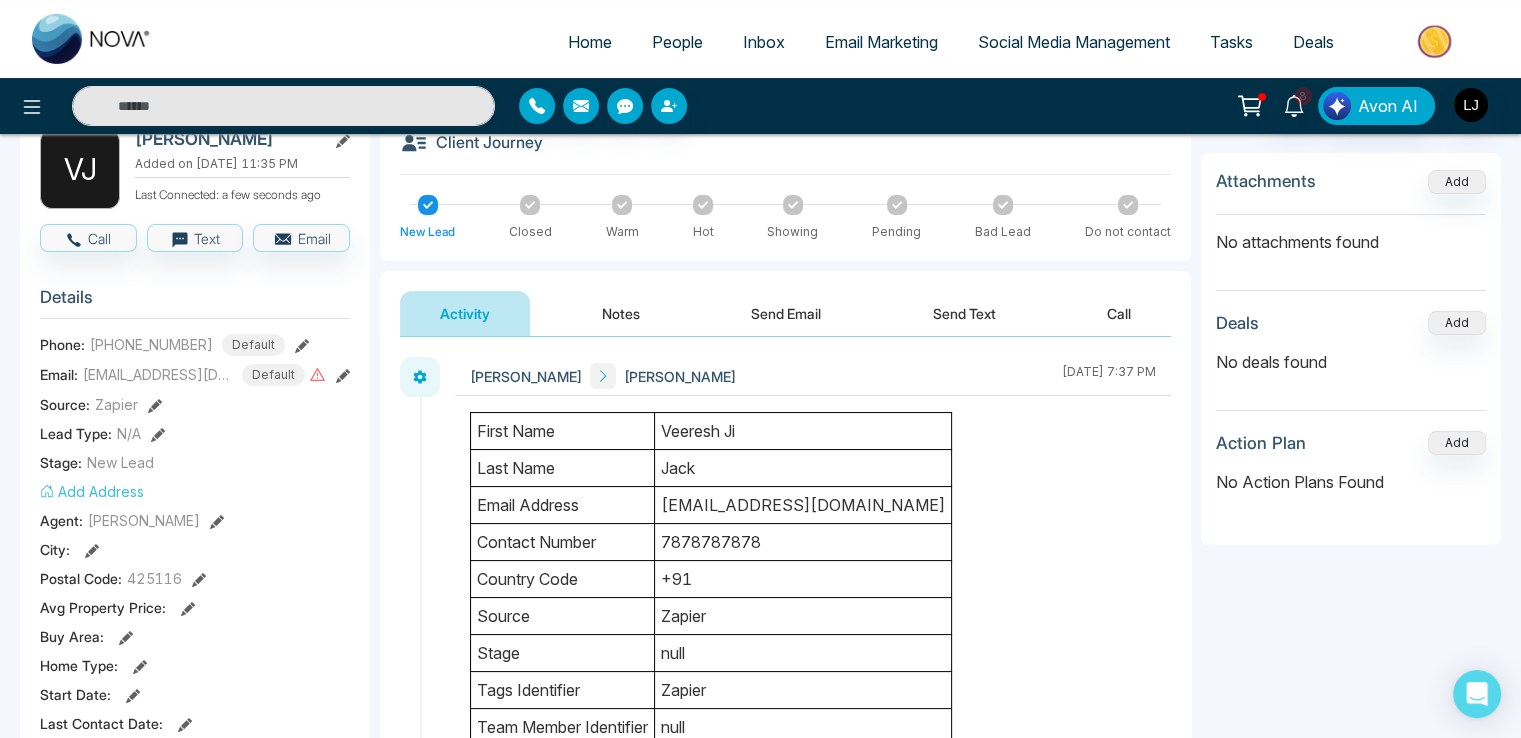scroll, scrollTop: 0, scrollLeft: 0, axis: both 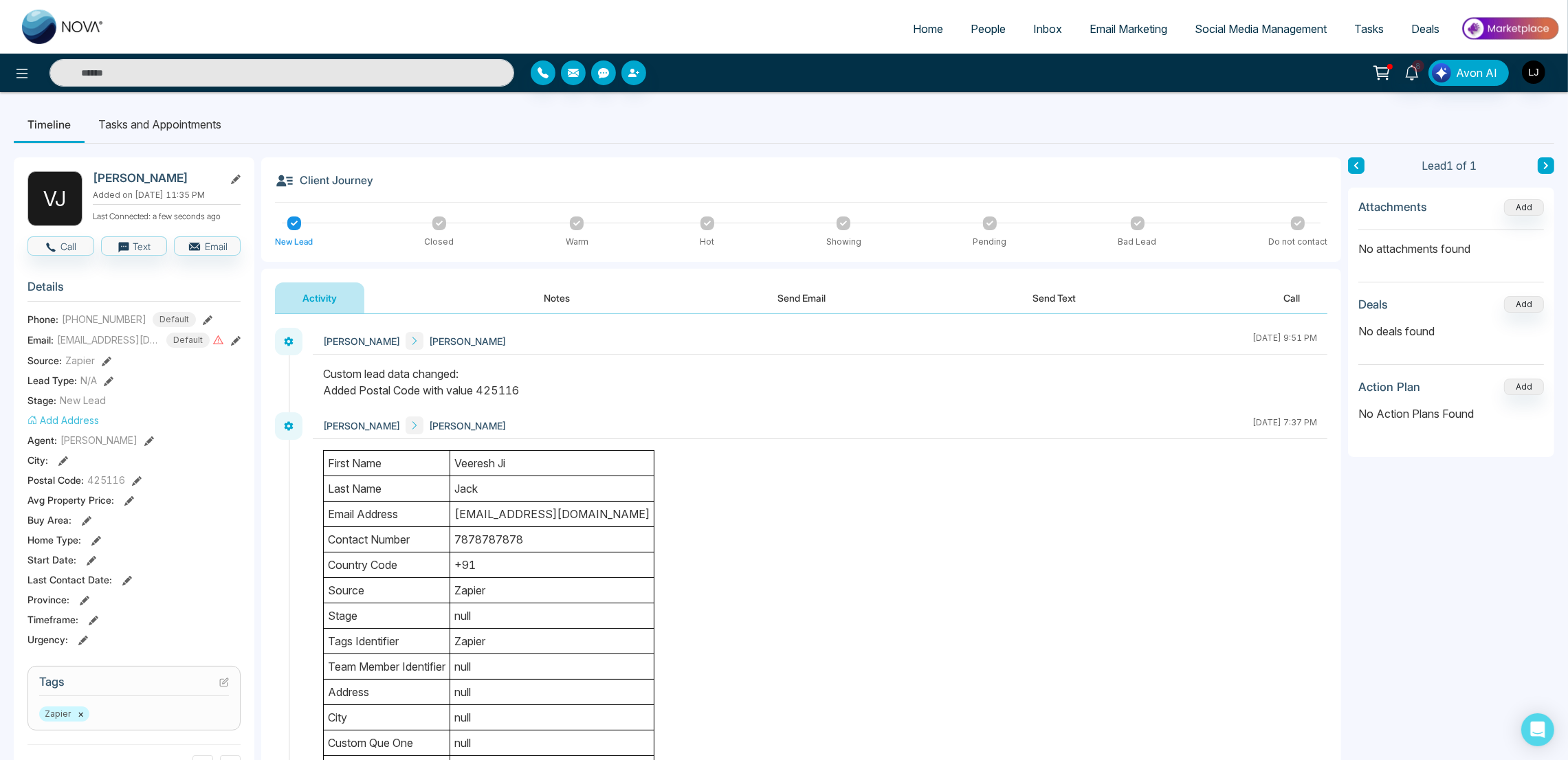 click on "Home People Inbox Email Marketing Social Media Management Tasks Deals" at bounding box center [839, 30] 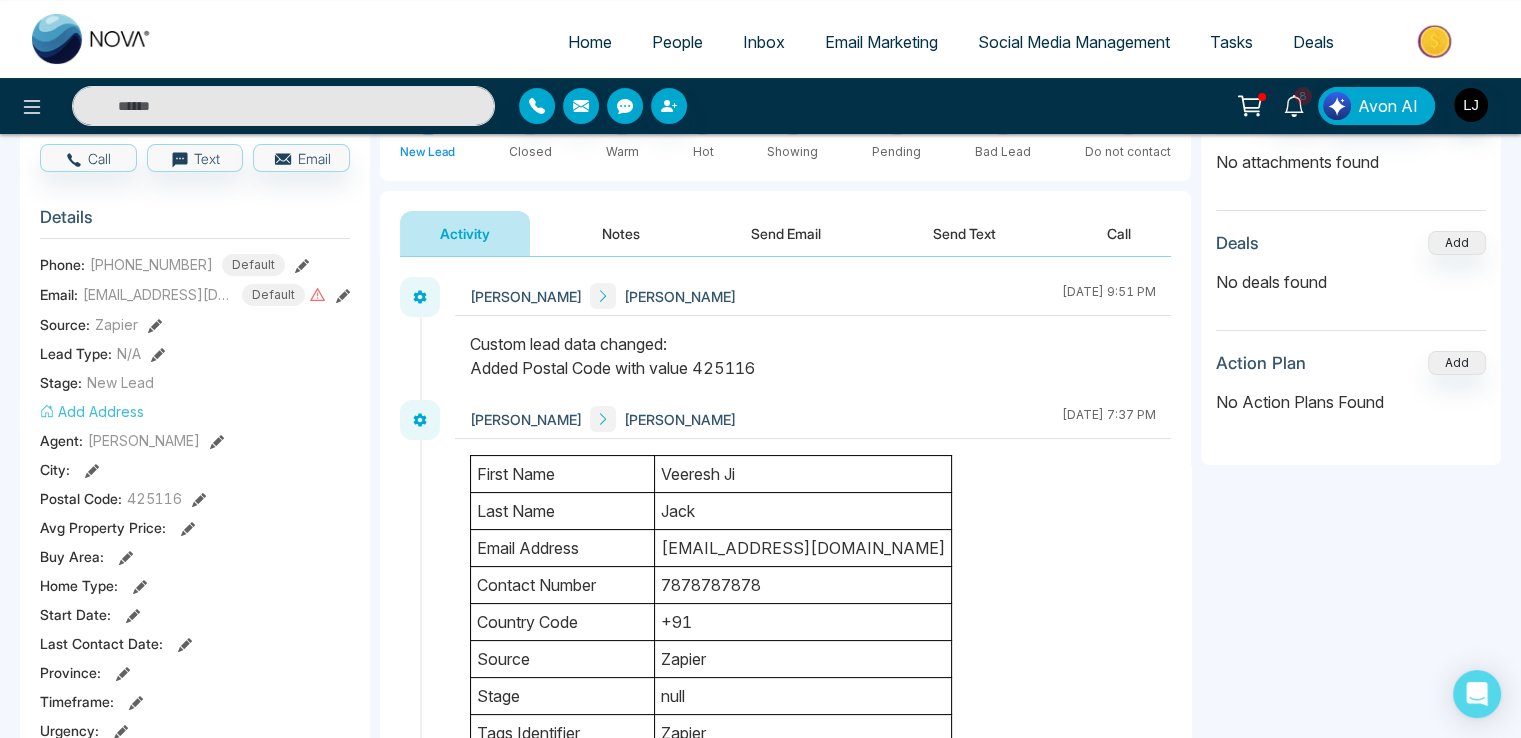 scroll, scrollTop: 200, scrollLeft: 0, axis: vertical 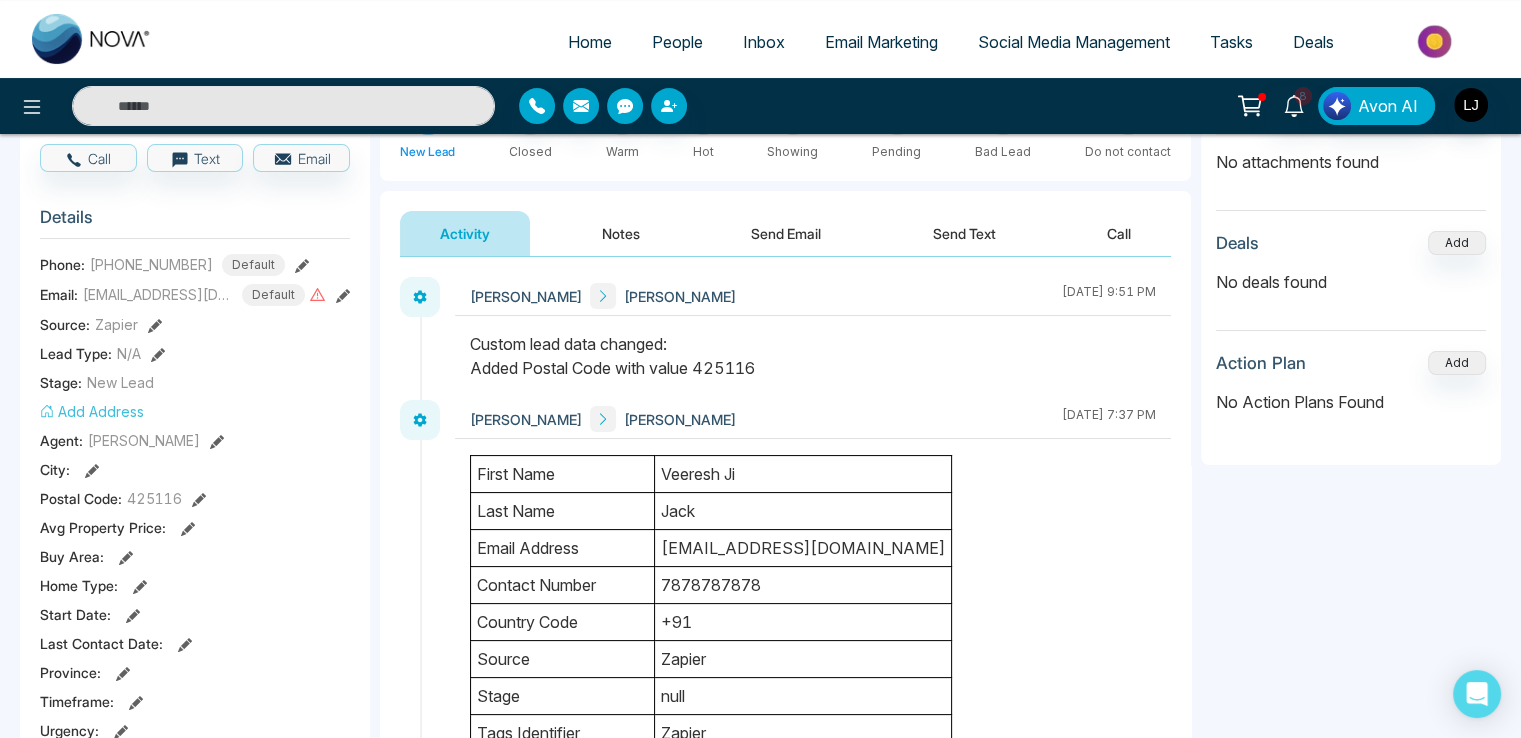 click 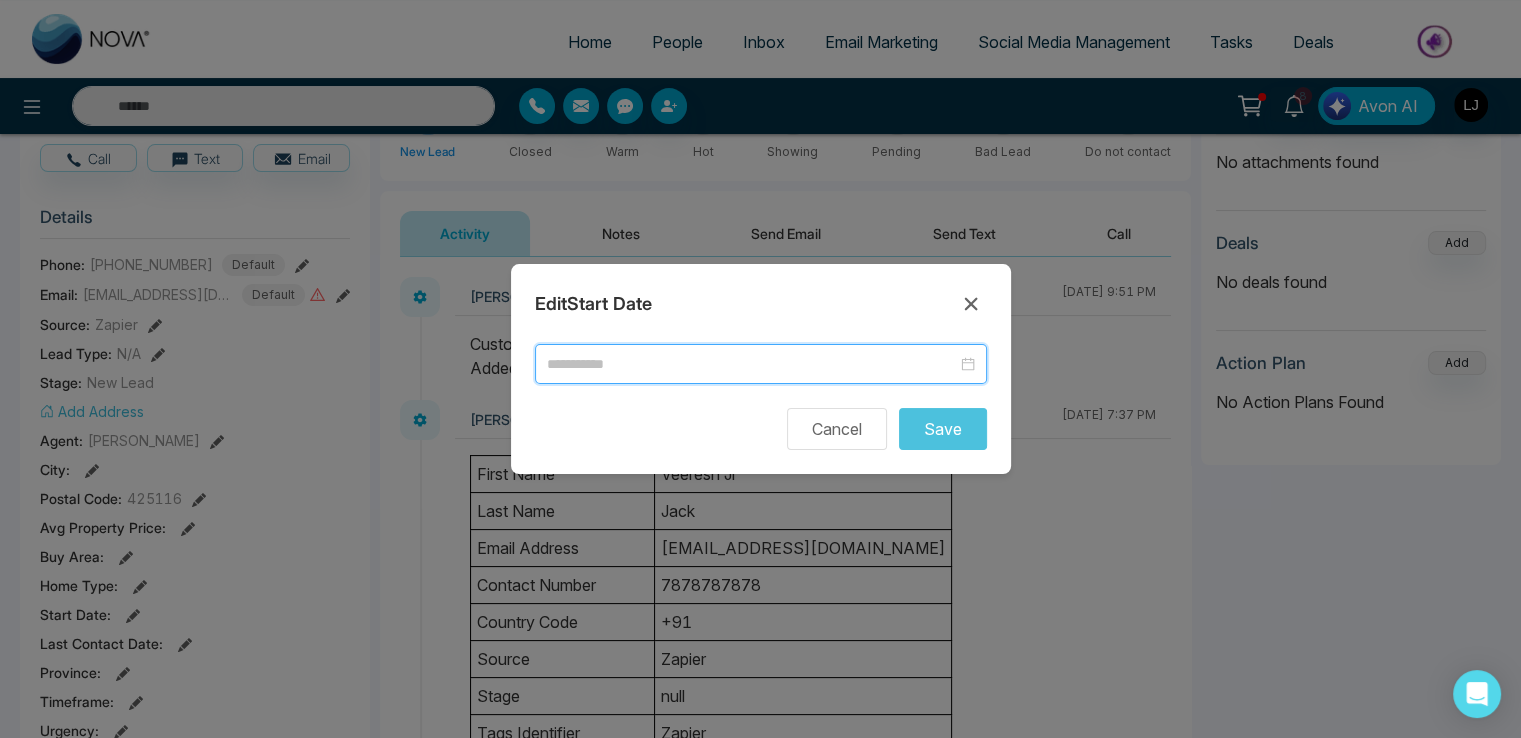 click at bounding box center [752, 364] 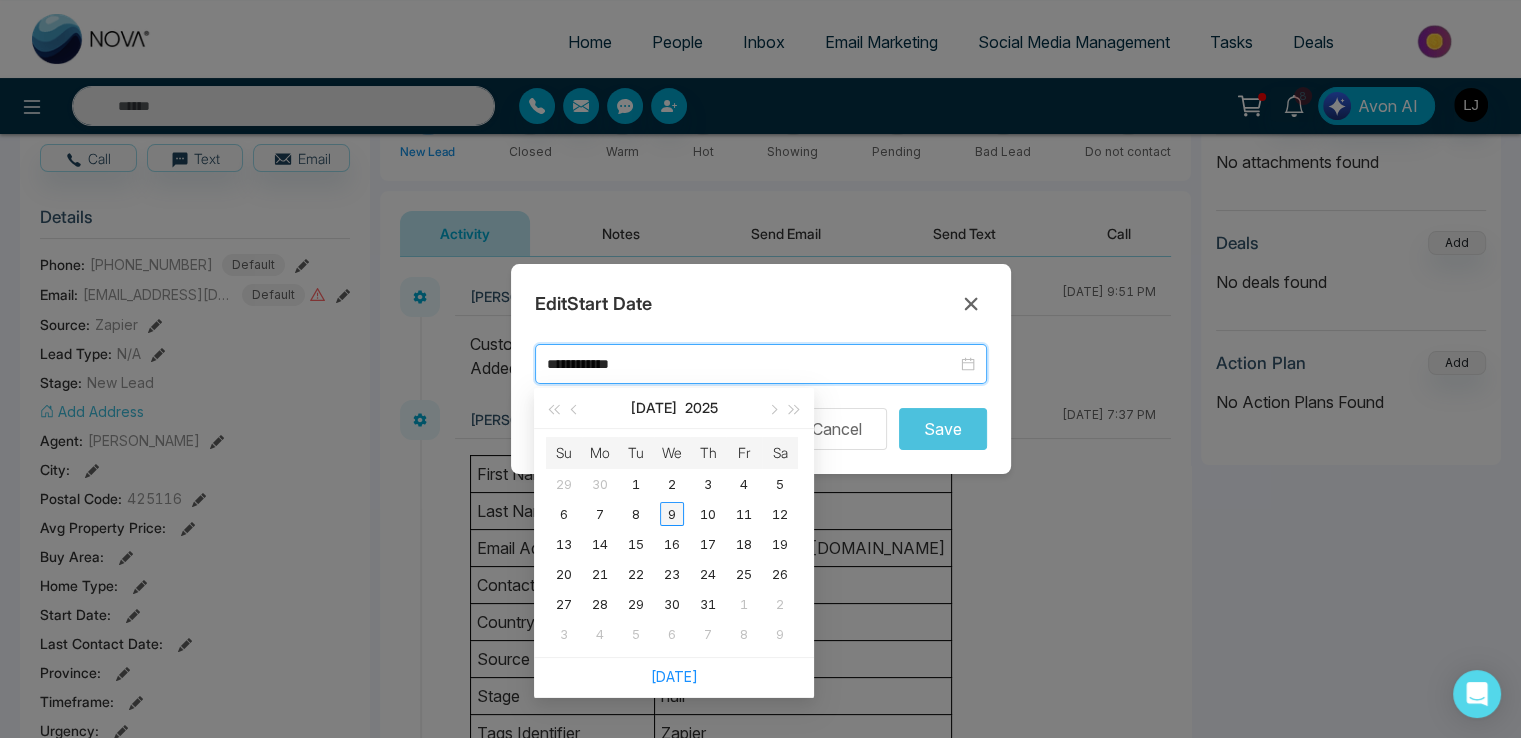type on "**********" 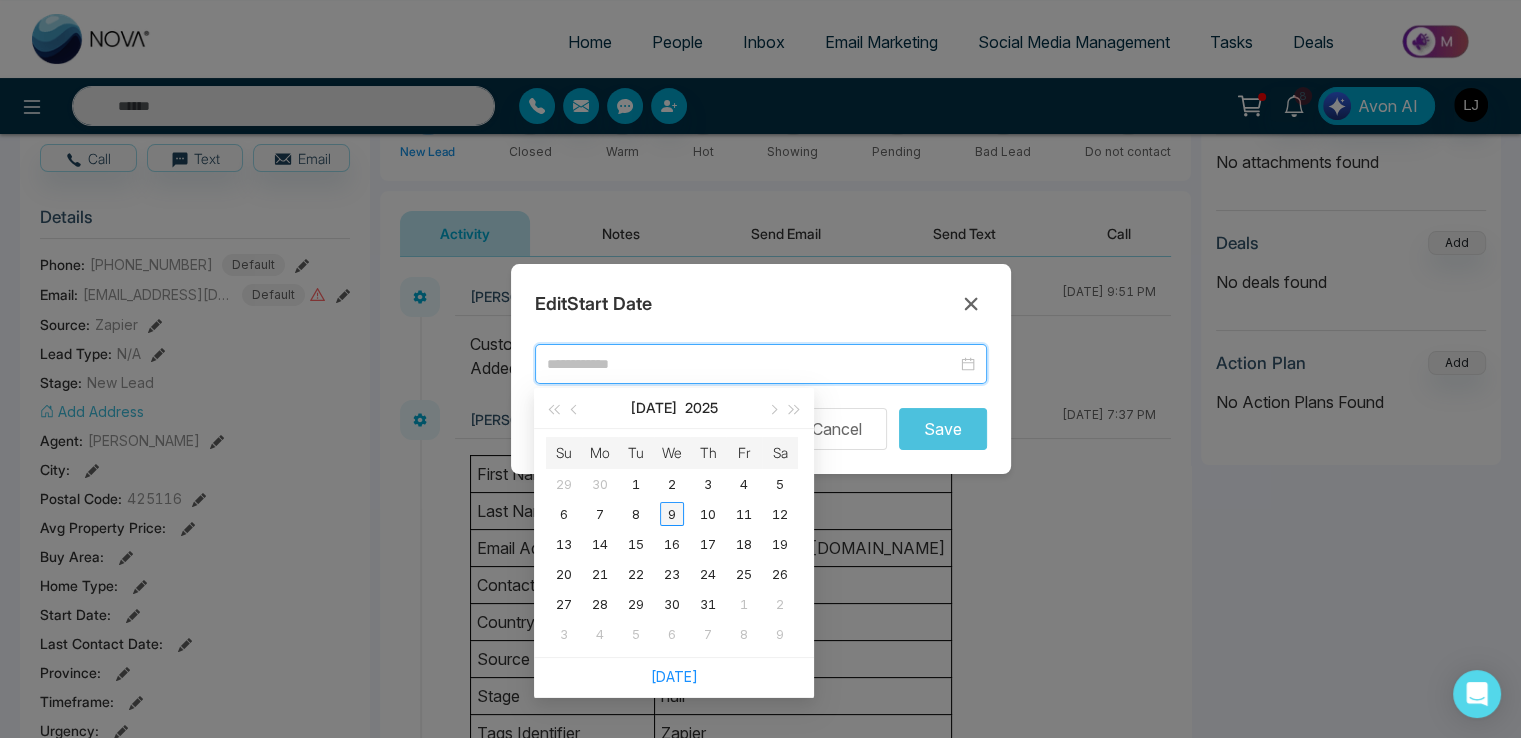 click on "9" at bounding box center [672, 514] 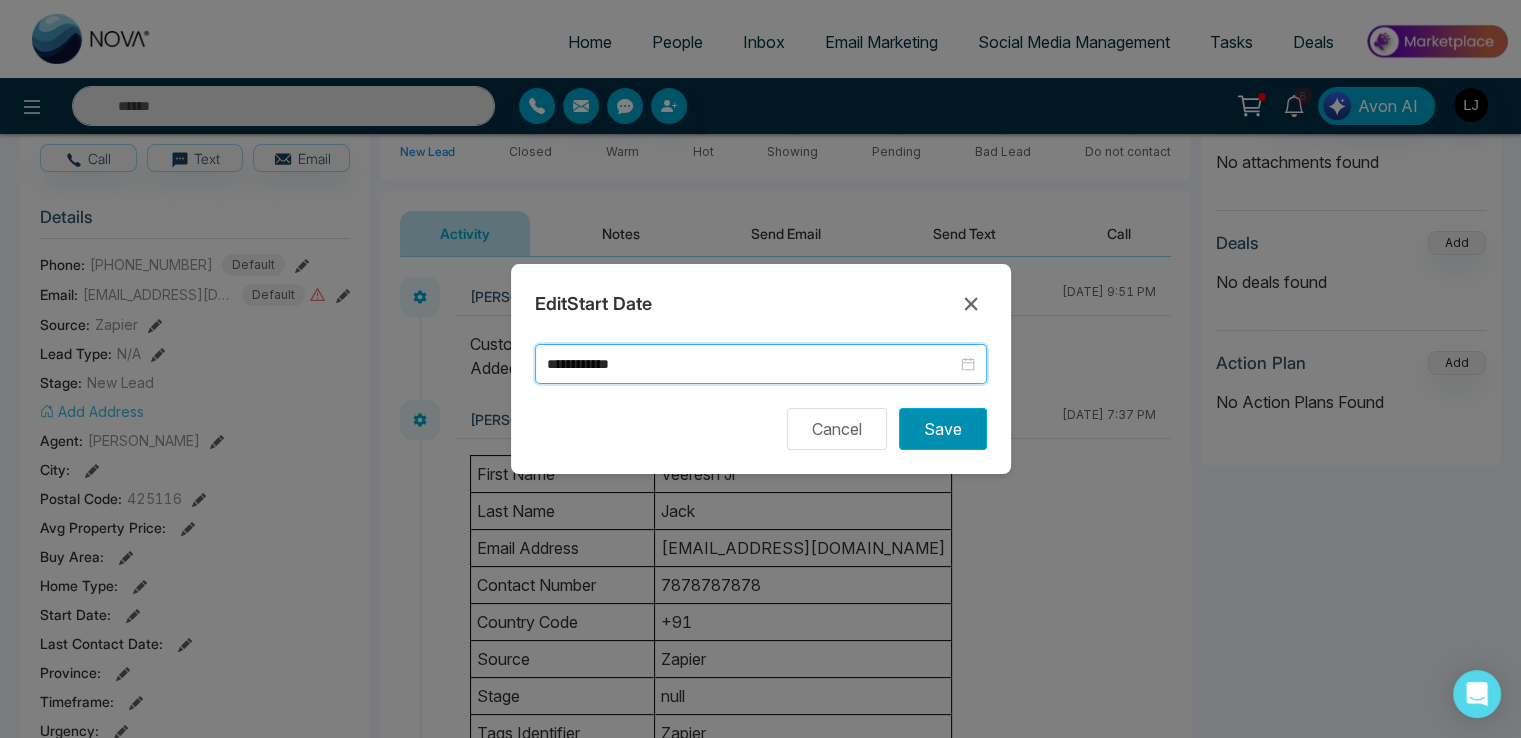 click on "Save" at bounding box center [943, 429] 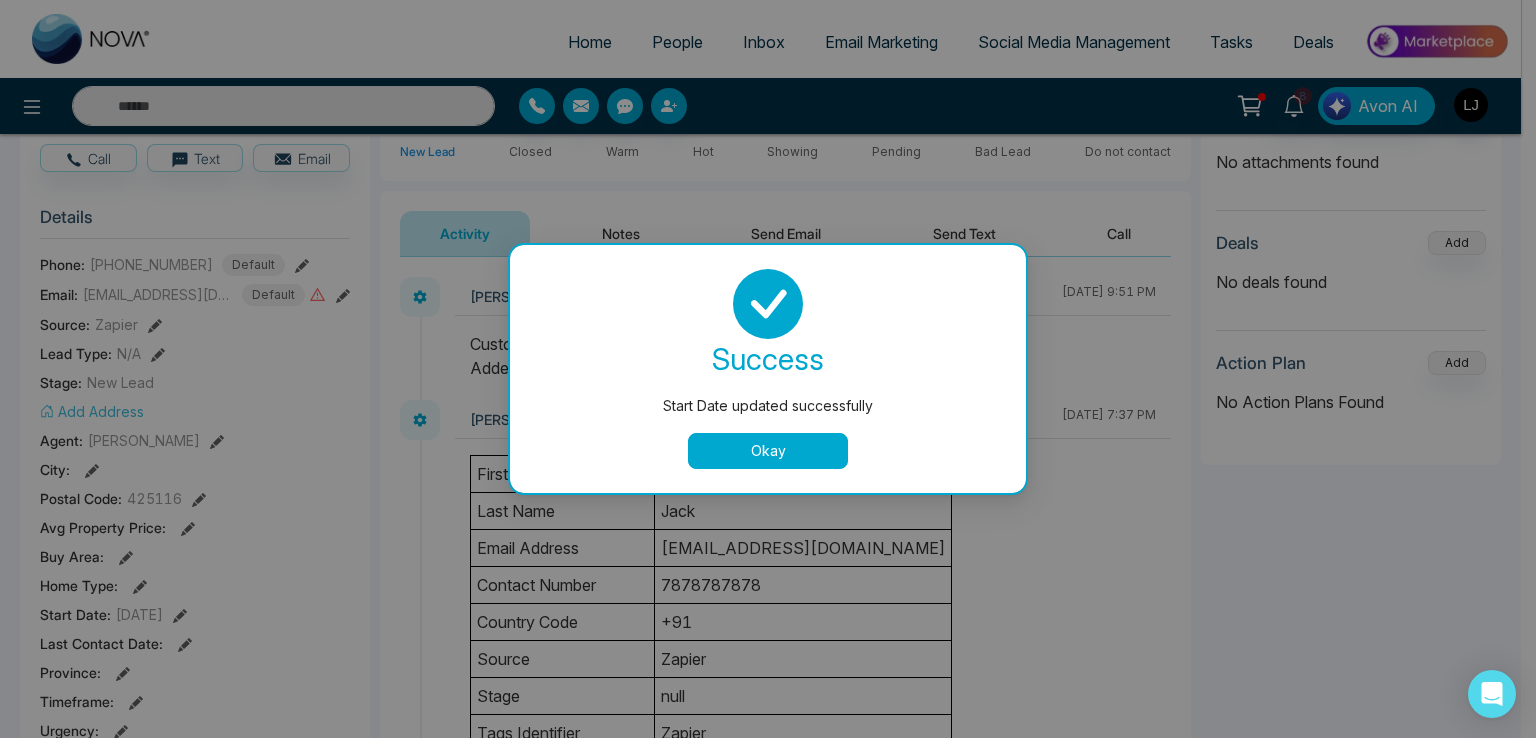 click on "Okay" at bounding box center [768, 451] 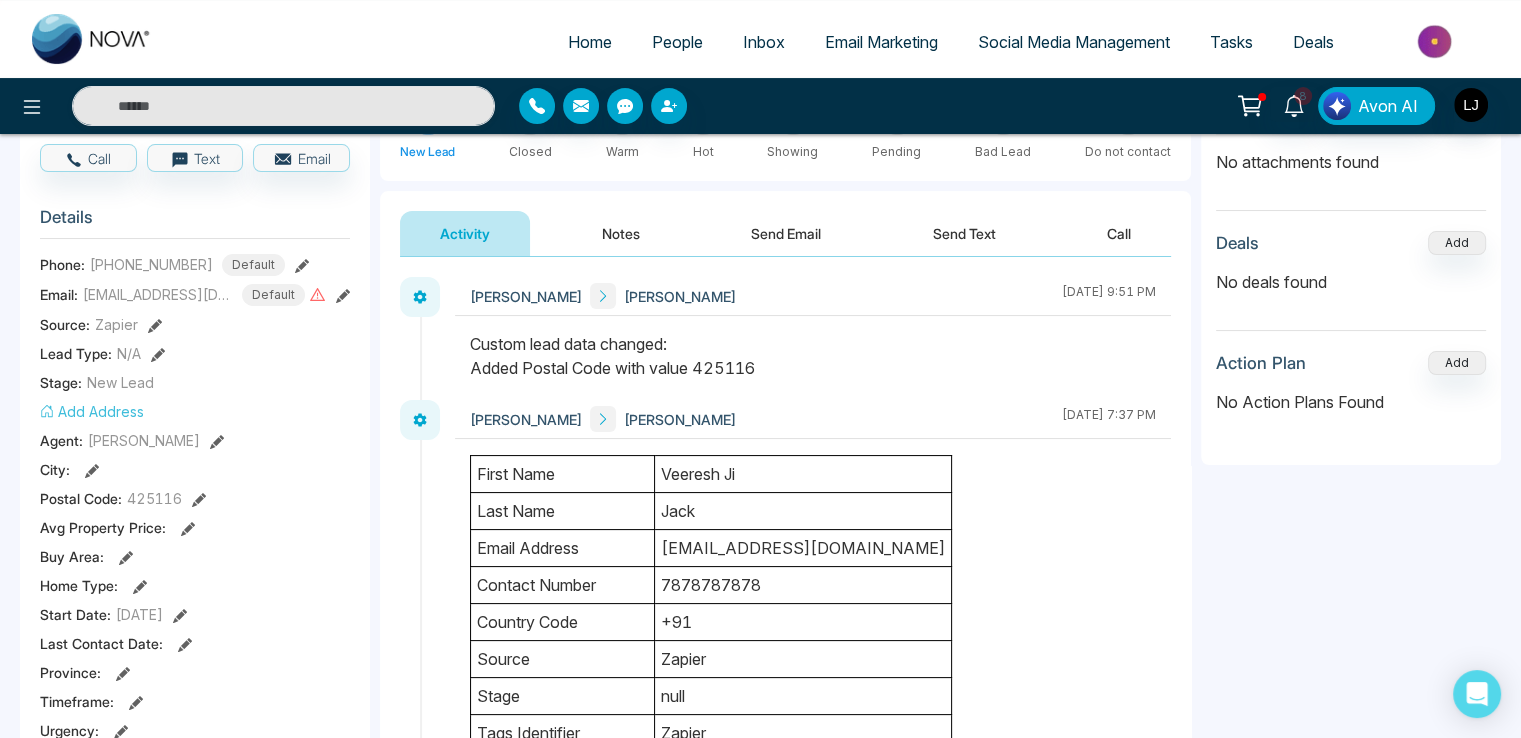 click 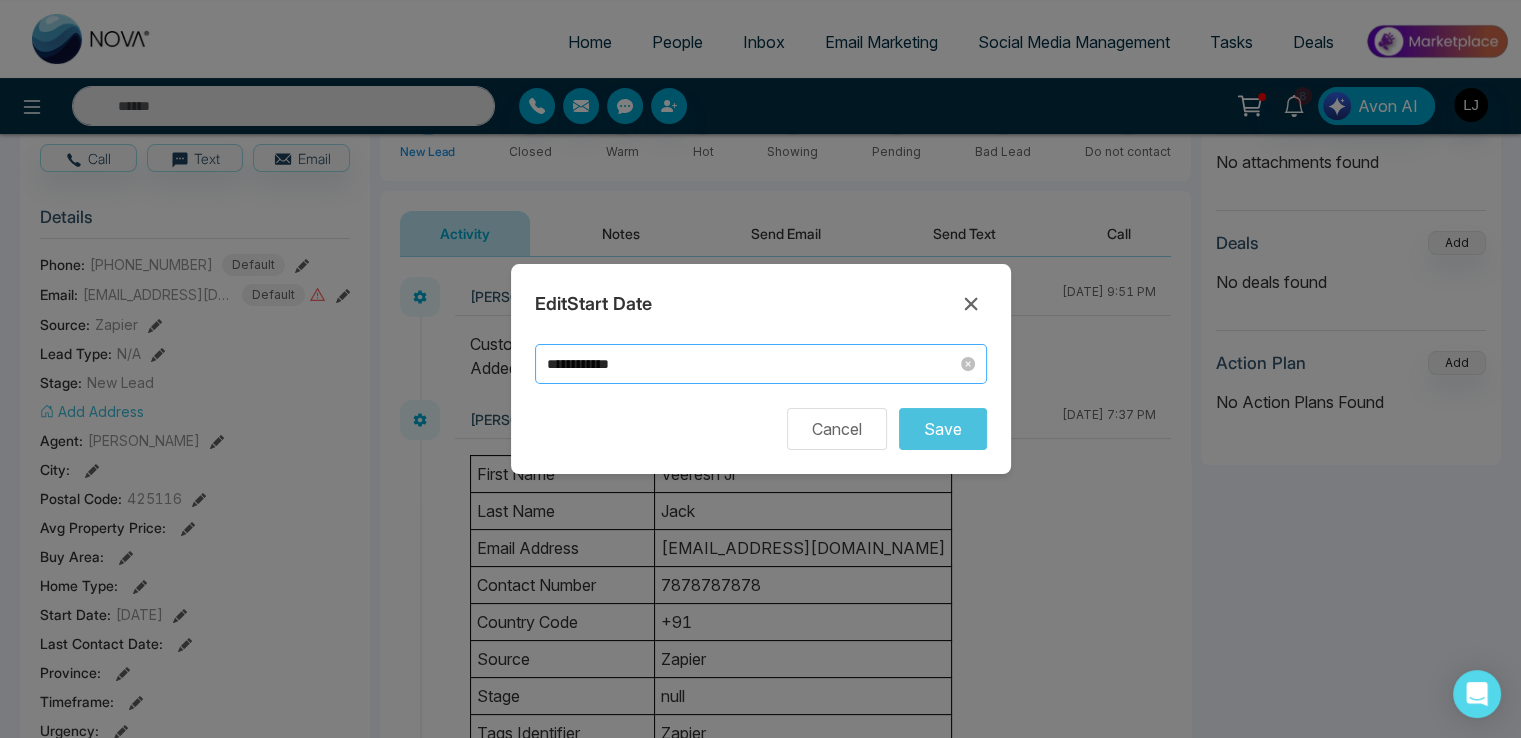 click on "**********" at bounding box center (752, 364) 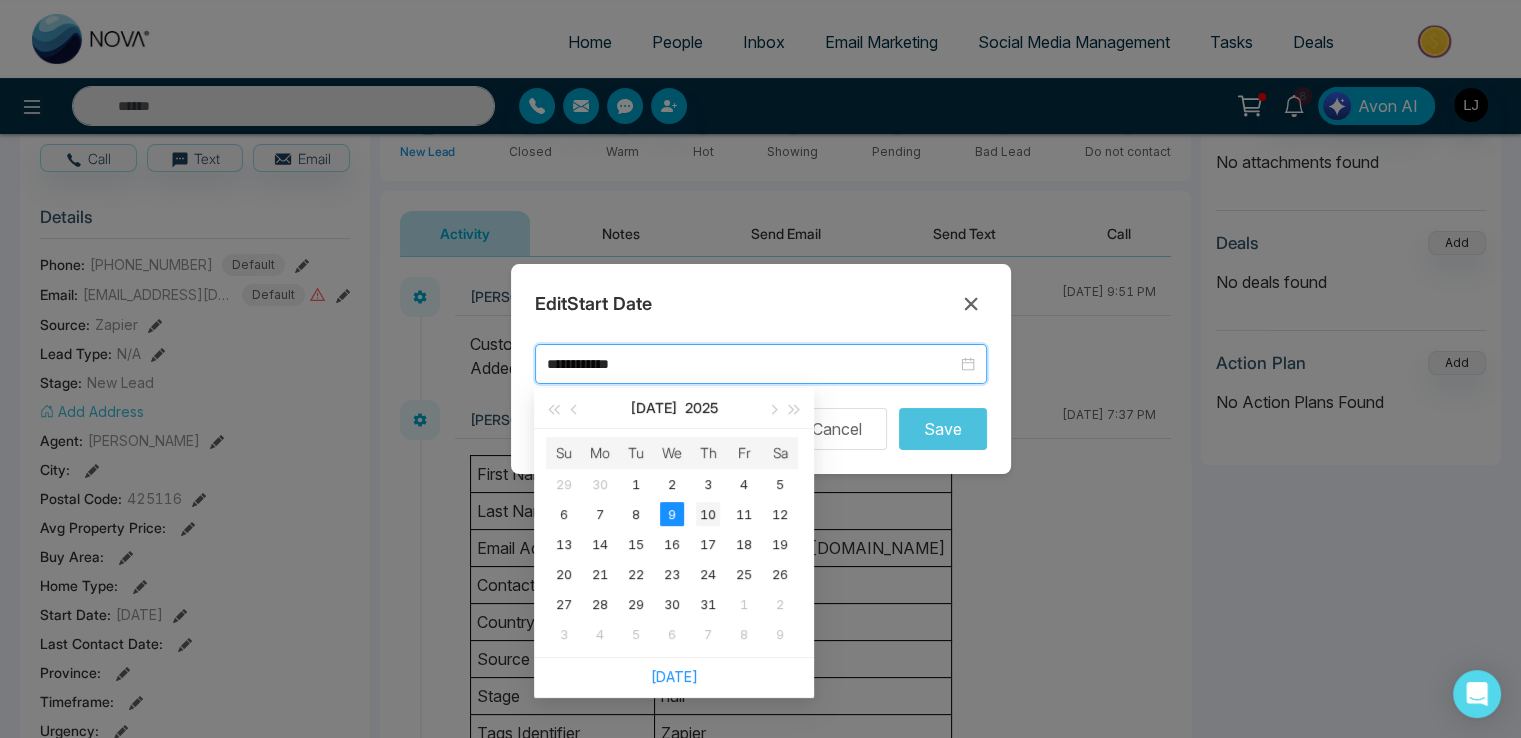 type on "**********" 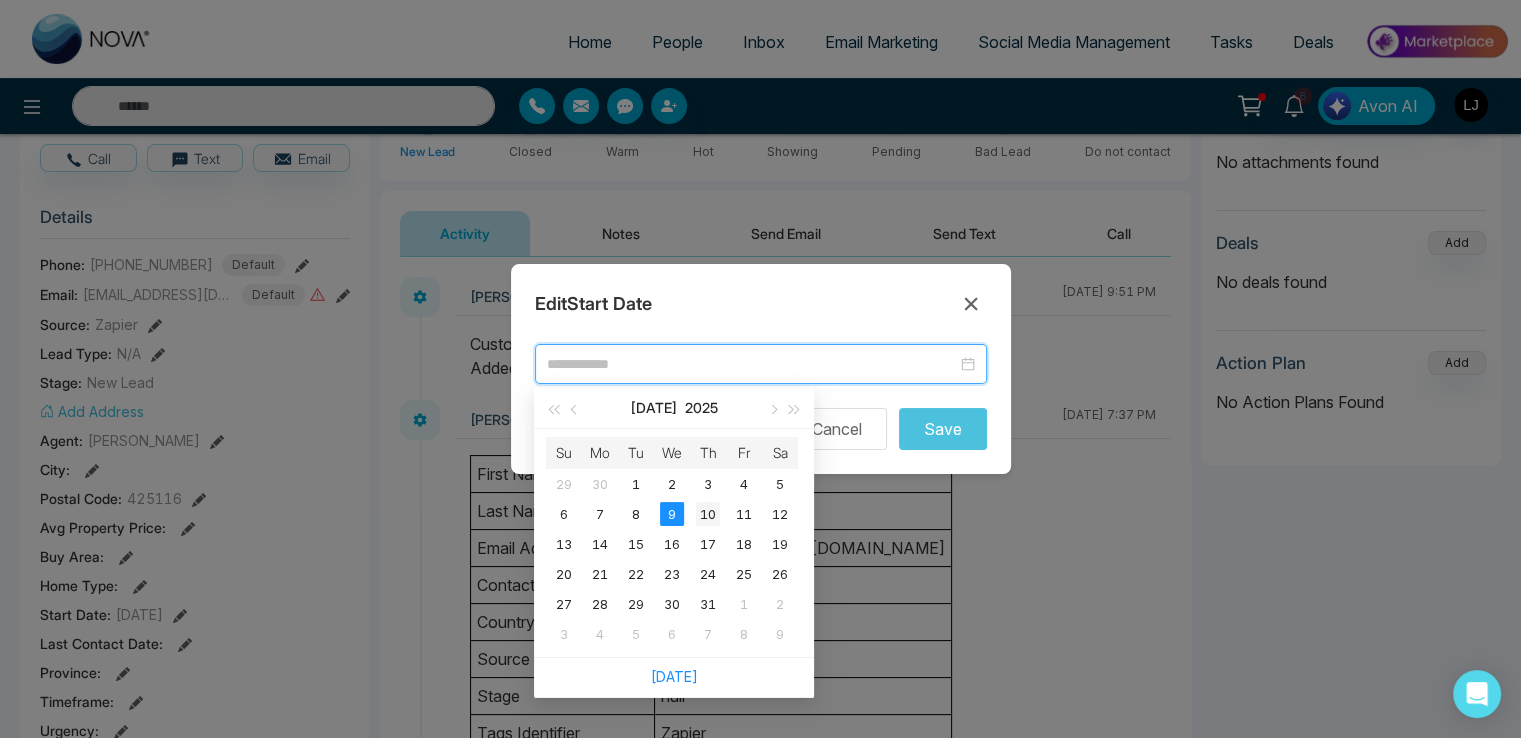 click on "10" at bounding box center (708, 514) 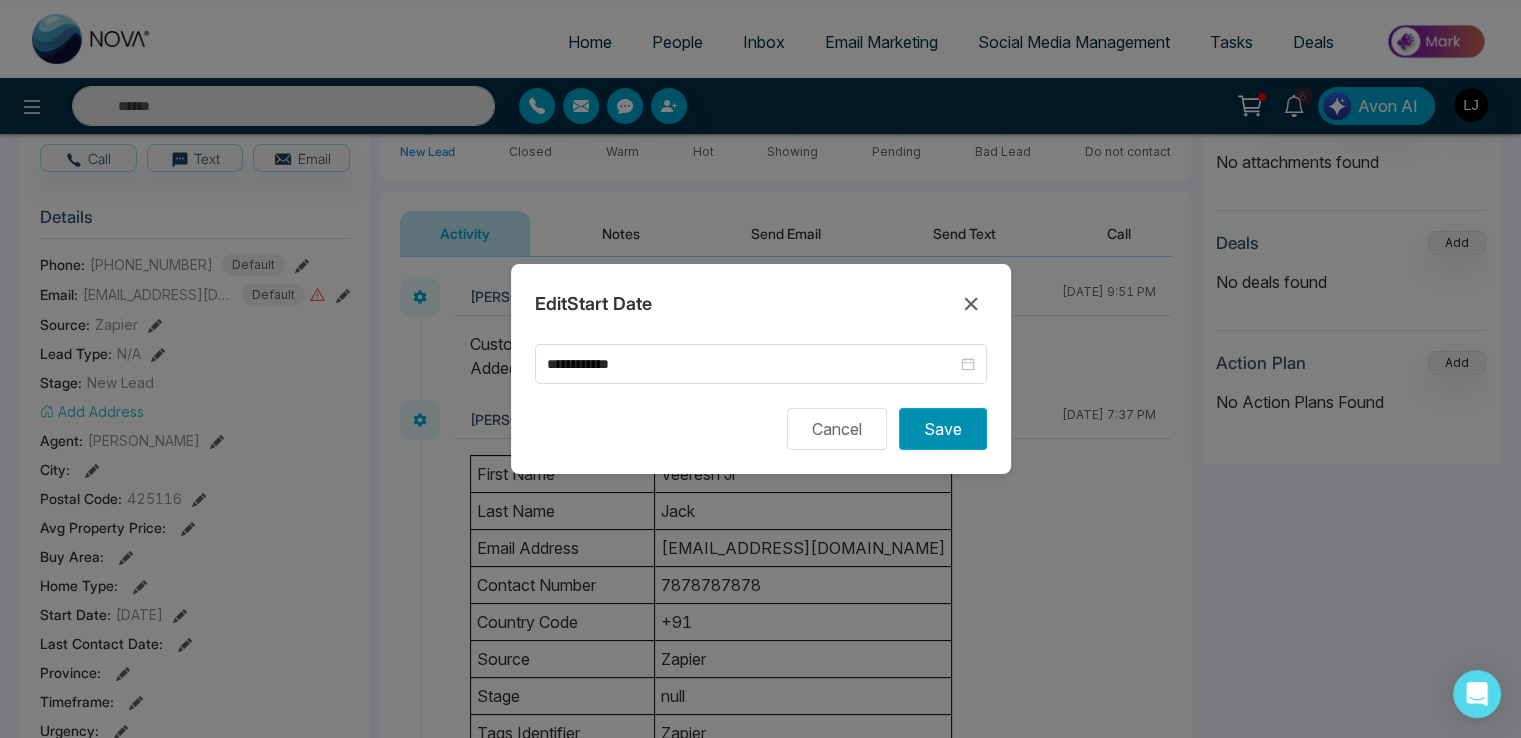 click on "Save" at bounding box center [943, 429] 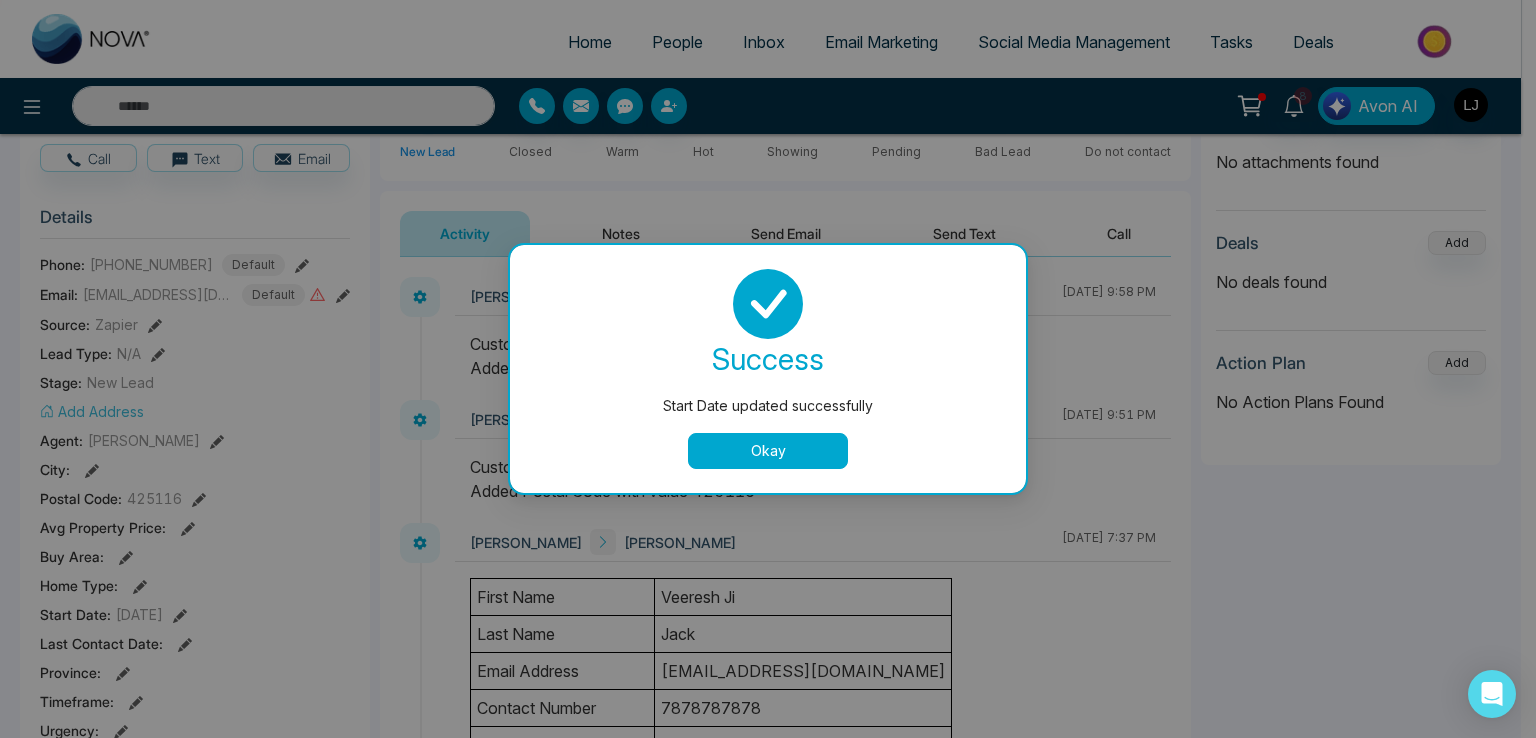 click on "Okay" at bounding box center (768, 451) 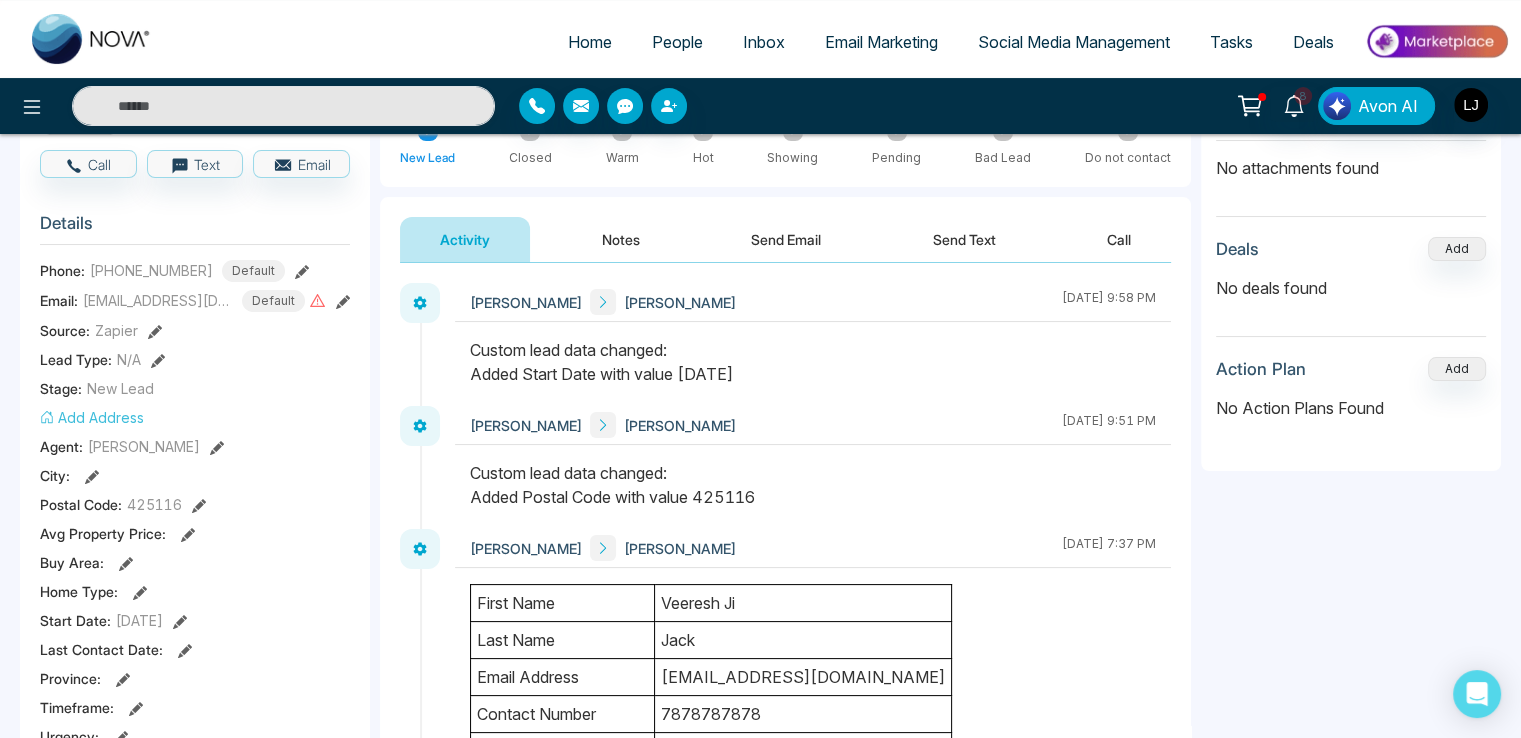 scroll, scrollTop: 100, scrollLeft: 0, axis: vertical 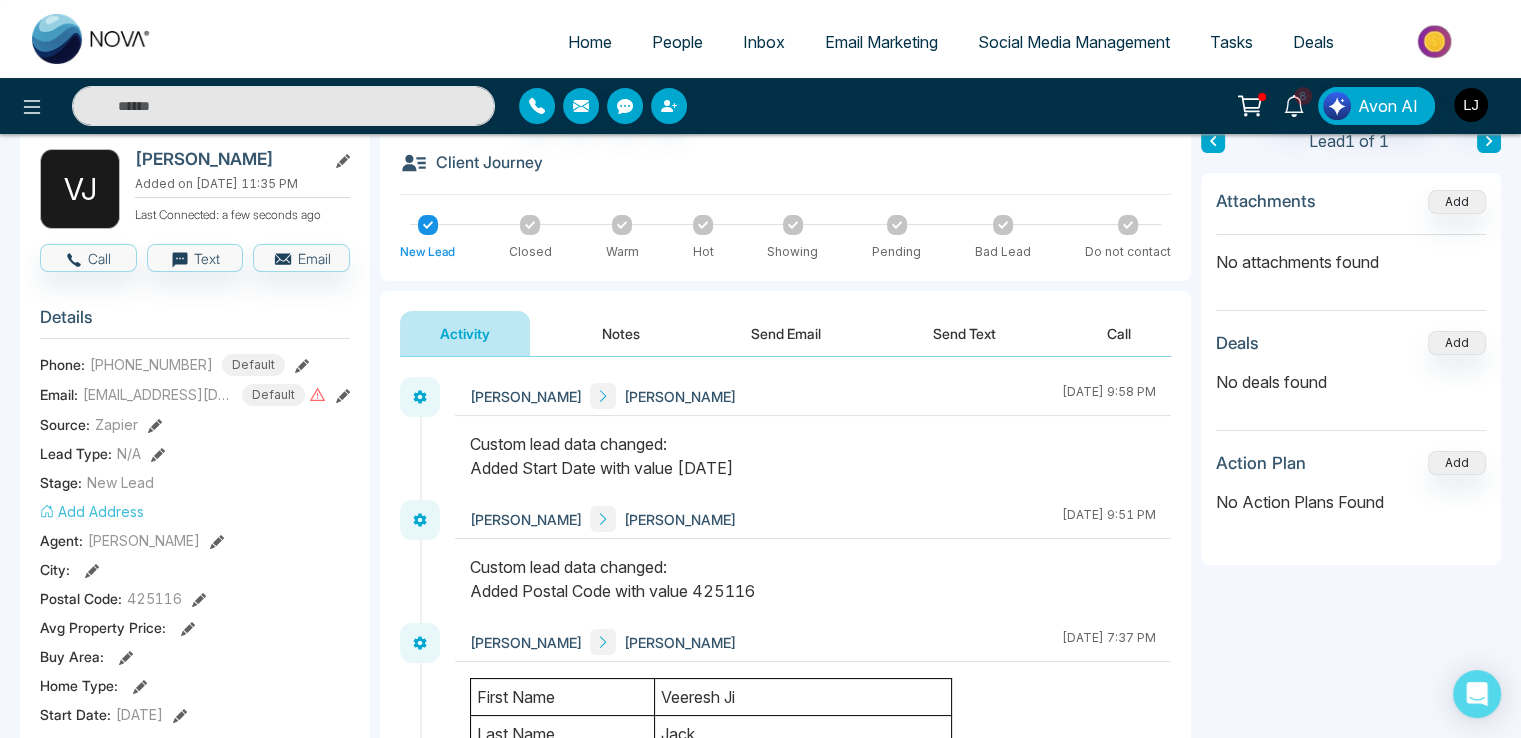 click on "Notes" at bounding box center (621, 333) 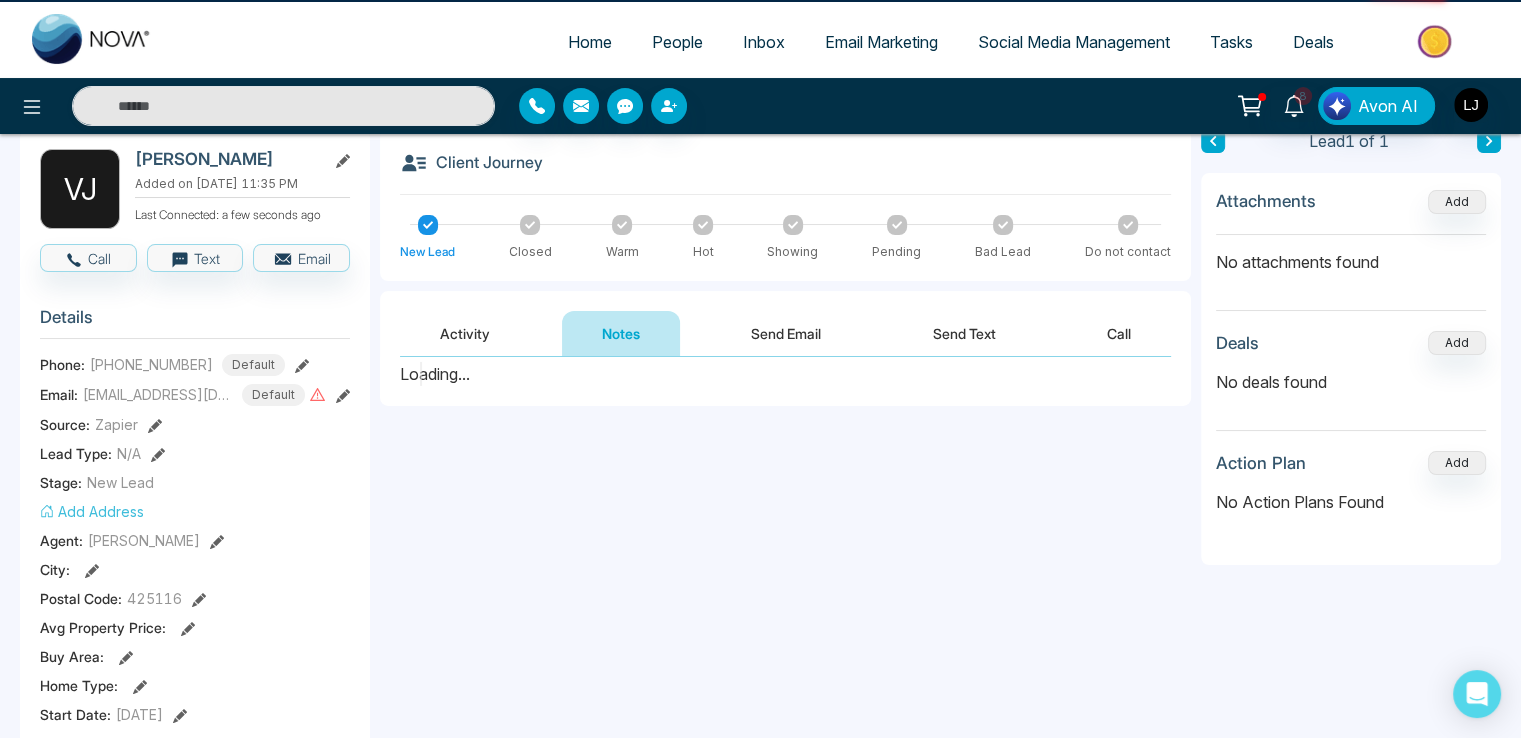 click on "Activity" at bounding box center [465, 333] 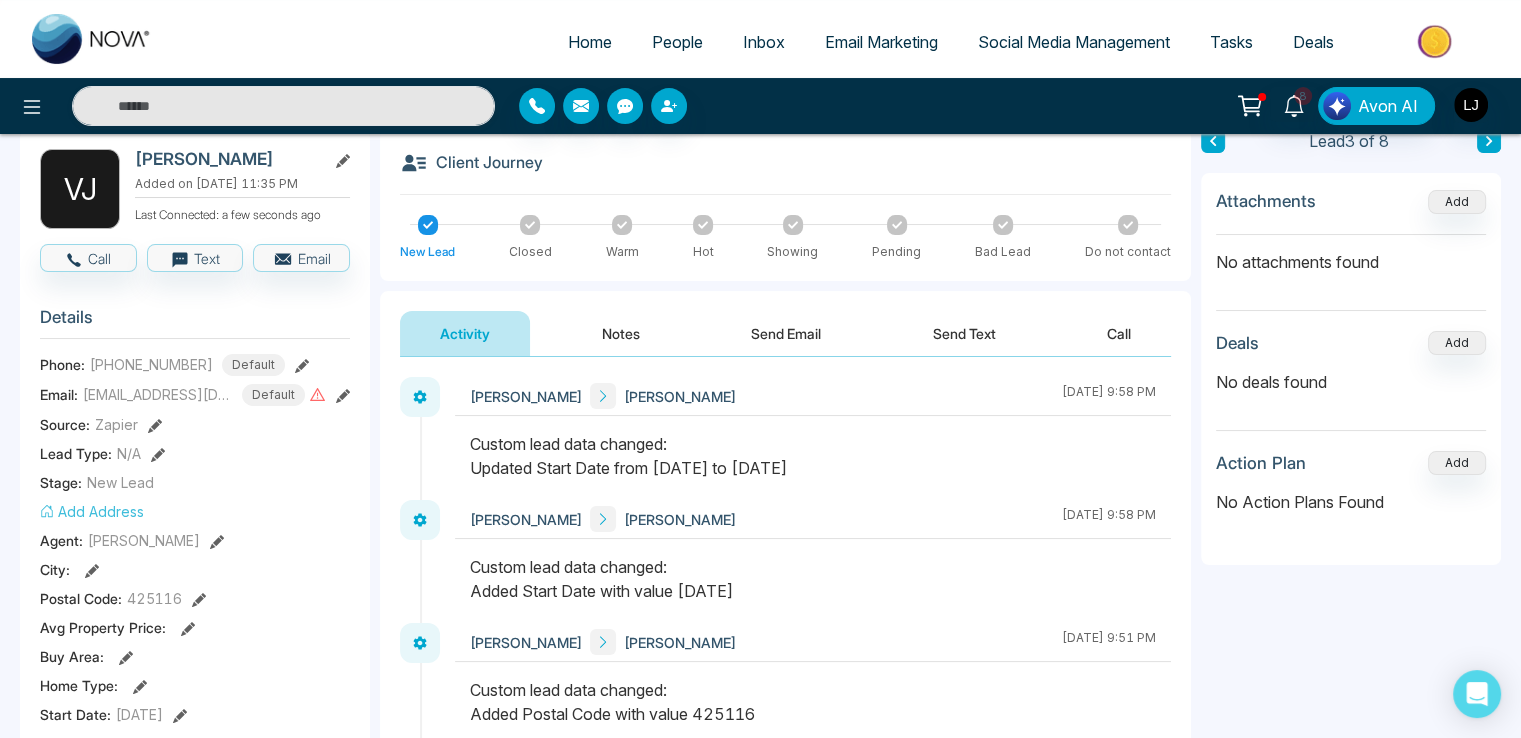 type 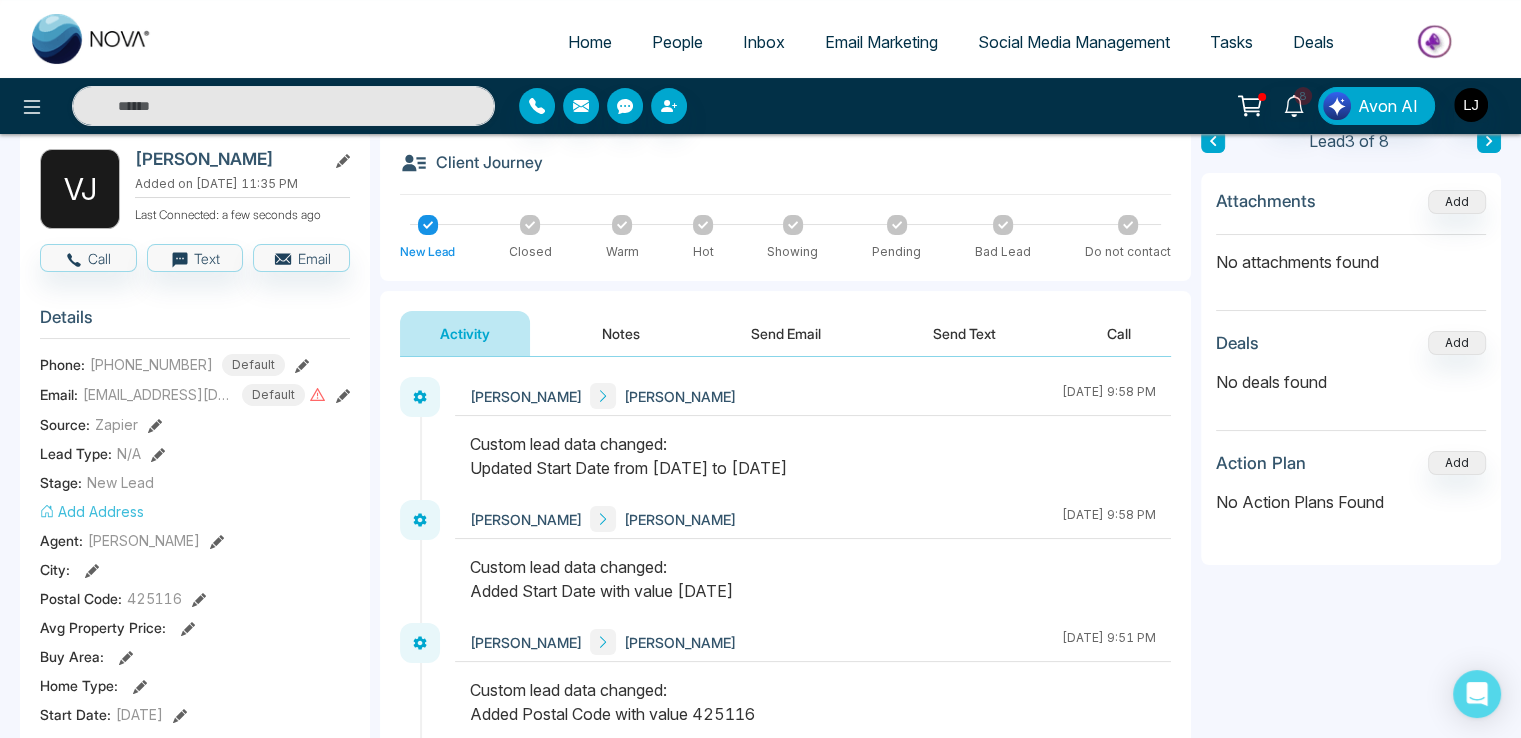 click on "Home People Inbox Email Marketing Social Media Management Tasks Deals" at bounding box center [840, 43] 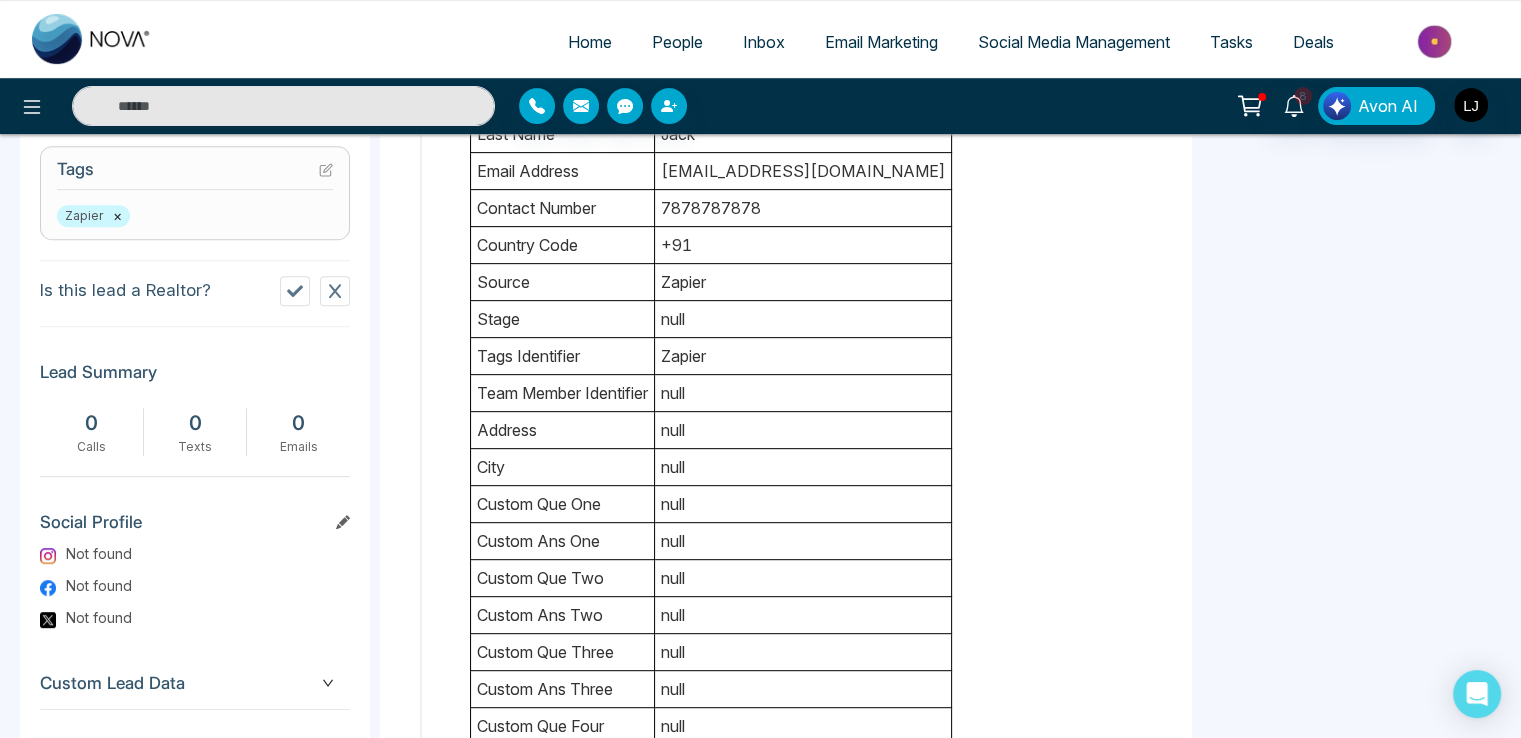 scroll, scrollTop: 917, scrollLeft: 0, axis: vertical 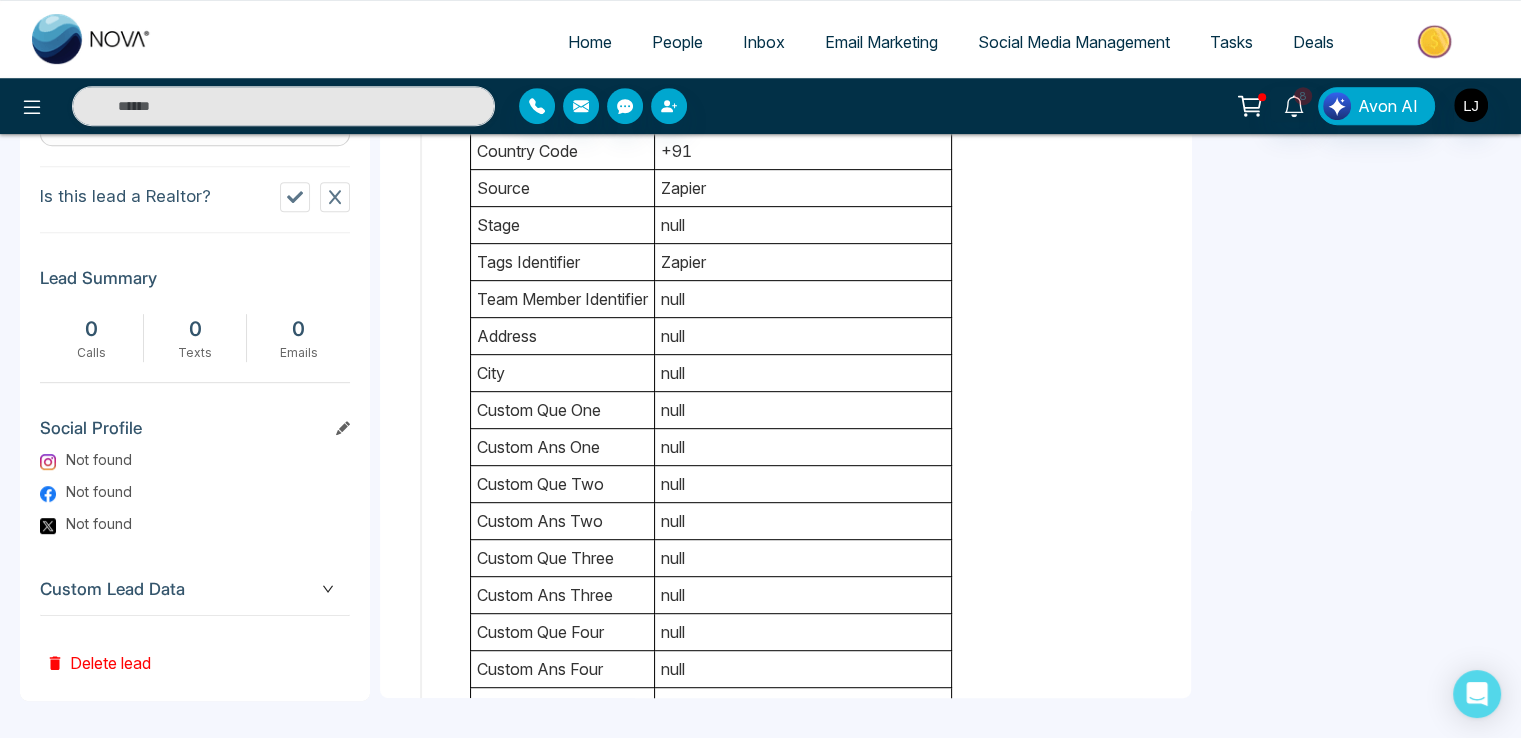 click on "Custom Lead Data" at bounding box center (195, 589) 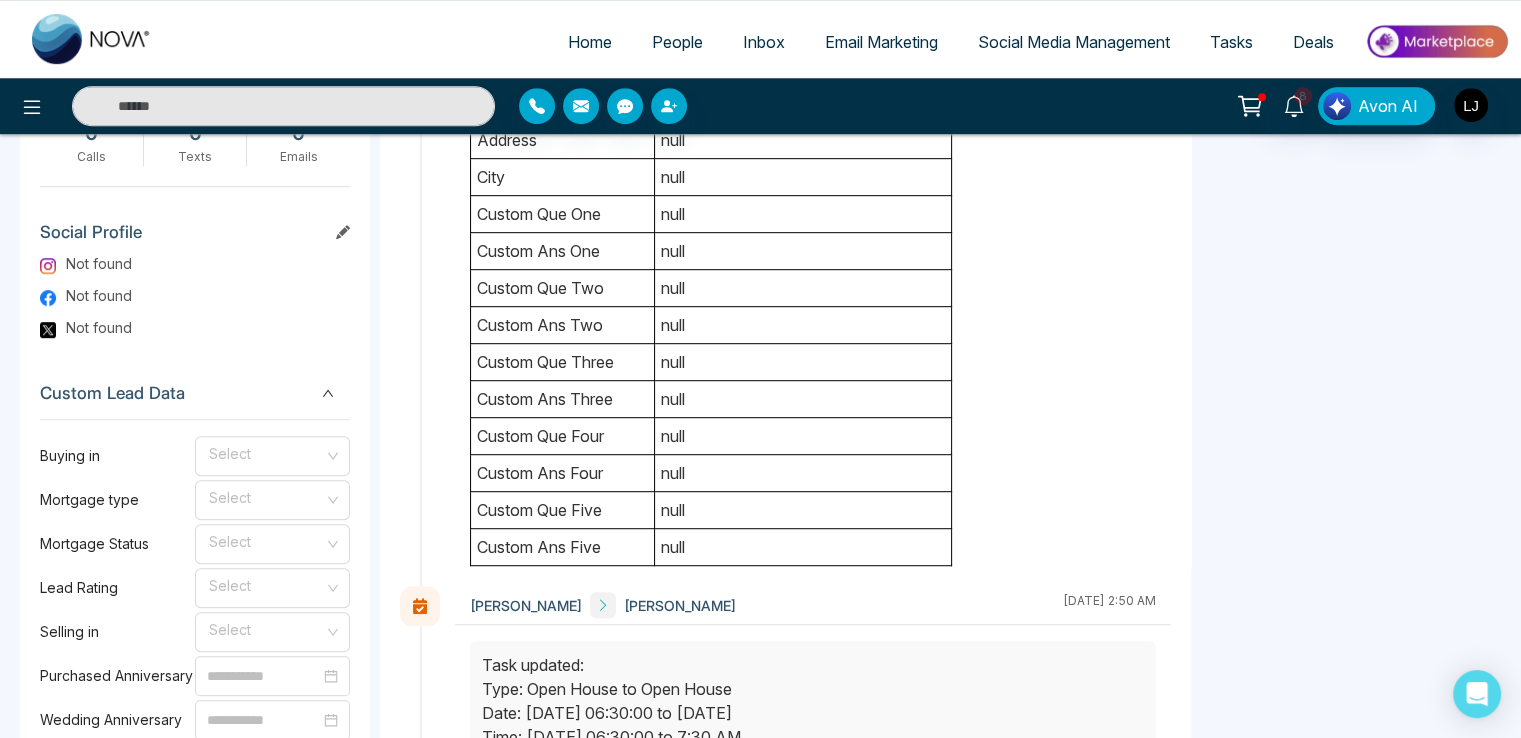 scroll, scrollTop: 1148, scrollLeft: 0, axis: vertical 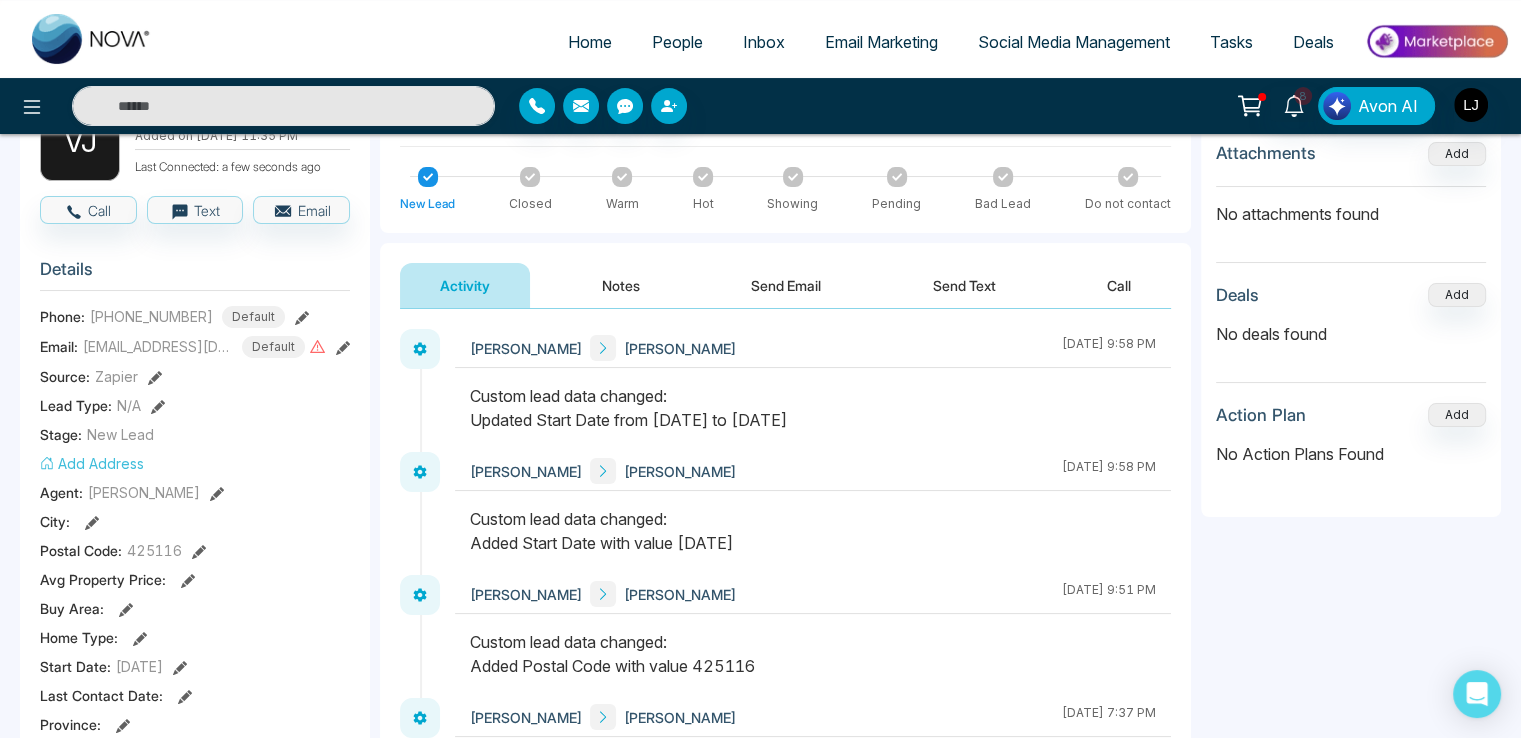 click on "Notes" at bounding box center (621, 285) 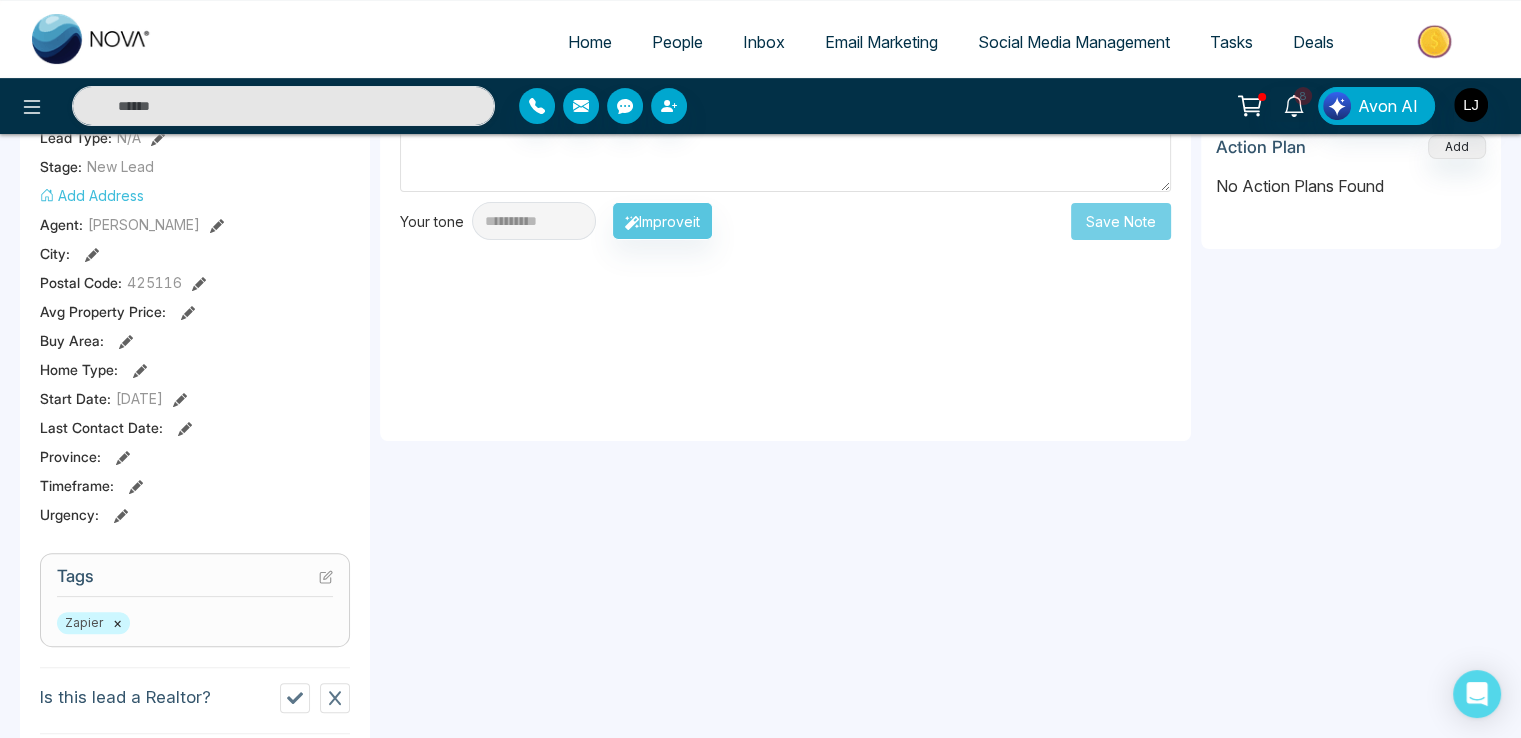 scroll, scrollTop: 148, scrollLeft: 0, axis: vertical 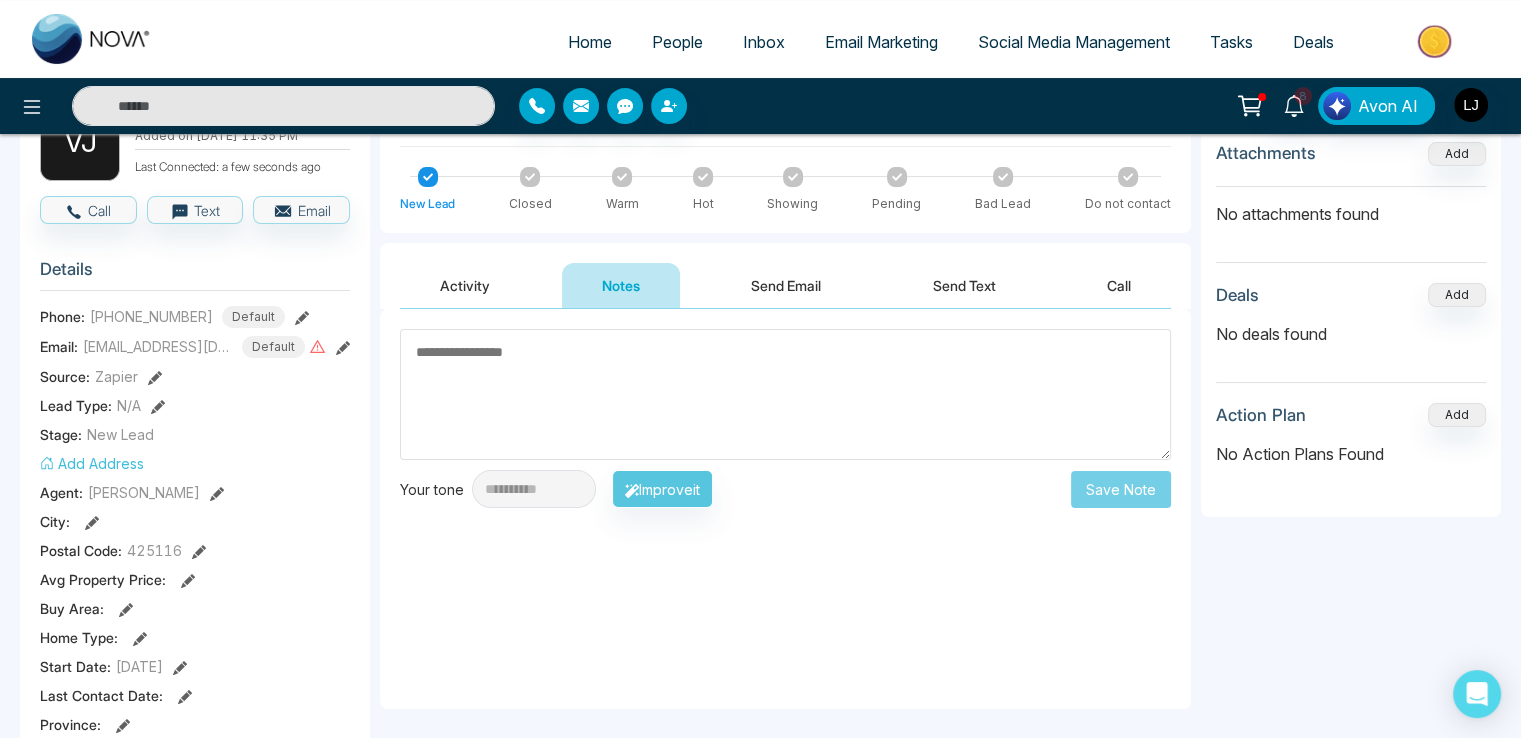 click on "Activity" at bounding box center [465, 285] 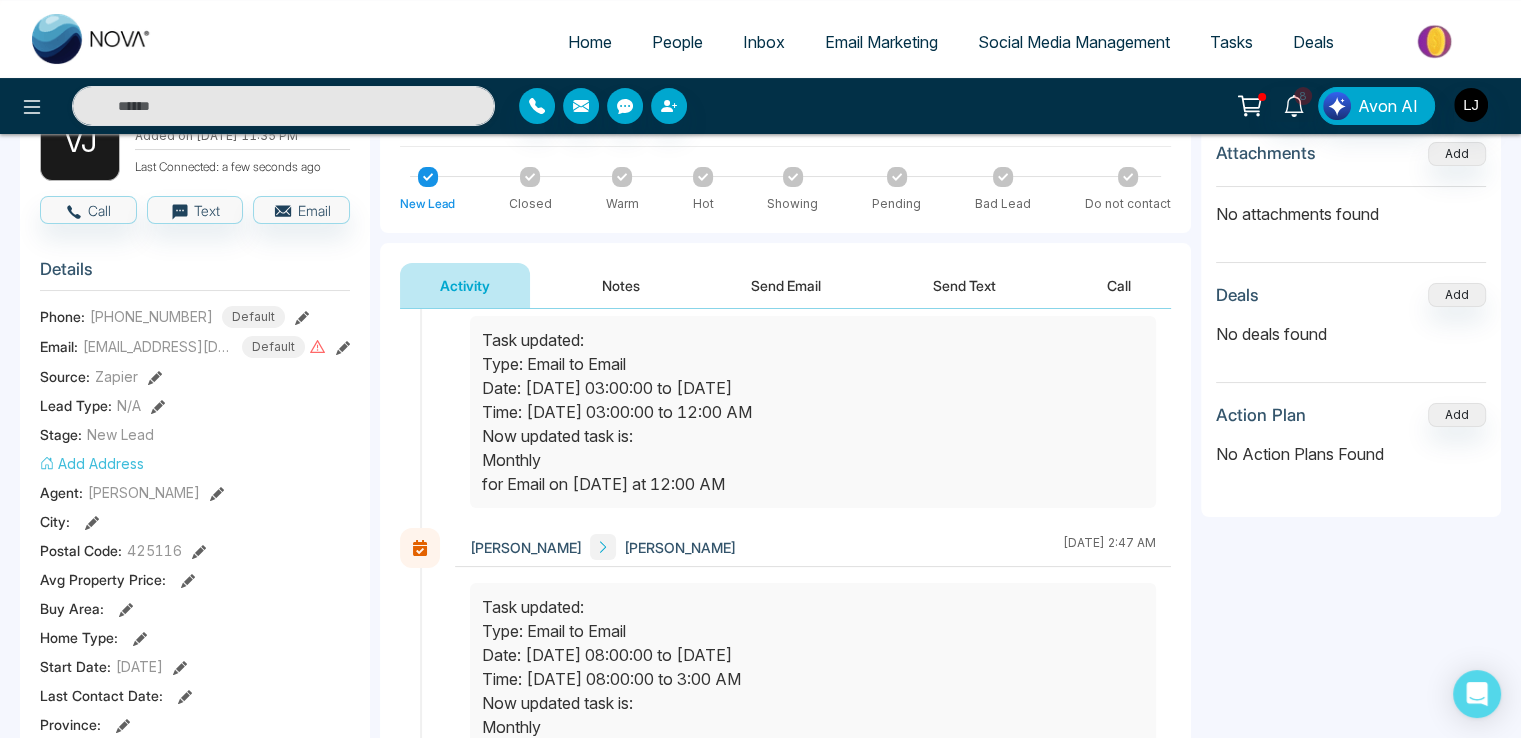 scroll, scrollTop: 3400, scrollLeft: 0, axis: vertical 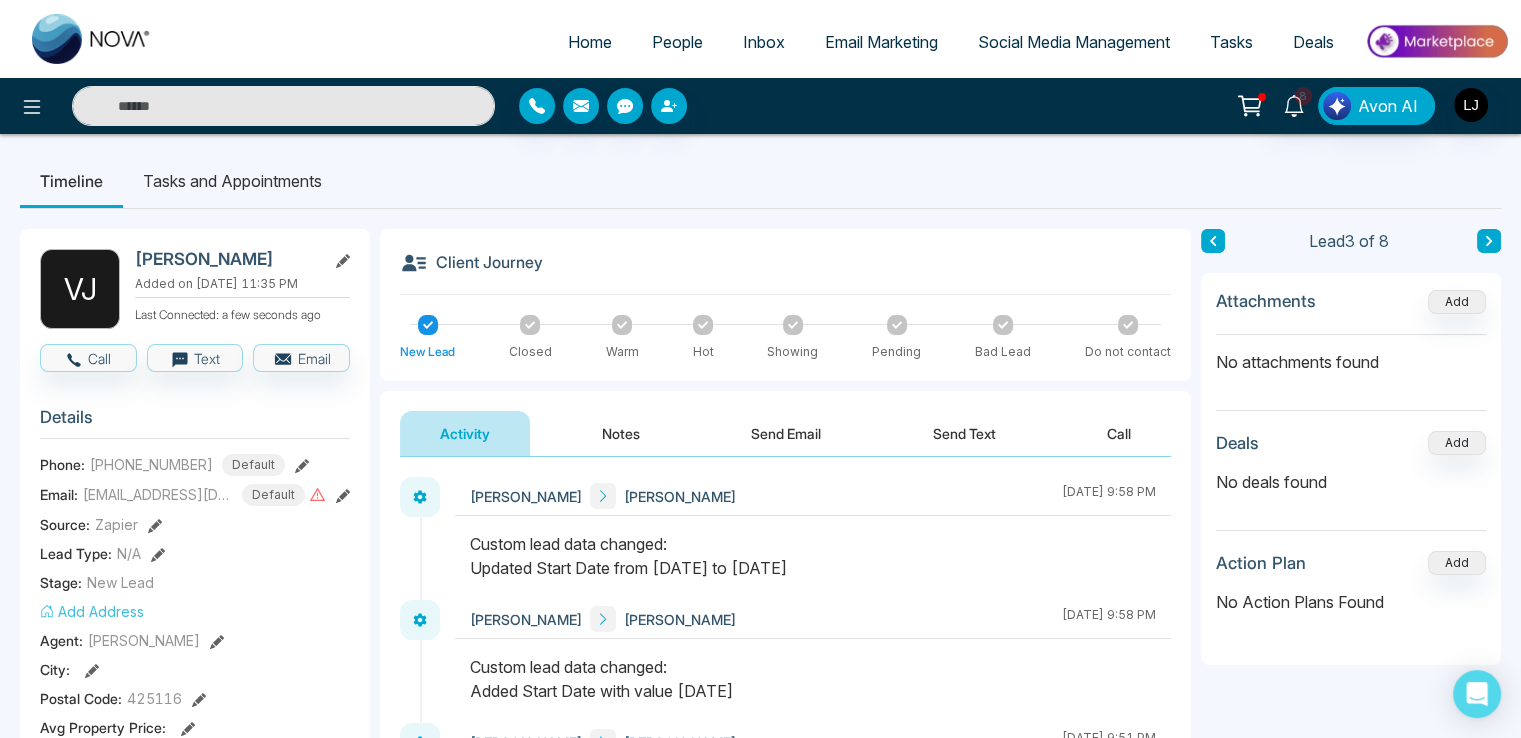 click at bounding box center [283, 106] 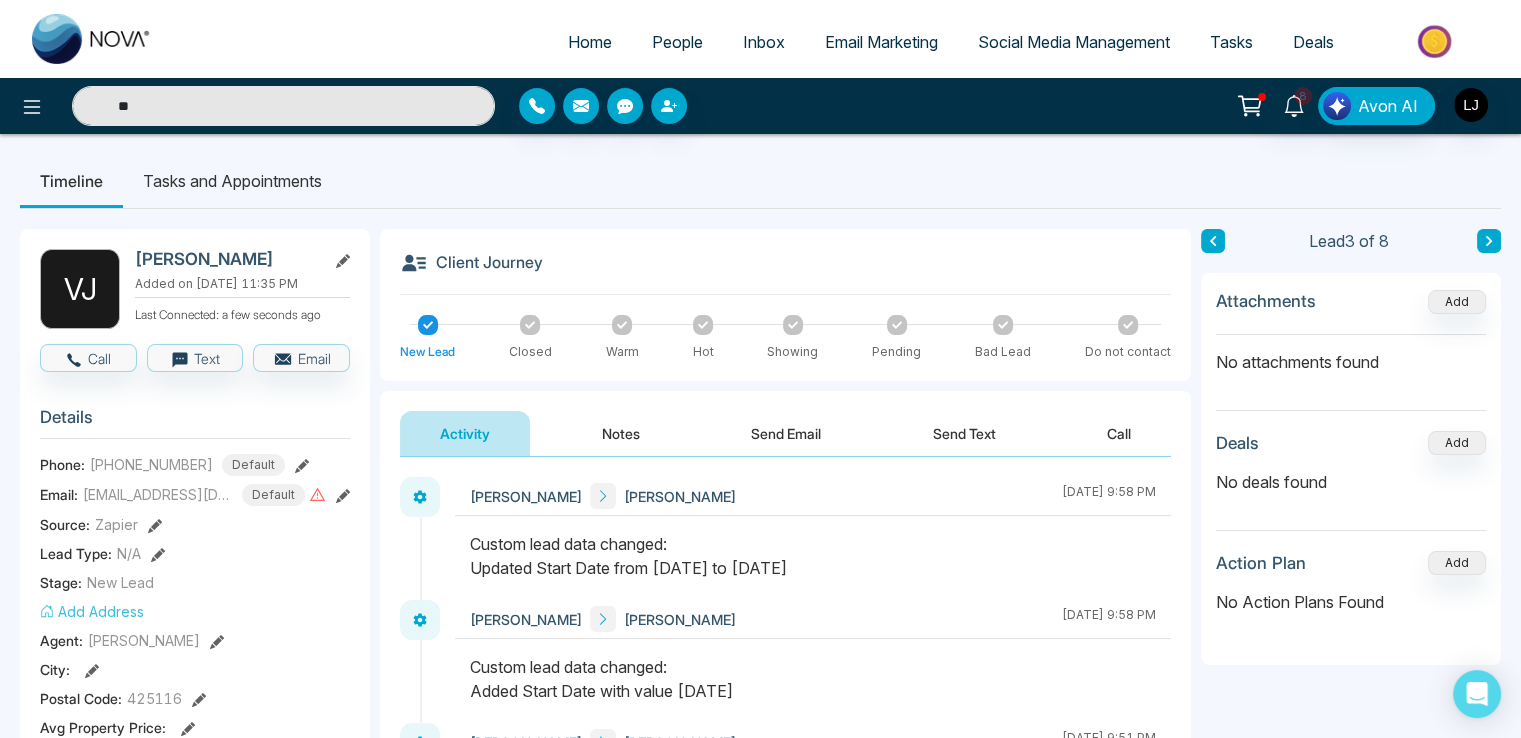 type on "*" 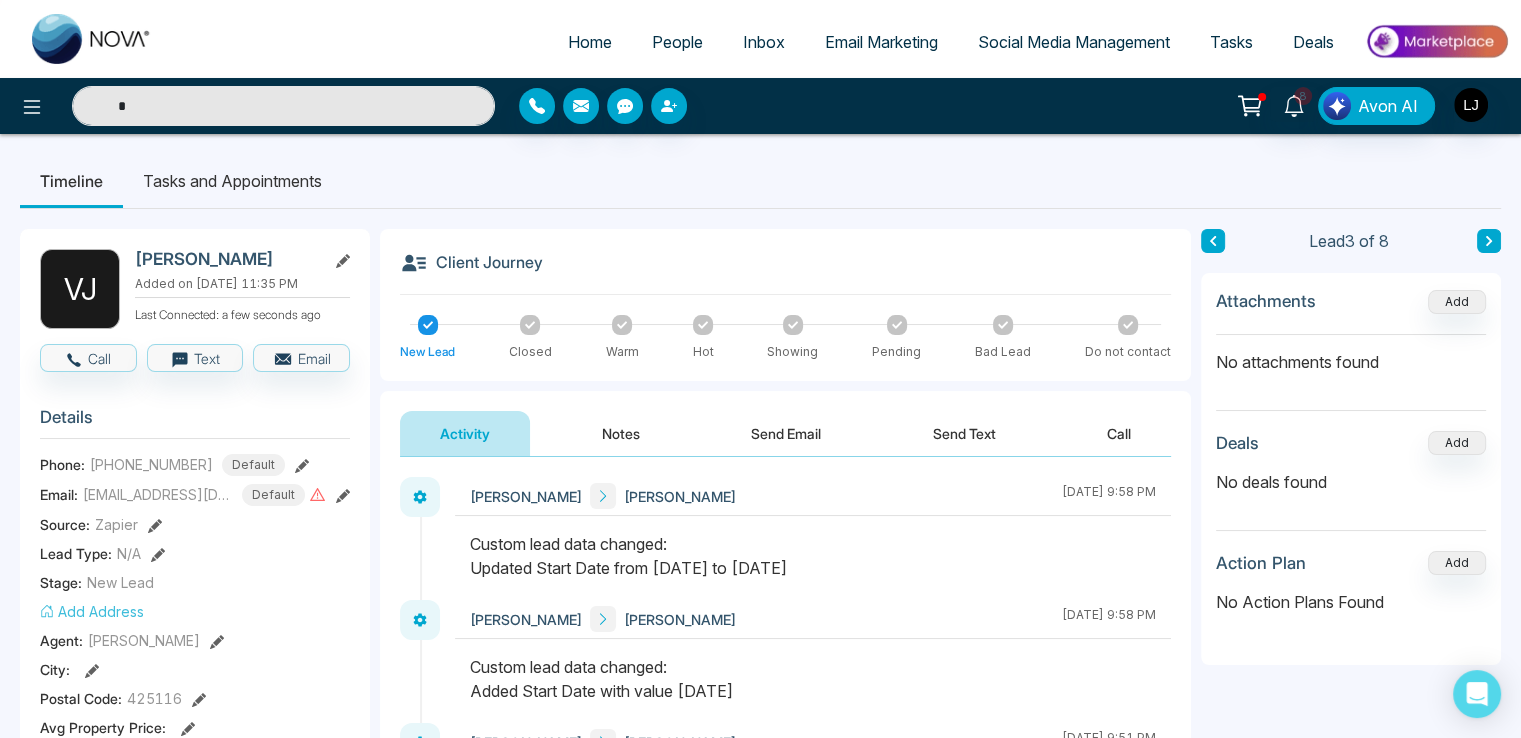 type 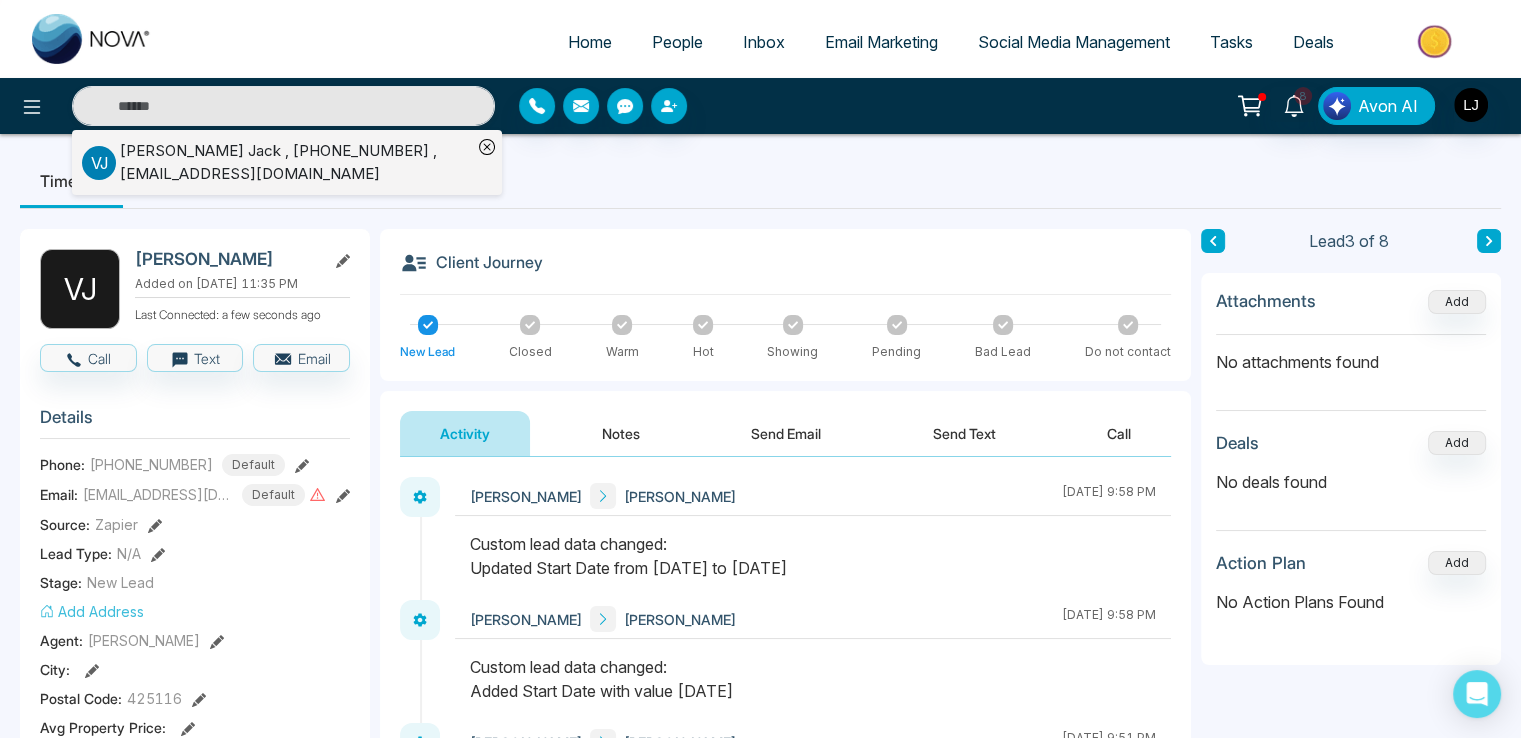 click on "Timeline Tasks and Appointments" at bounding box center (760, 181) 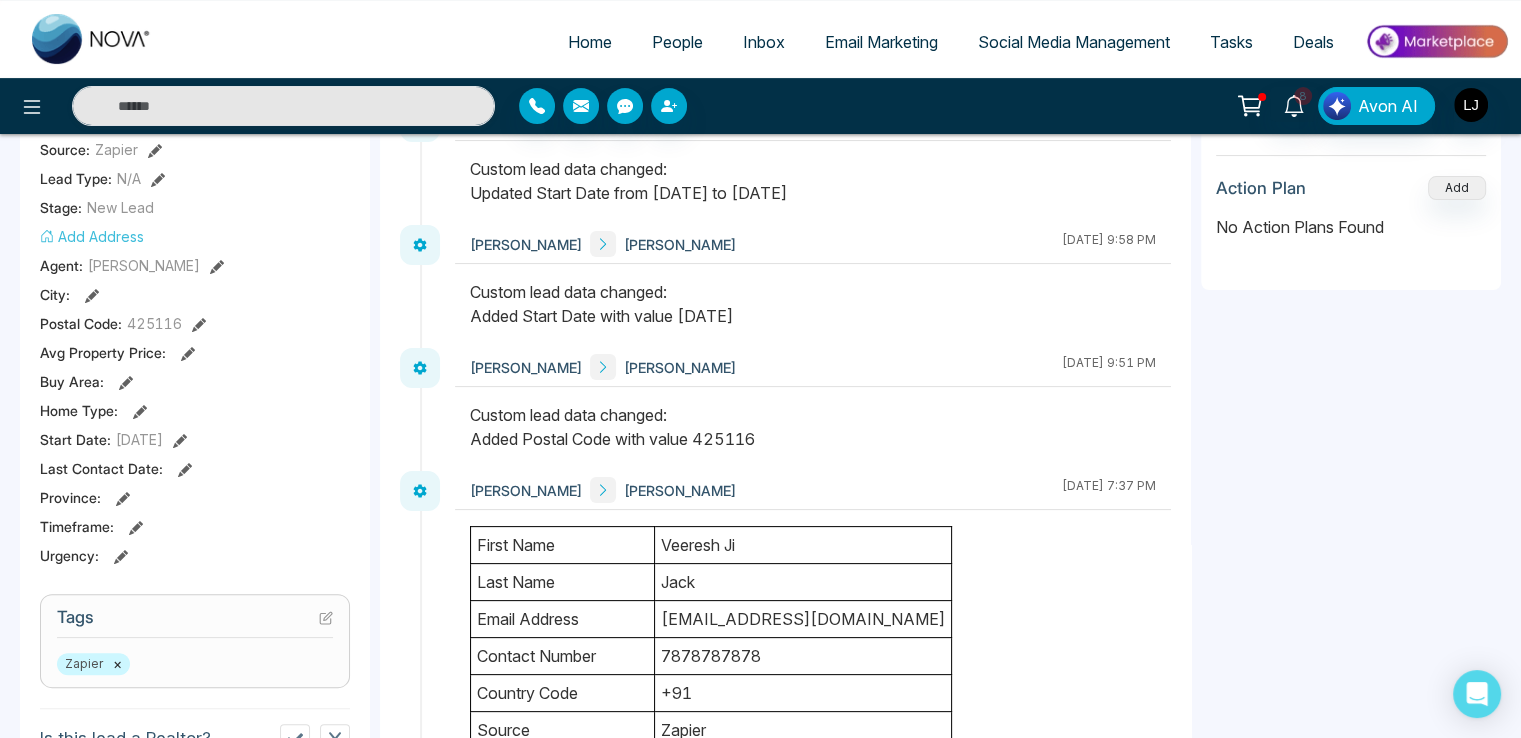 scroll, scrollTop: 400, scrollLeft: 0, axis: vertical 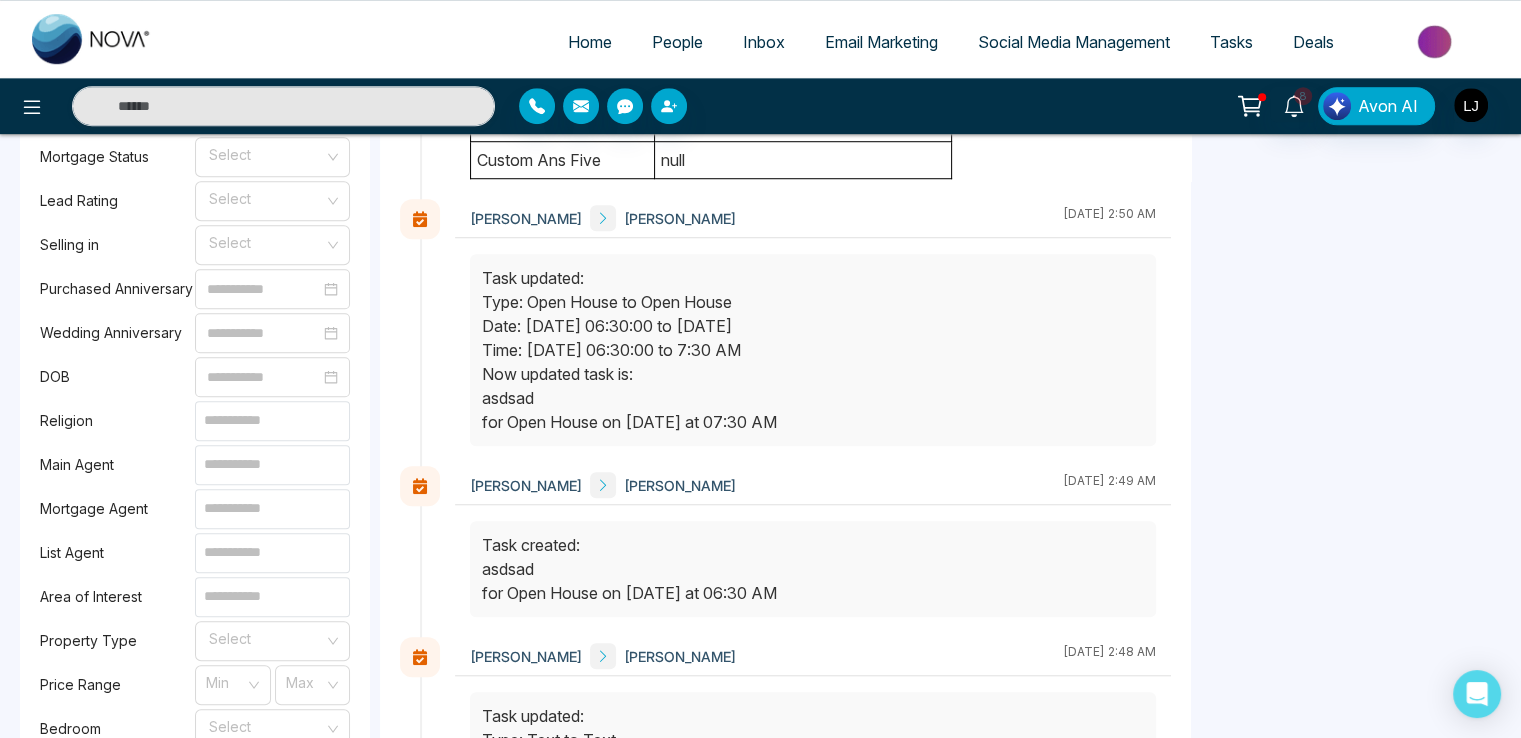 drag, startPoint x: 544, startPoint y: 317, endPoint x: 700, endPoint y: 311, distance: 156.11534 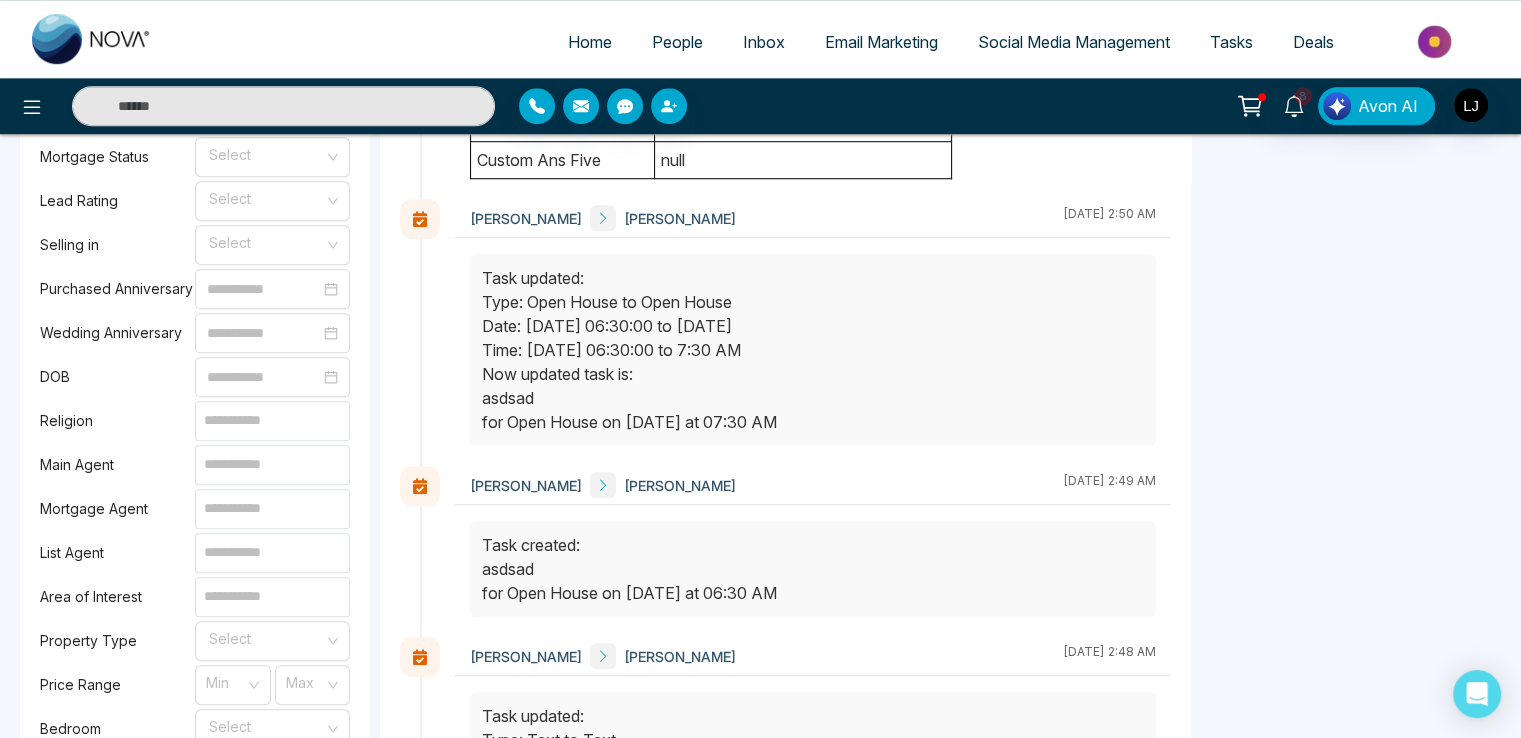 click on "Task updated:   Type: Open House to Open House  Date: [DATE] 06:30:00 to [DATE]  Time: [DATE] 06:30:00 to 7:30 AM  Now updated task is:   asdsad   for Open House on [DATE] at 07:30 AM" at bounding box center (813, 350) 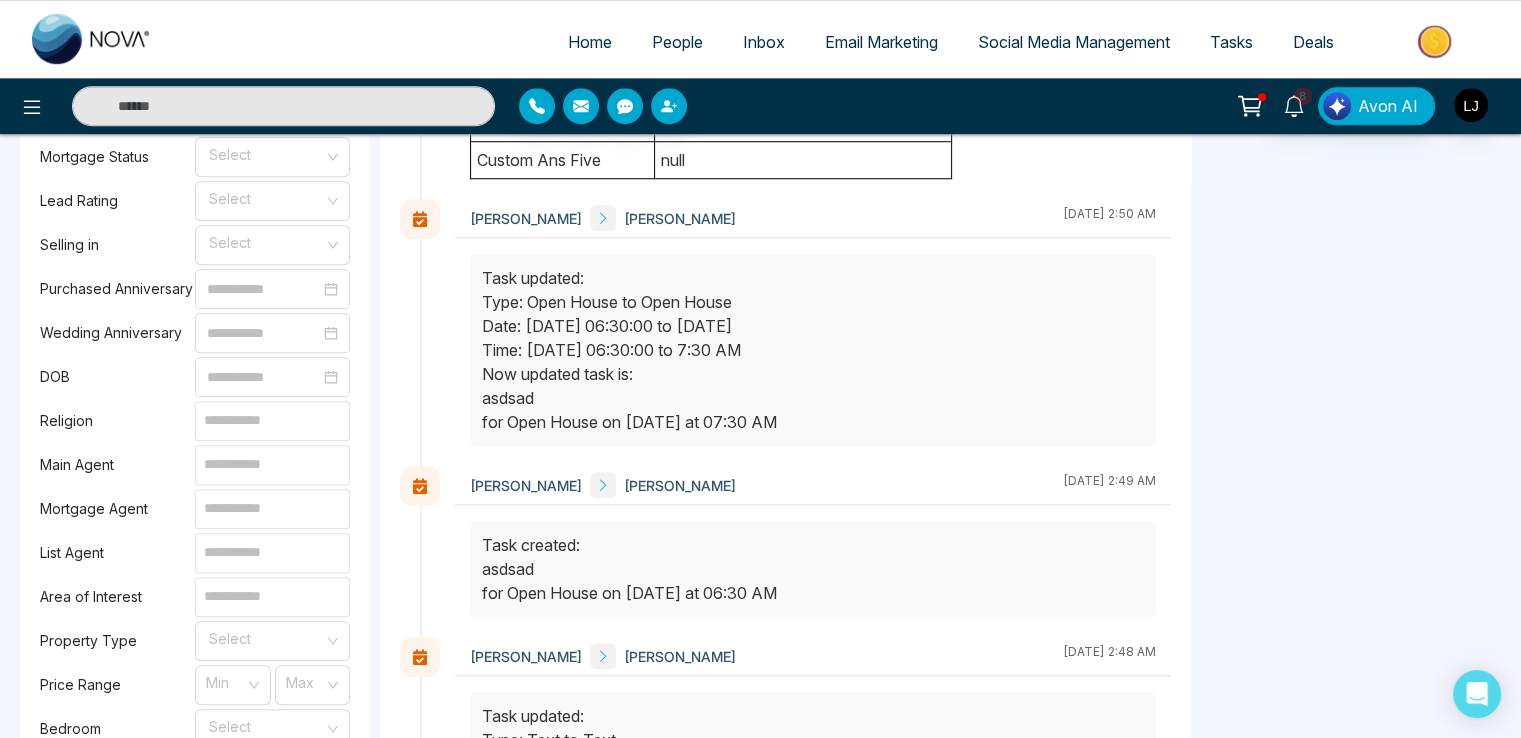 click on "Task updated:   Type: Open House to Open House  Date: [DATE] 06:30:00 to [DATE]  Time: [DATE] 06:30:00 to 7:30 AM  Now updated task is:   asdsad   for Open House on [DATE] at 07:30 AM" at bounding box center (813, 350) 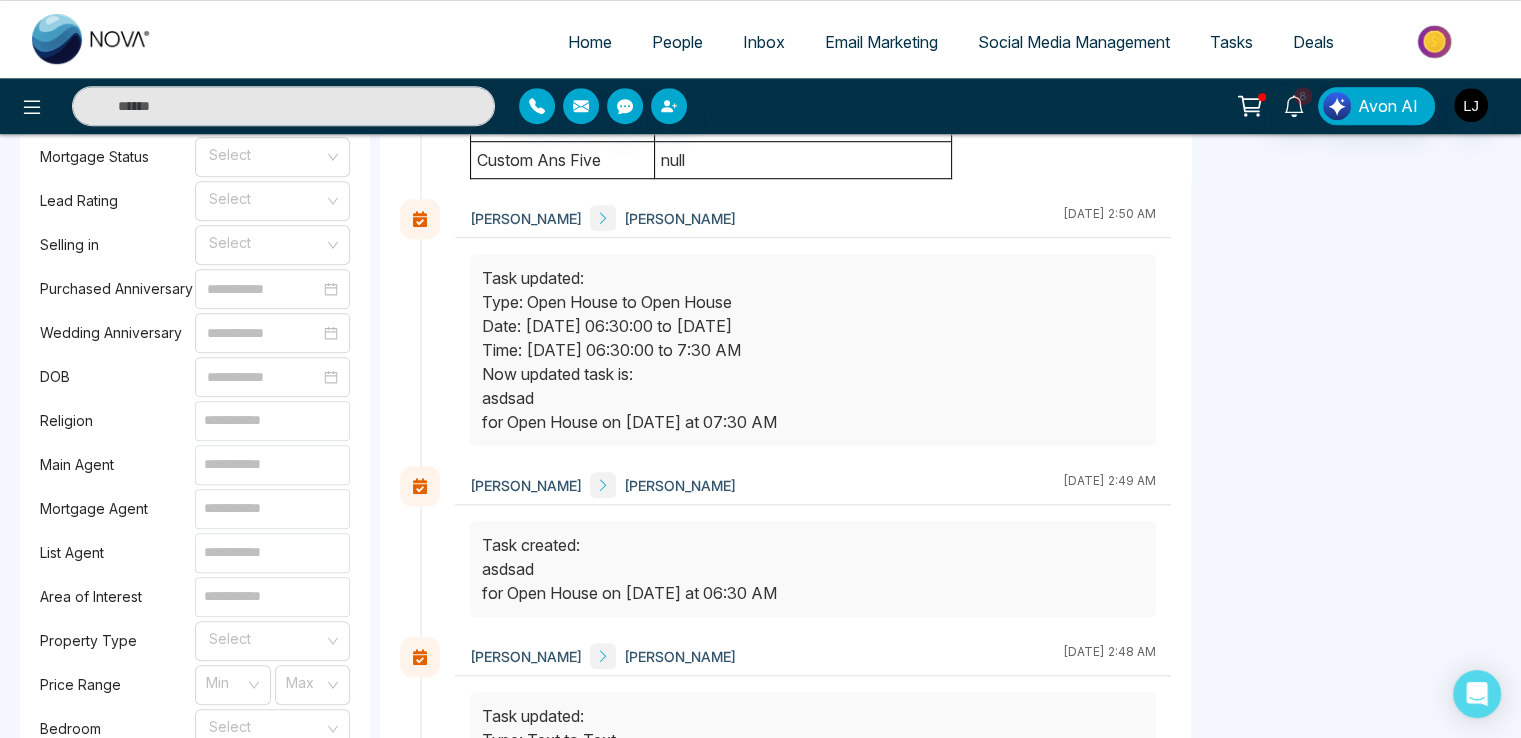 drag, startPoint x: 224, startPoint y: 34, endPoint x: 220, endPoint y: 22, distance: 12.649111 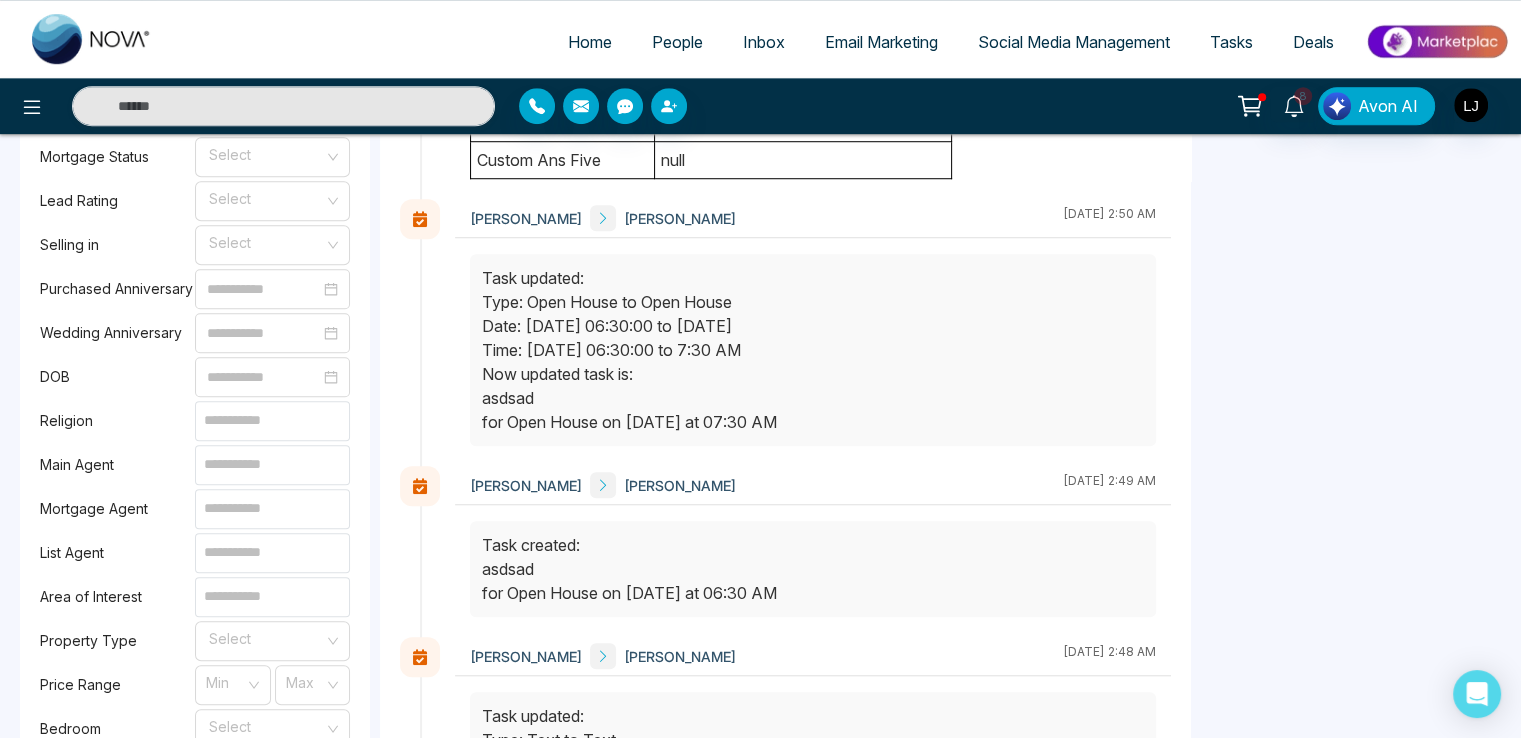 click on "Home People Inbox Email Marketing Social Media Management Tasks Deals" at bounding box center (840, 43) 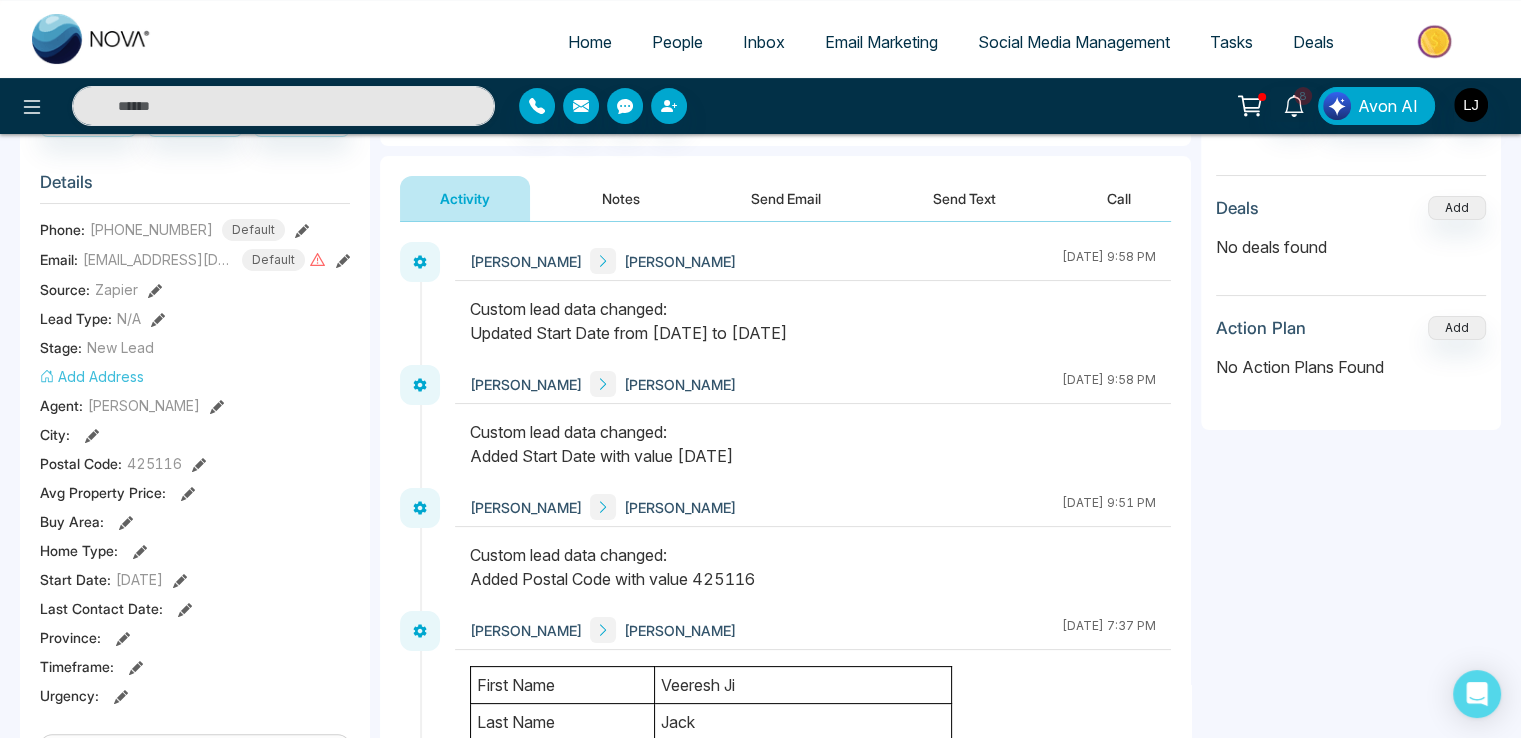 scroll, scrollTop: 200, scrollLeft: 0, axis: vertical 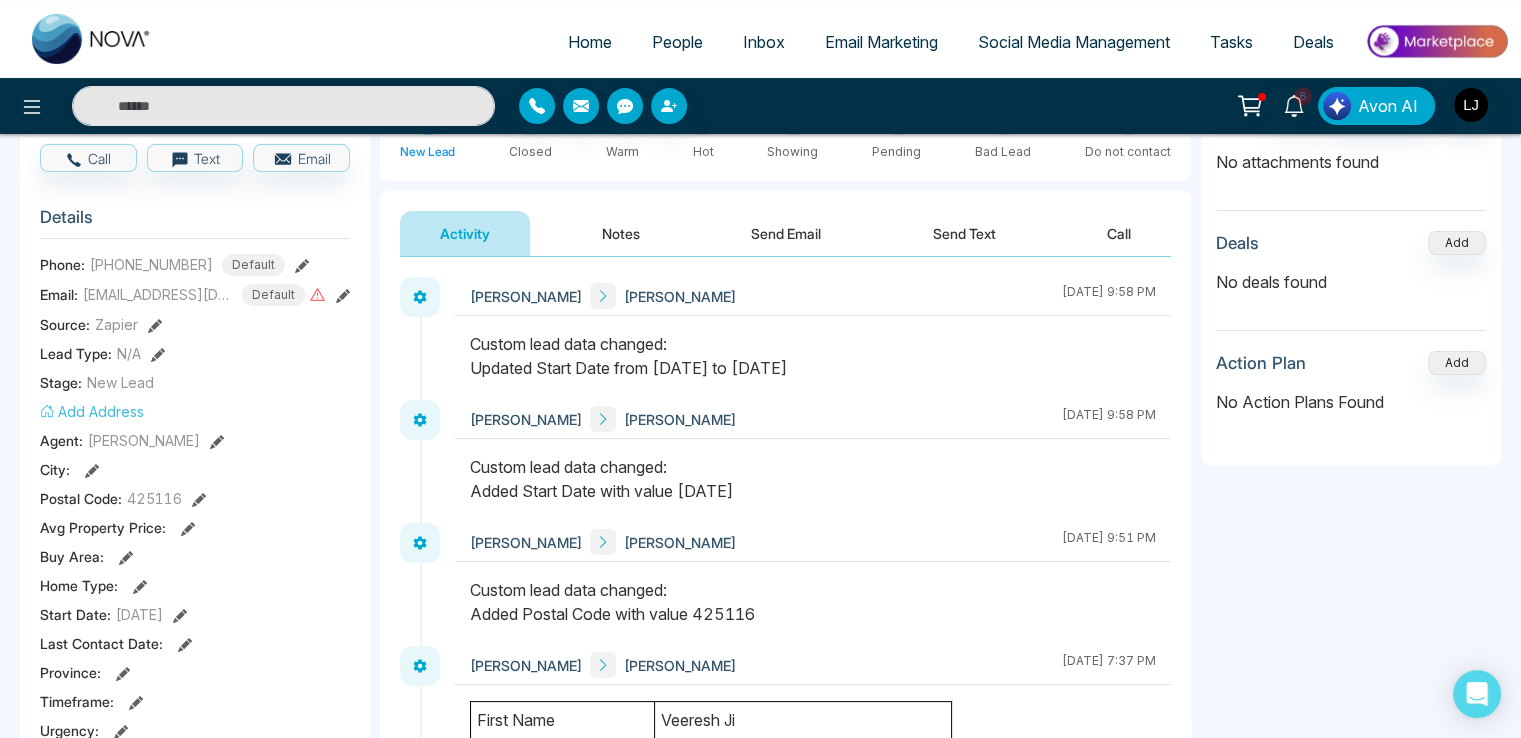 click on "People" at bounding box center [677, 42] 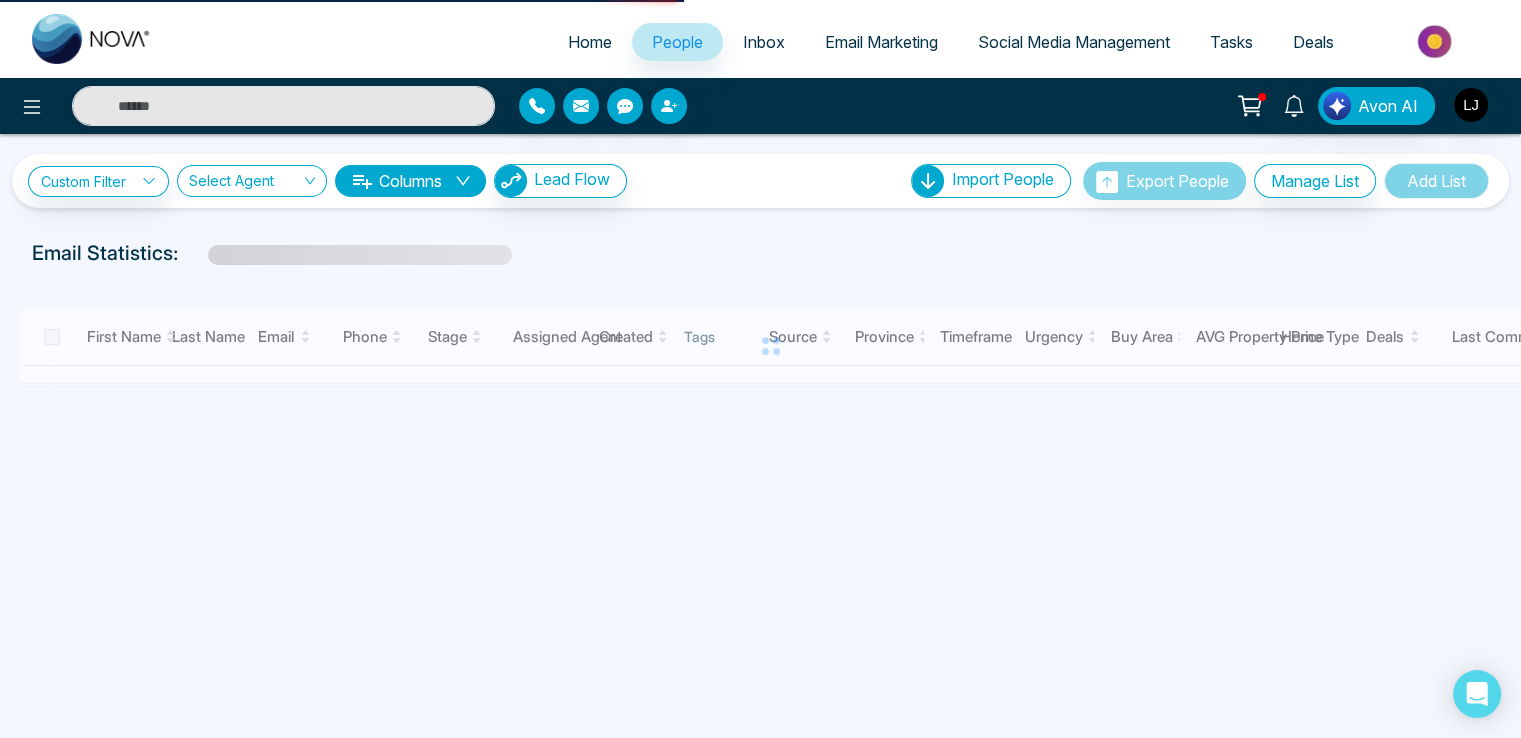 scroll, scrollTop: 0, scrollLeft: 0, axis: both 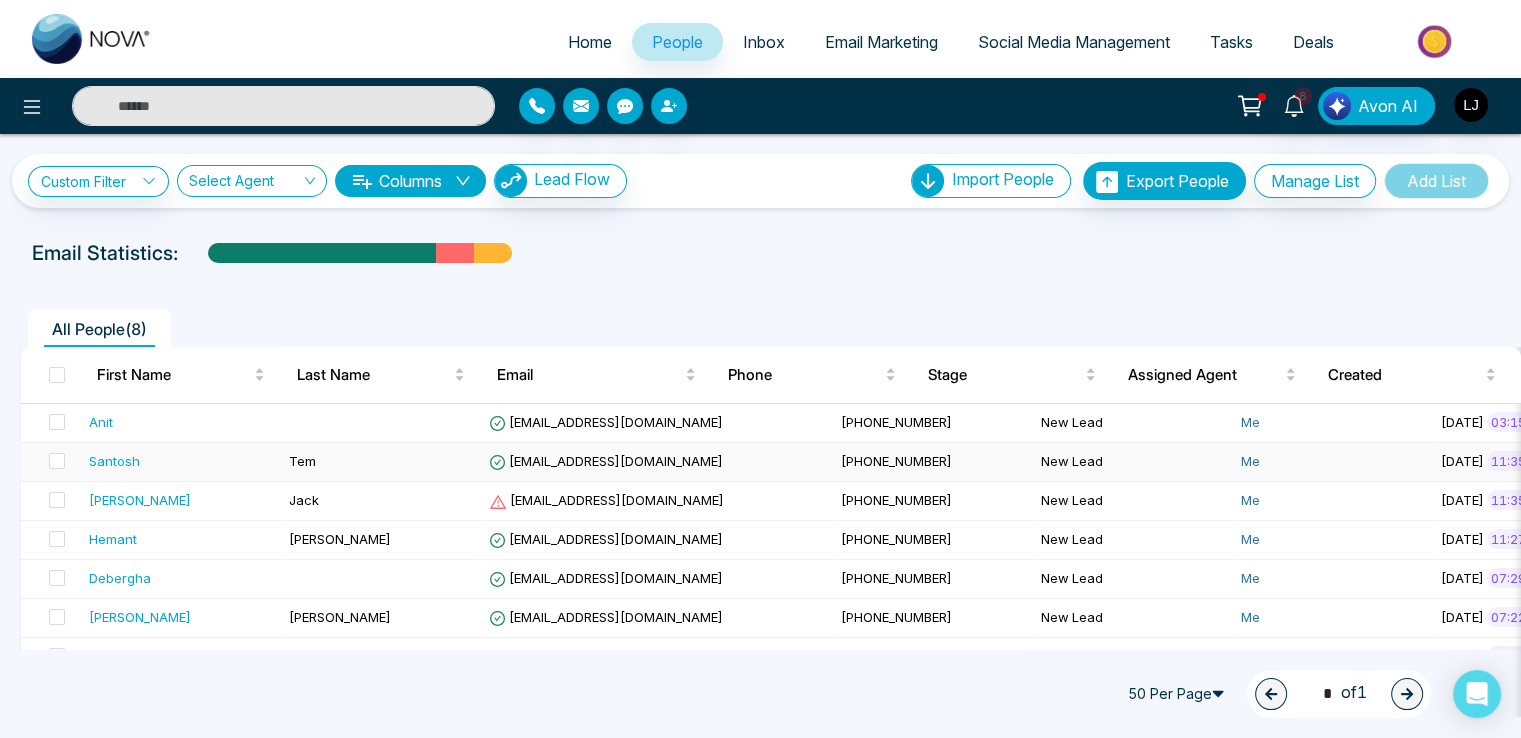 click on "Tem" at bounding box center [302, 461] 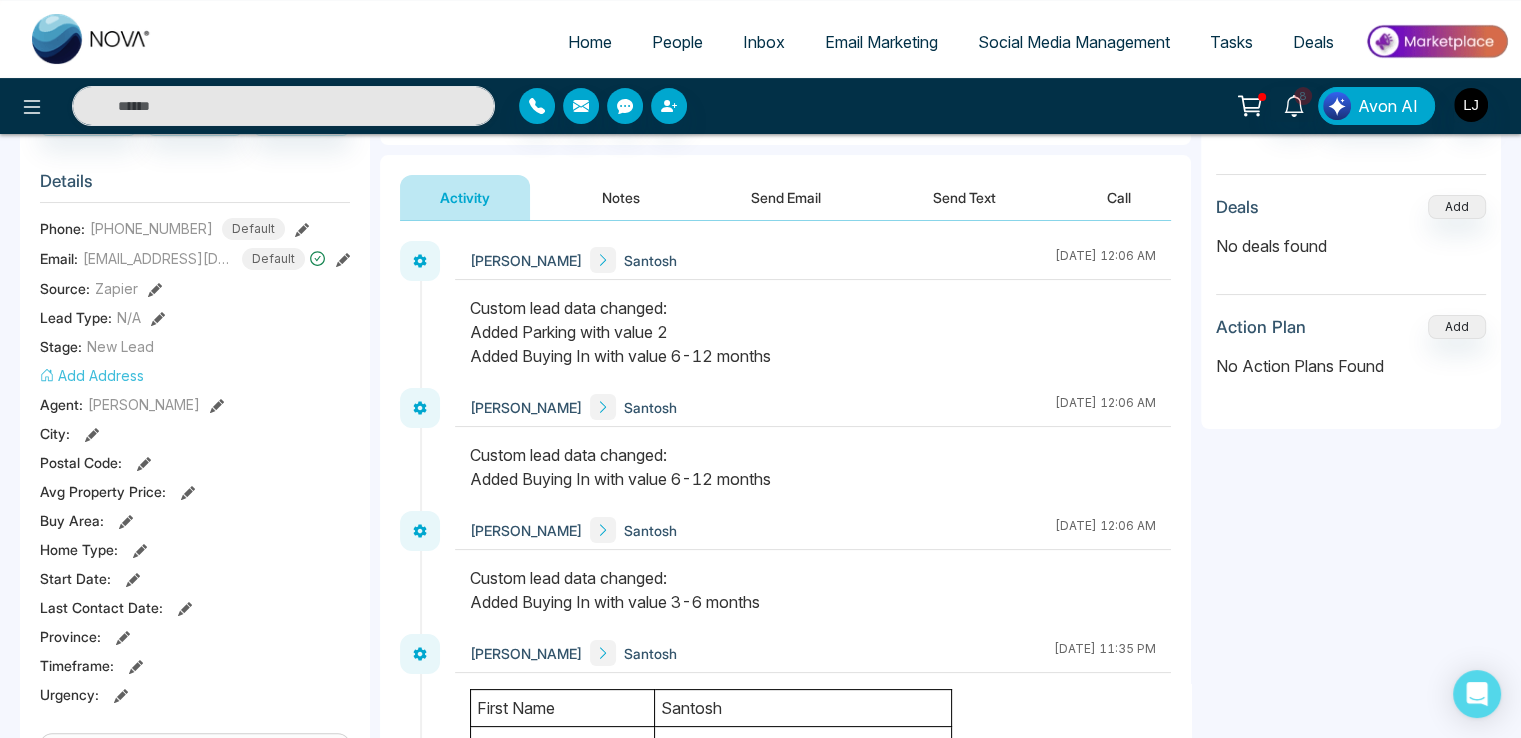 scroll, scrollTop: 300, scrollLeft: 0, axis: vertical 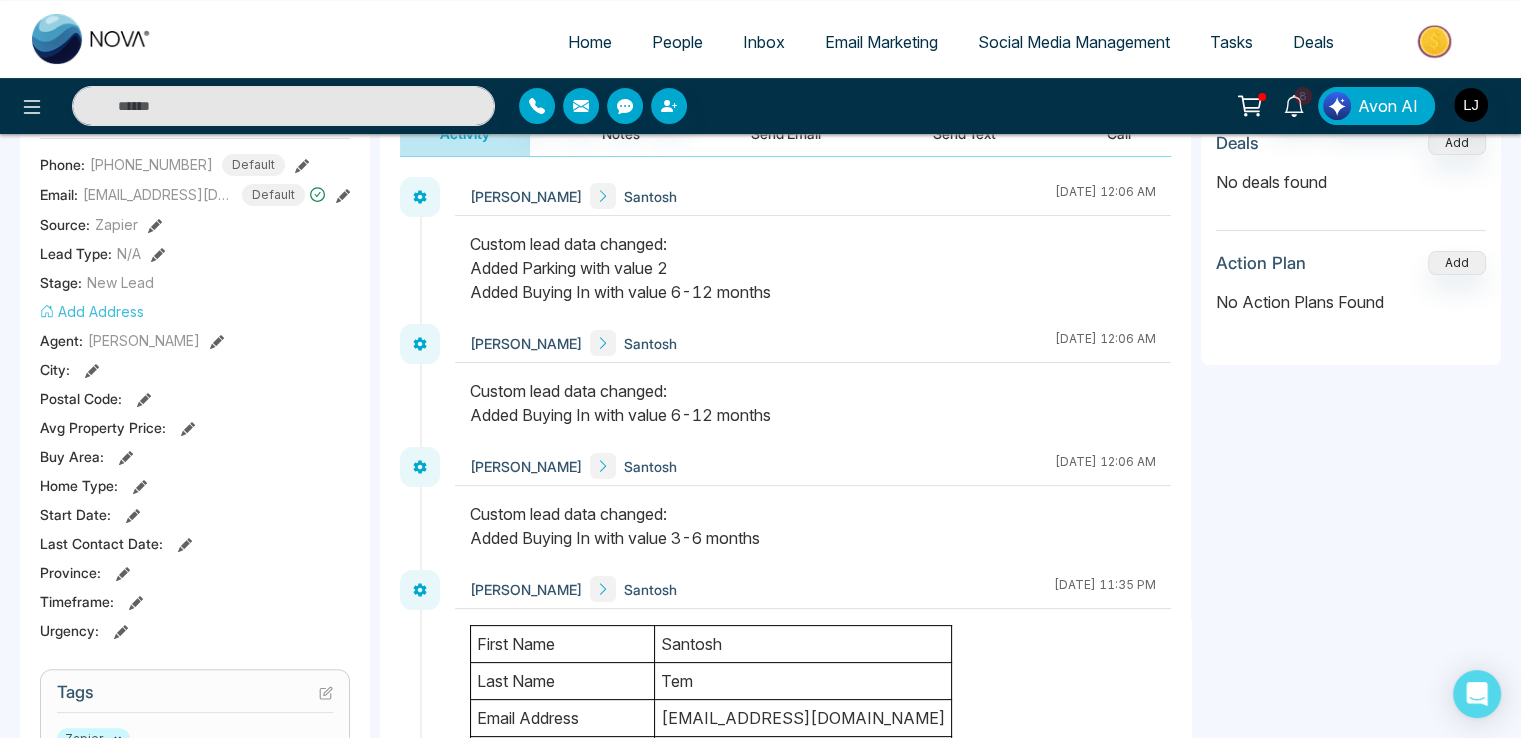 click 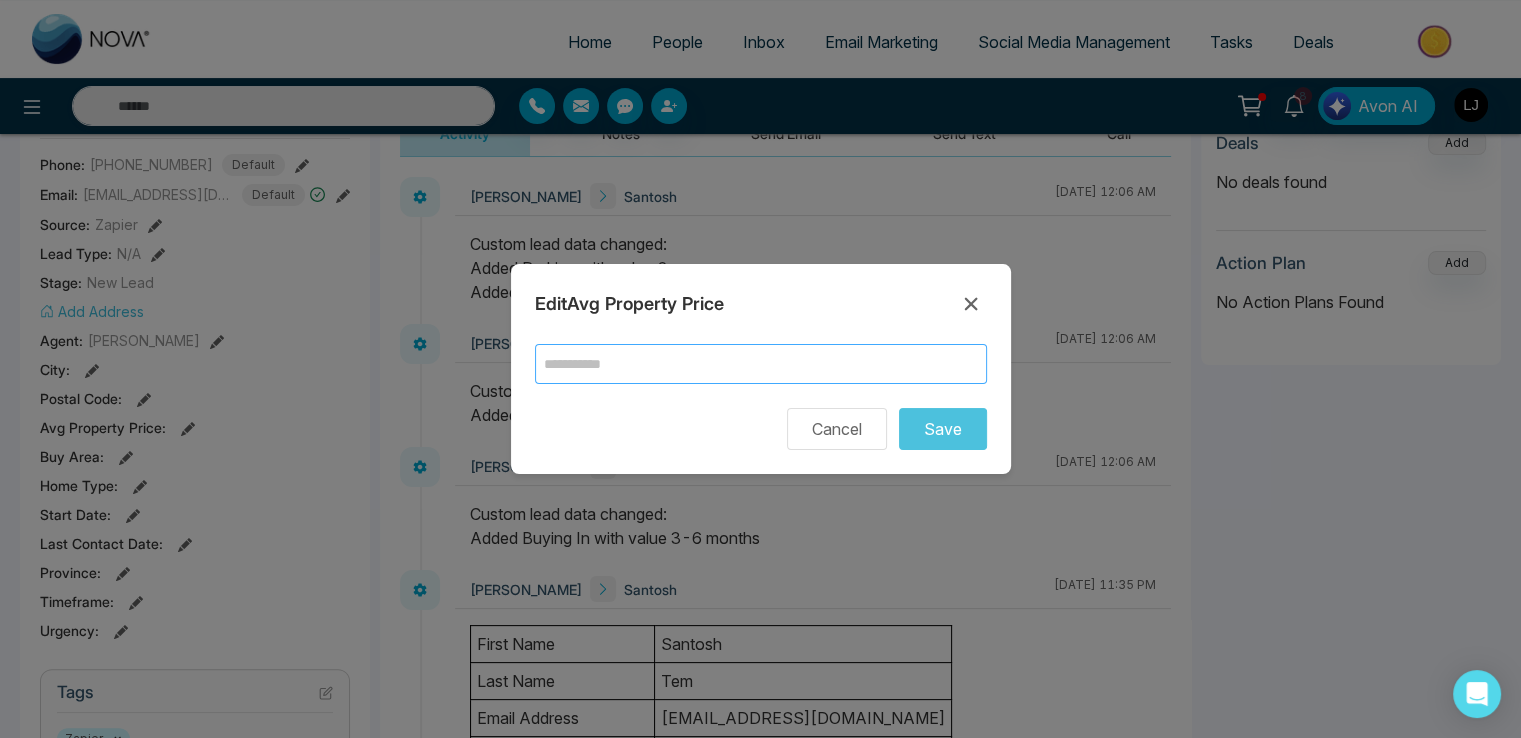 click at bounding box center (761, 364) 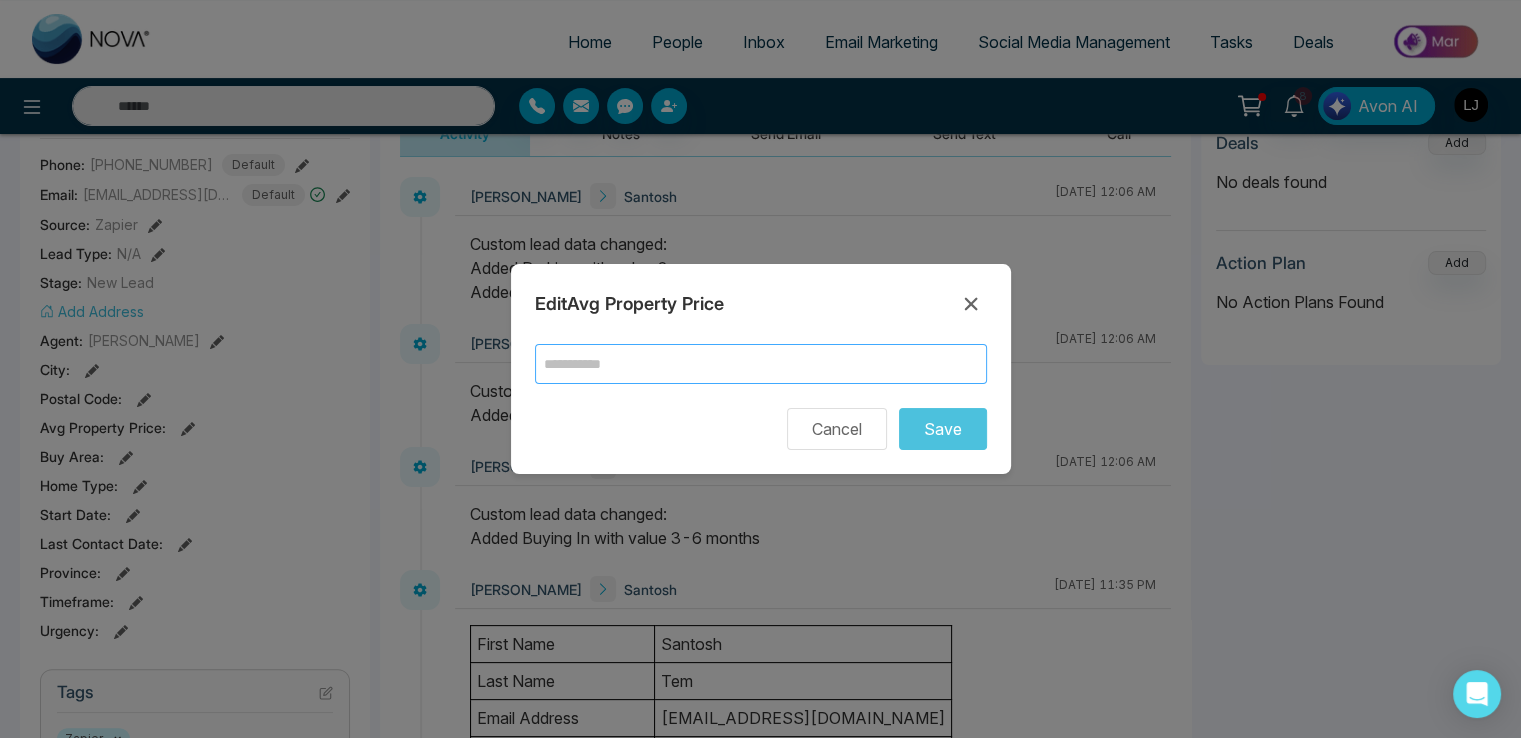 type on "**********" 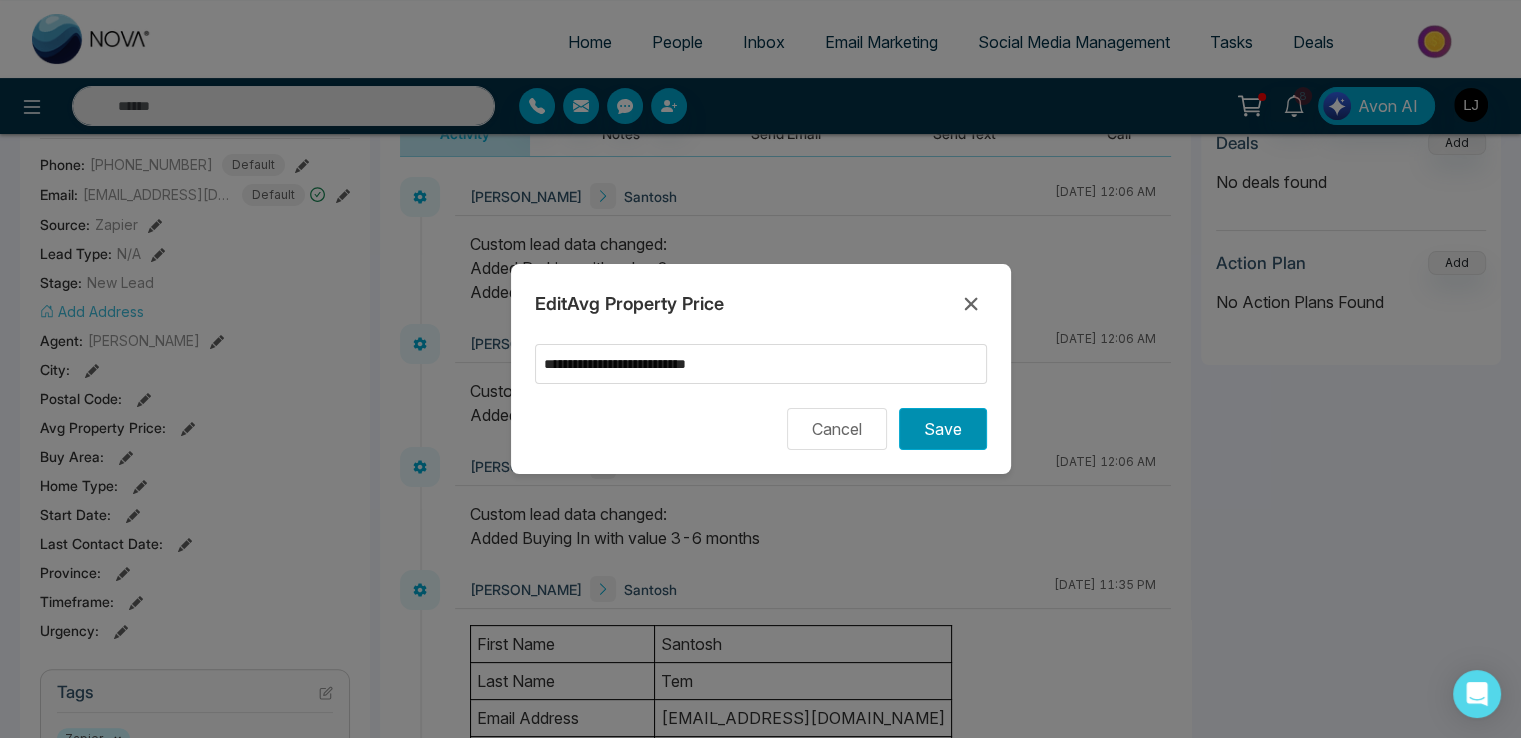 click on "Save" at bounding box center [943, 429] 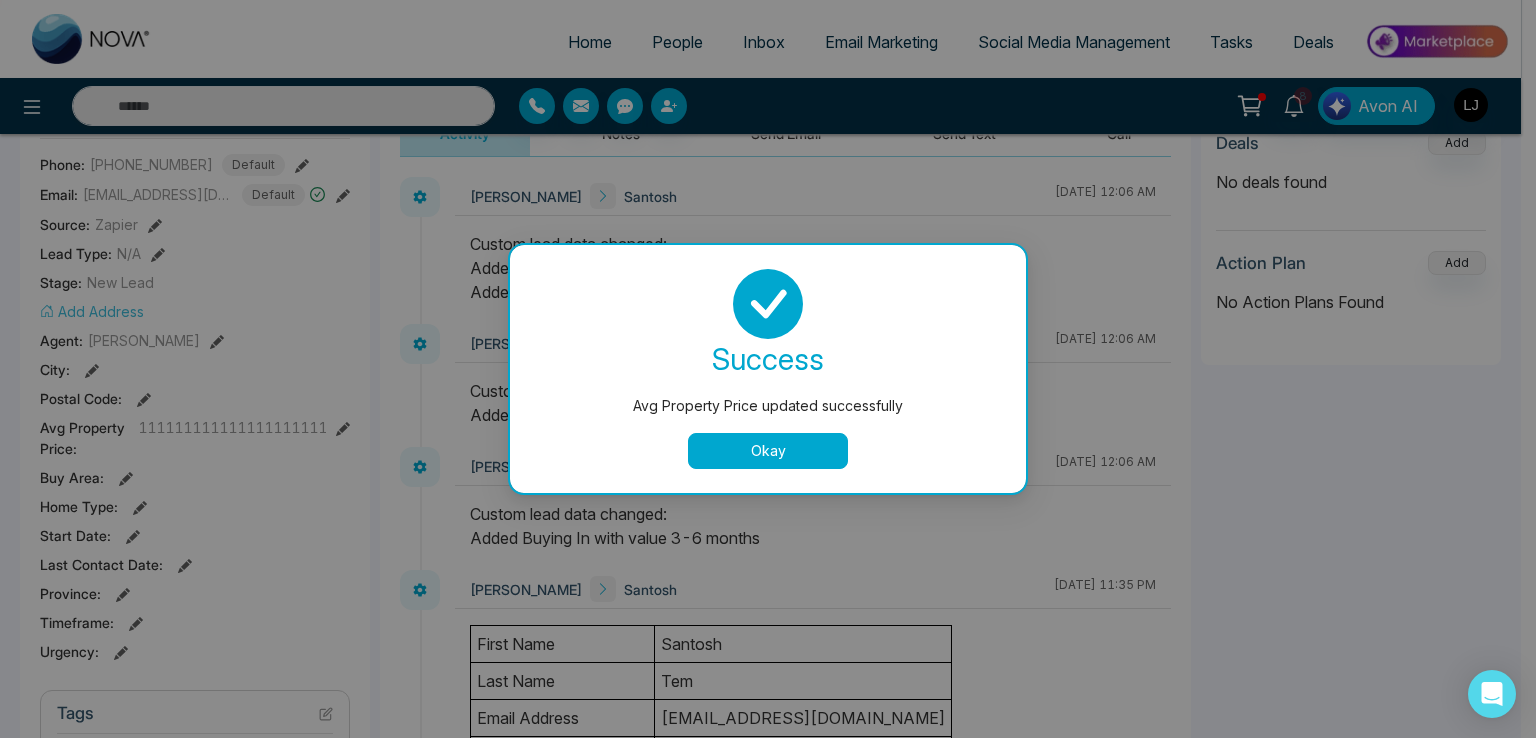 drag, startPoint x: 148, startPoint y: 472, endPoint x: 133, endPoint y: 473, distance: 15.033297 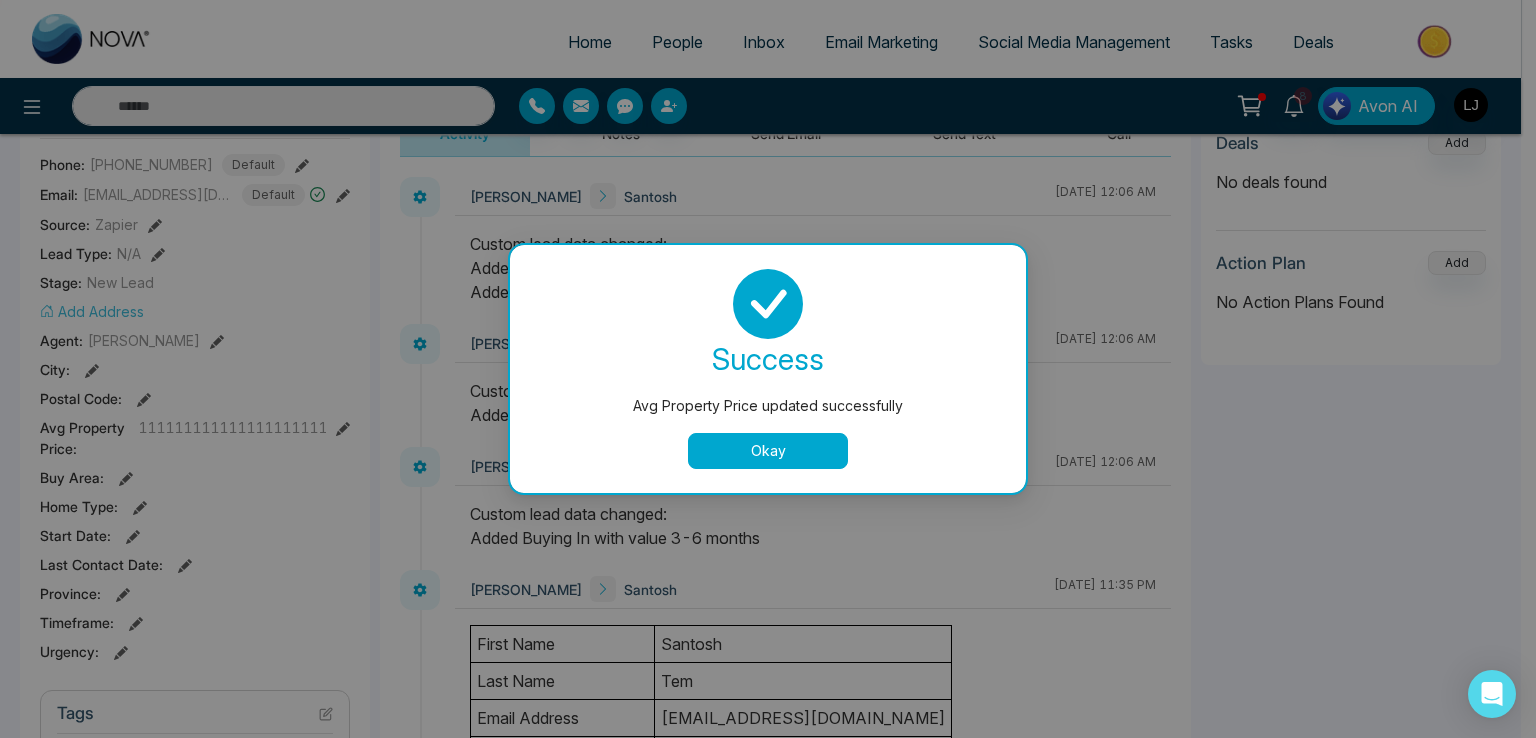 click on "Avg Property Price updated successfully success Avg Property Price updated successfully   Okay" at bounding box center (768, 369) 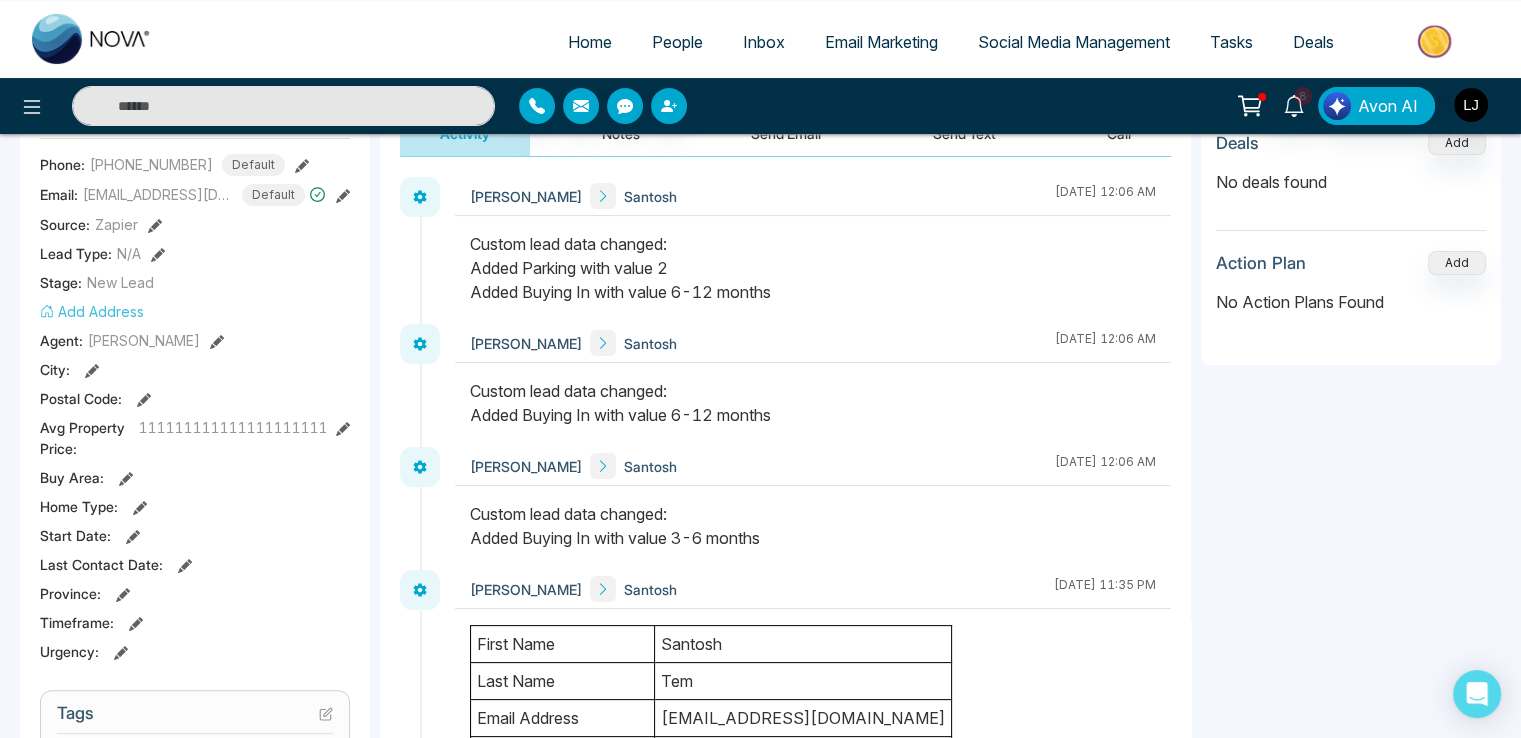click 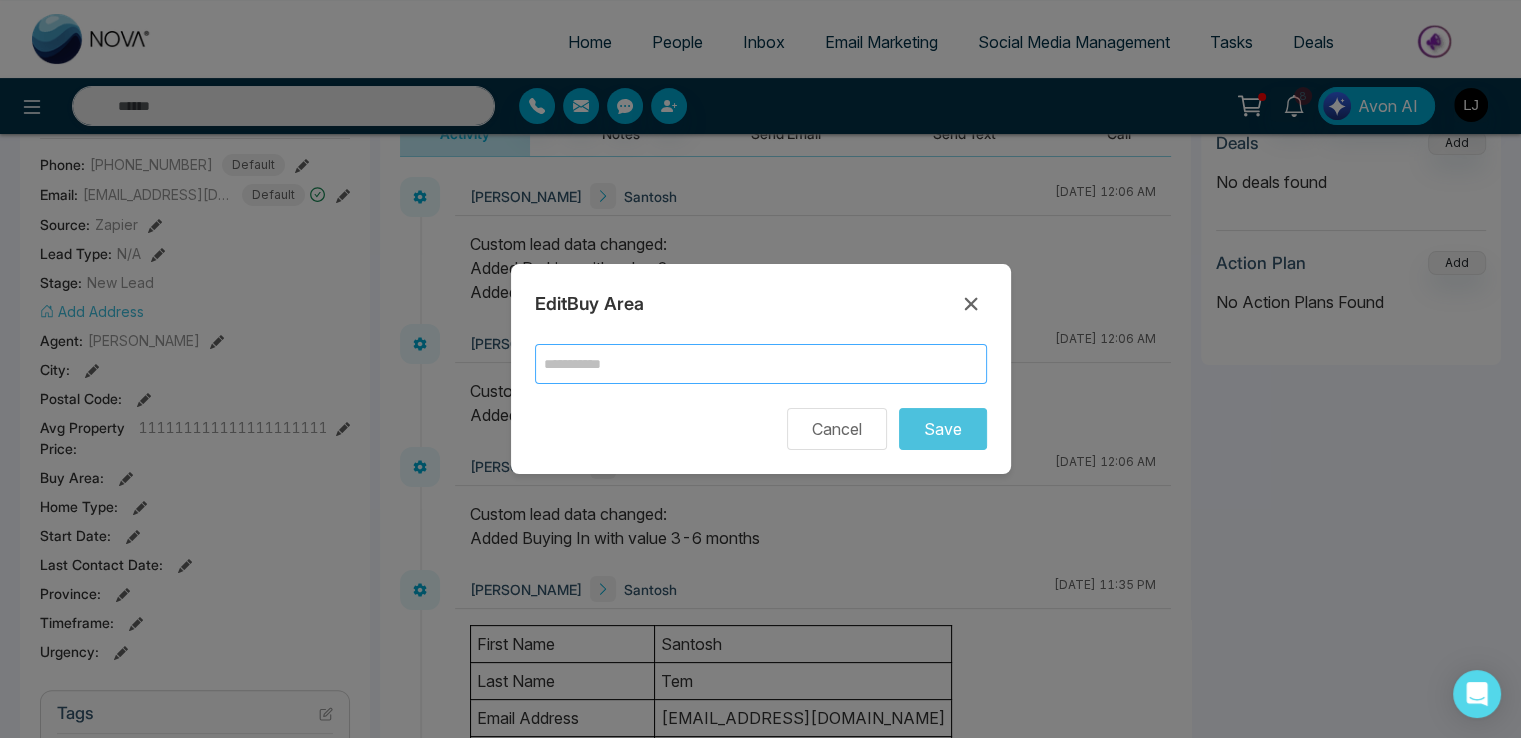 click at bounding box center [761, 364] 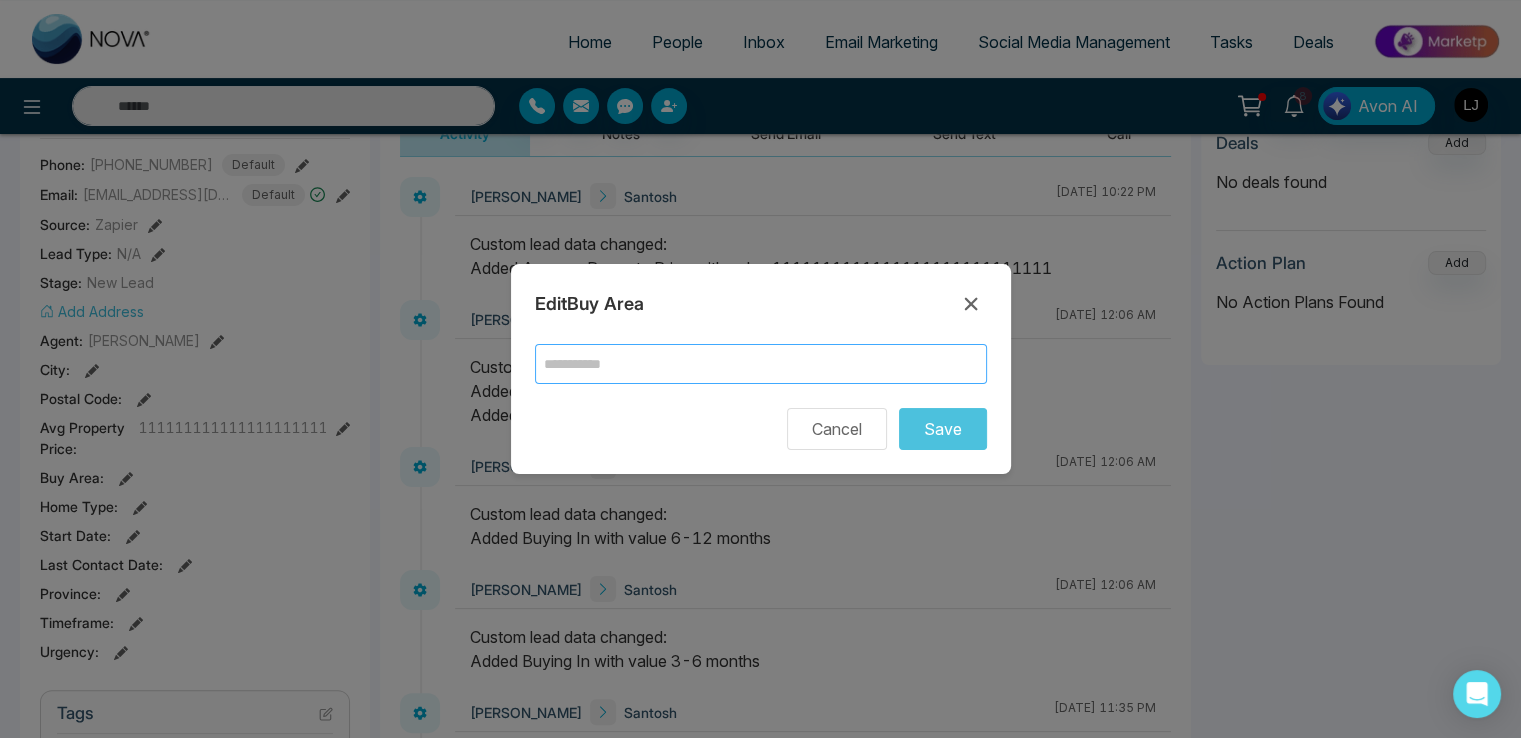 type on "**********" 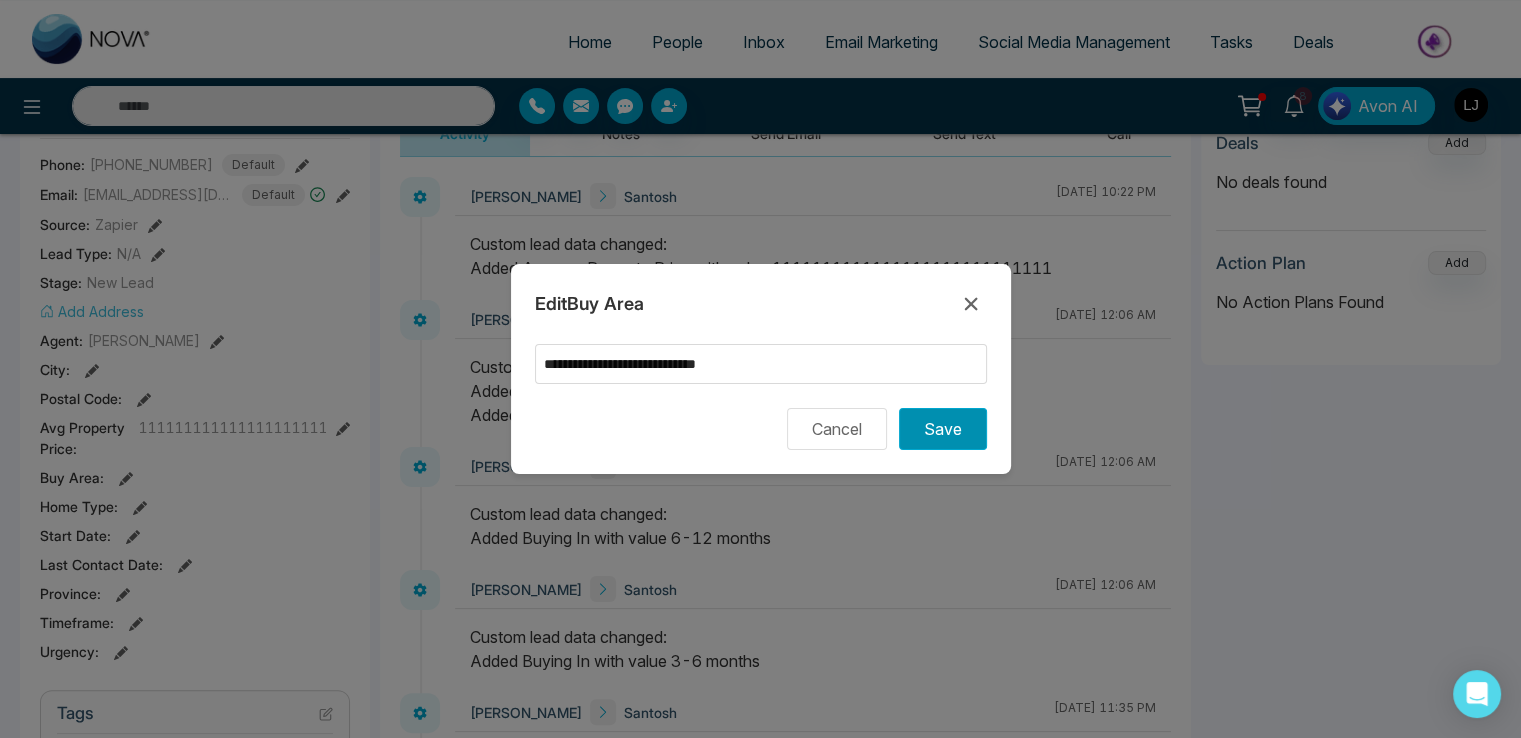 click on "Save" at bounding box center (943, 429) 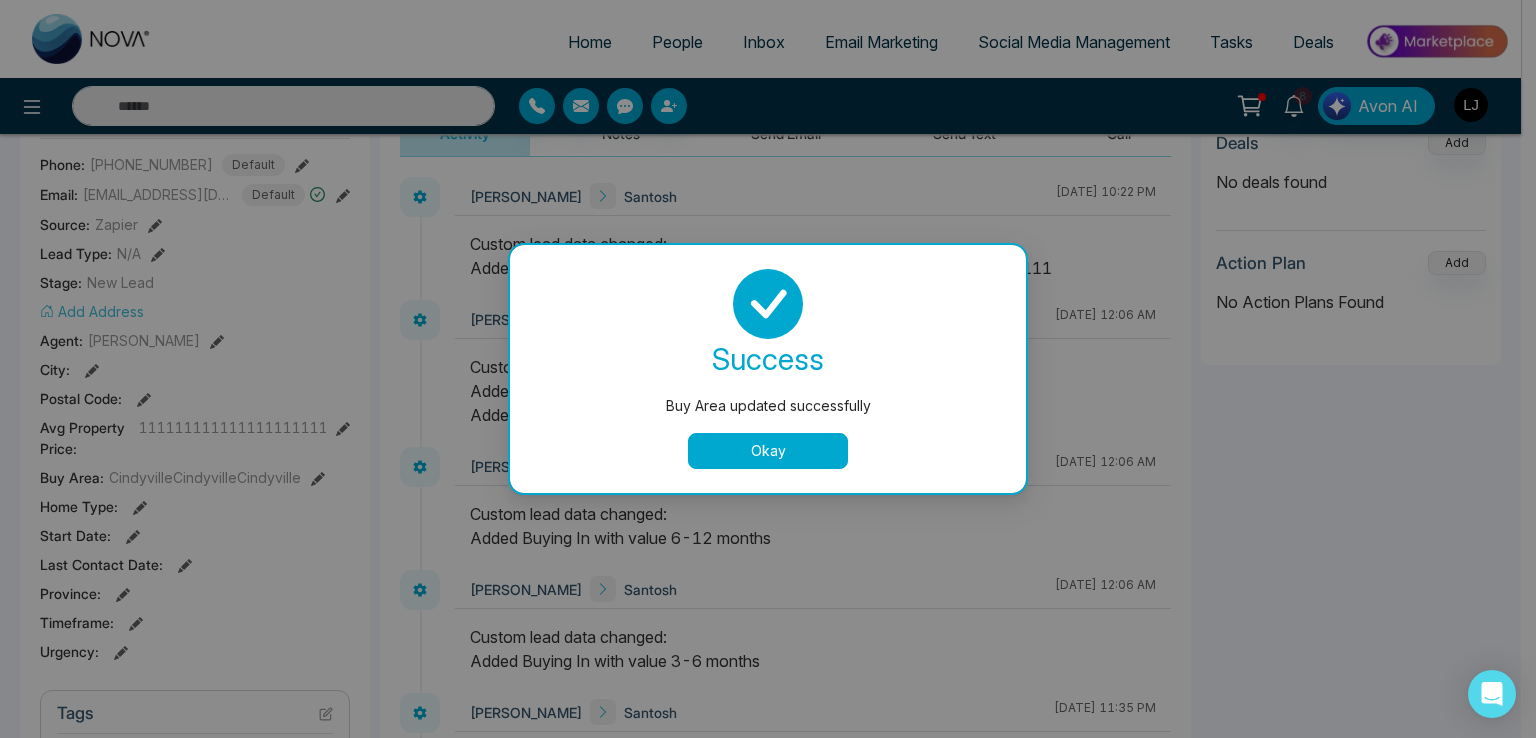 click on "Okay" at bounding box center (768, 451) 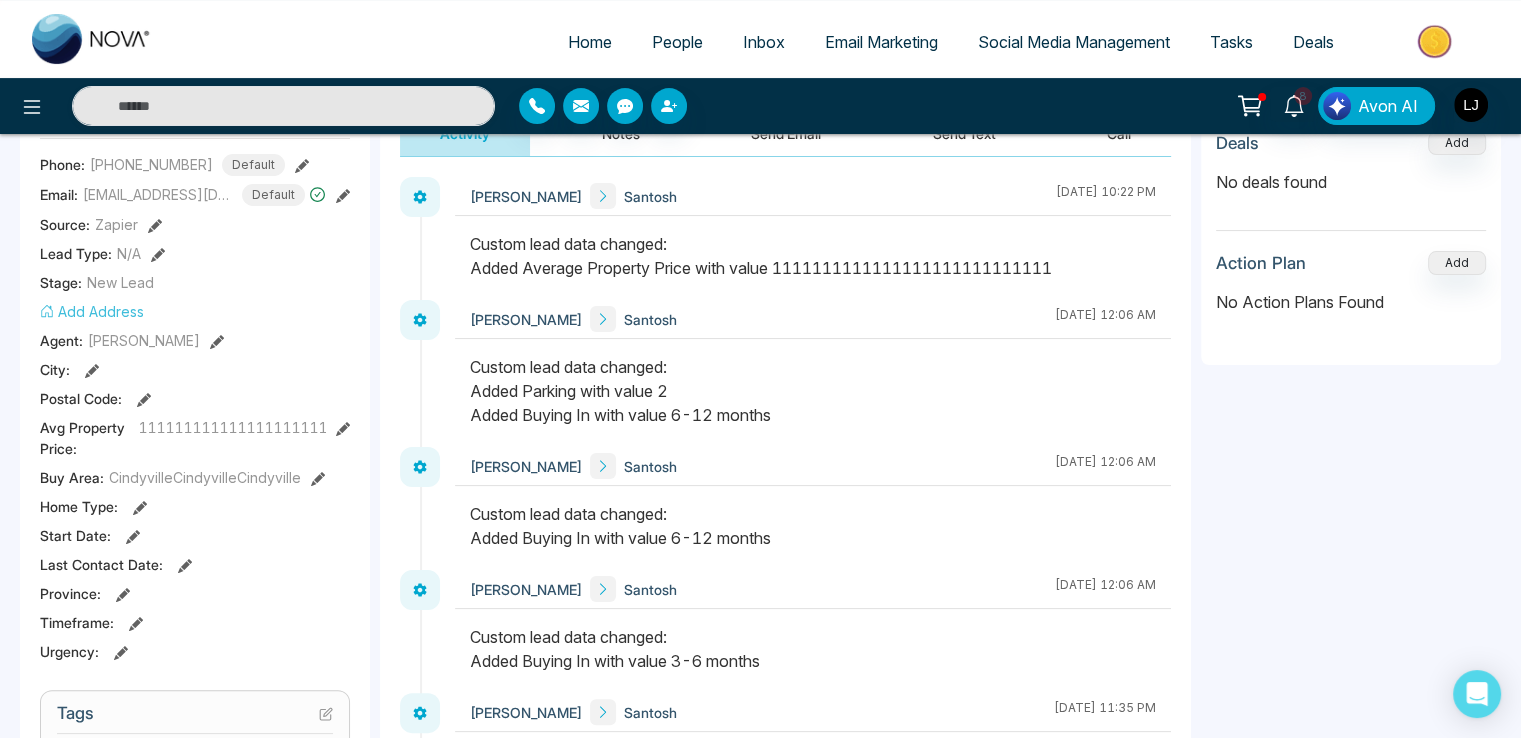 click 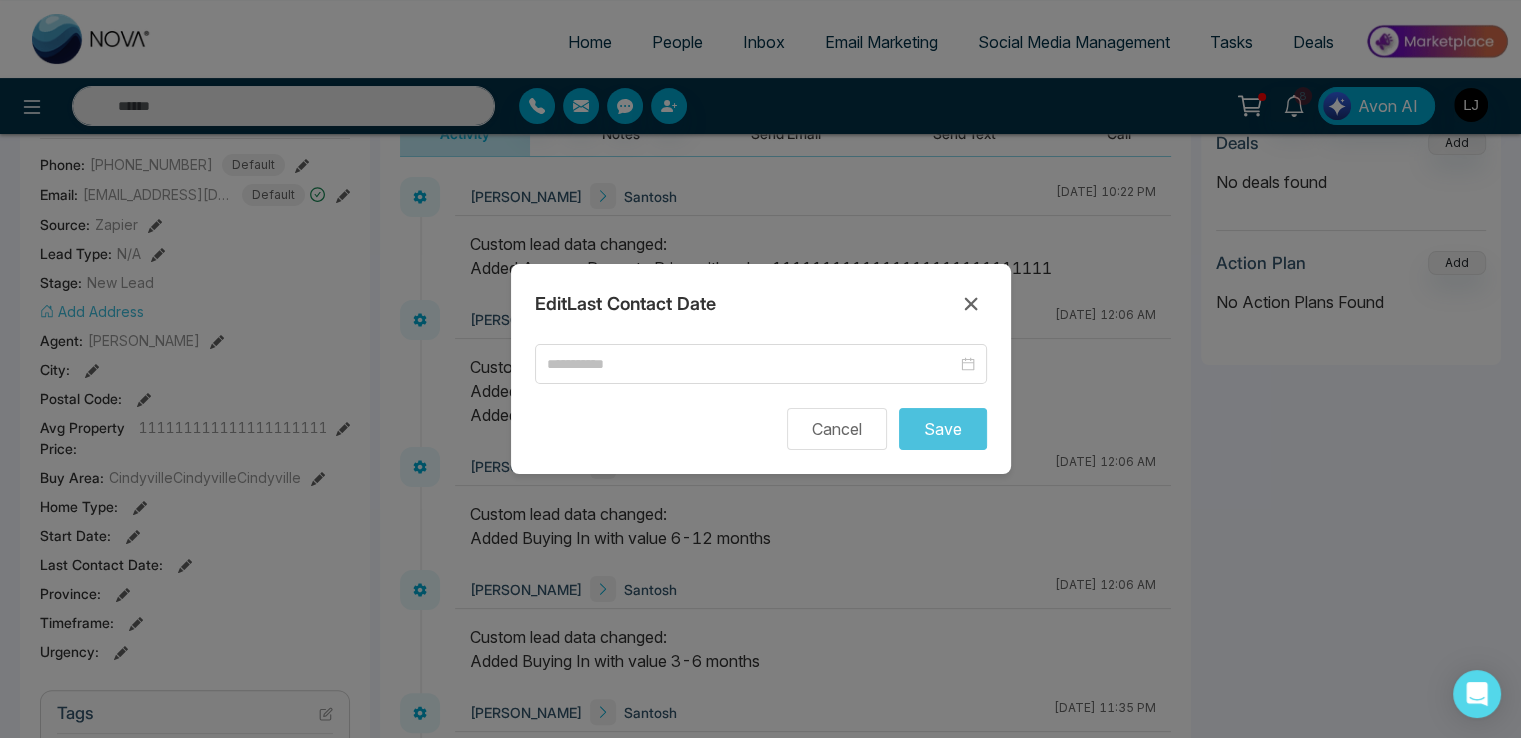 click on "Edit  Last Contact Date Cancel Save" at bounding box center (760, 369) 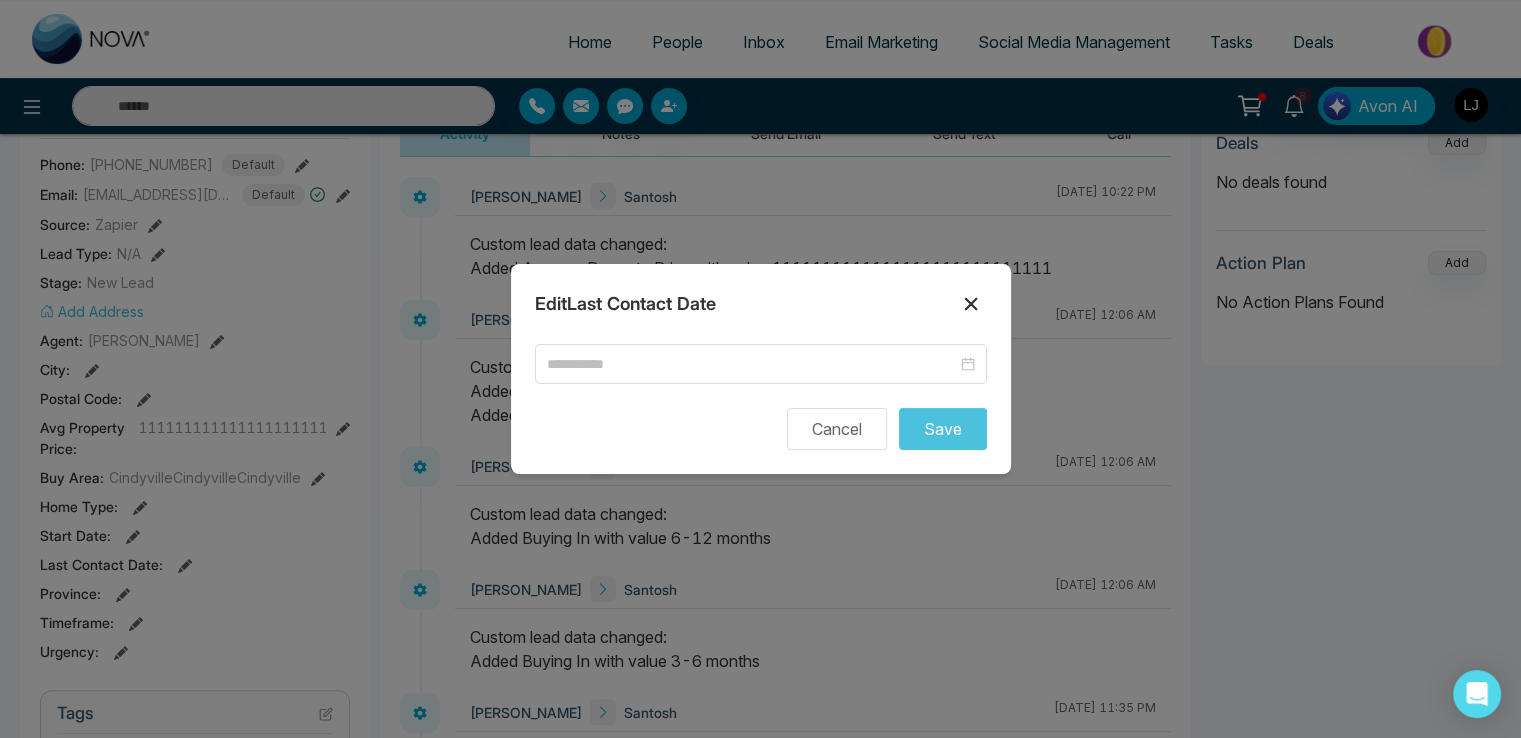 click 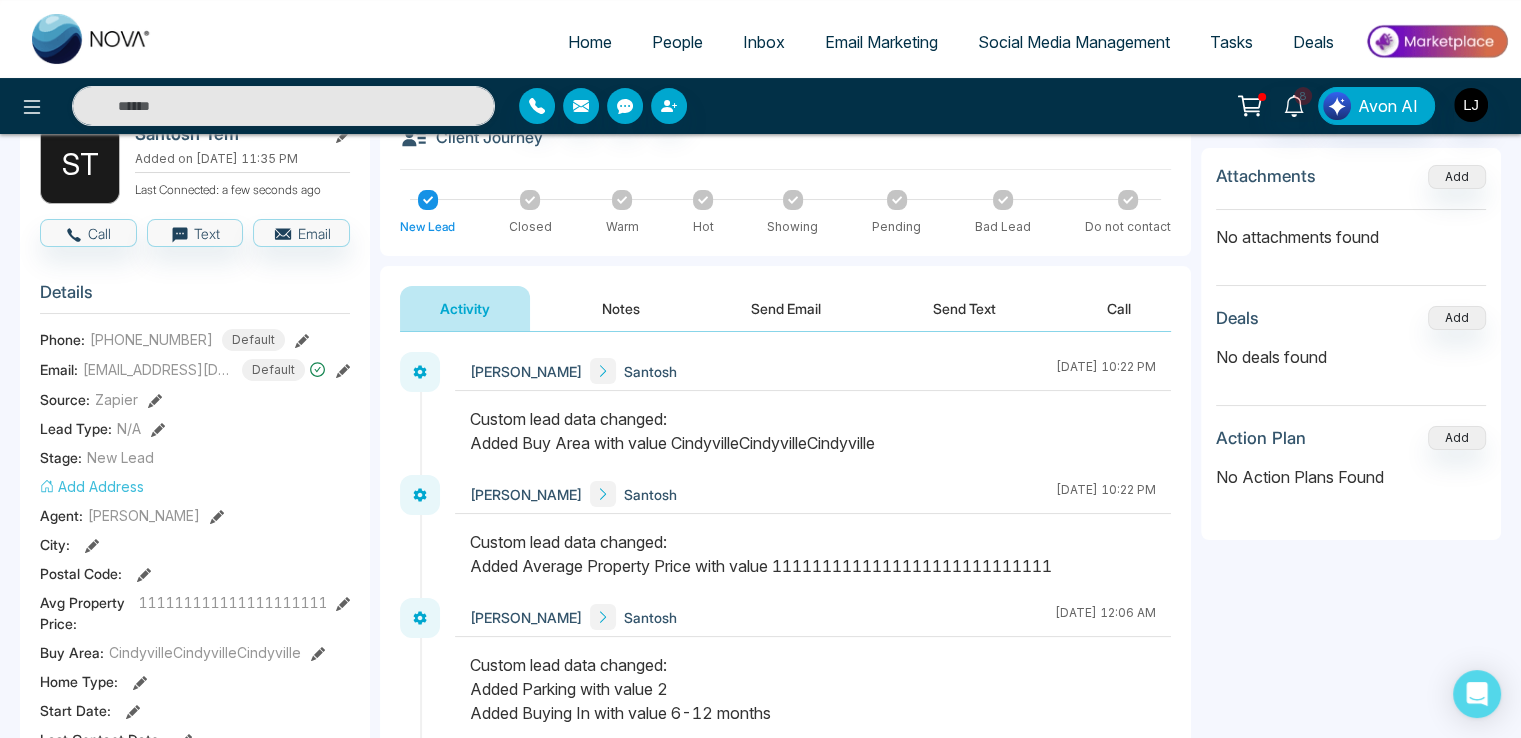 scroll, scrollTop: 100, scrollLeft: 0, axis: vertical 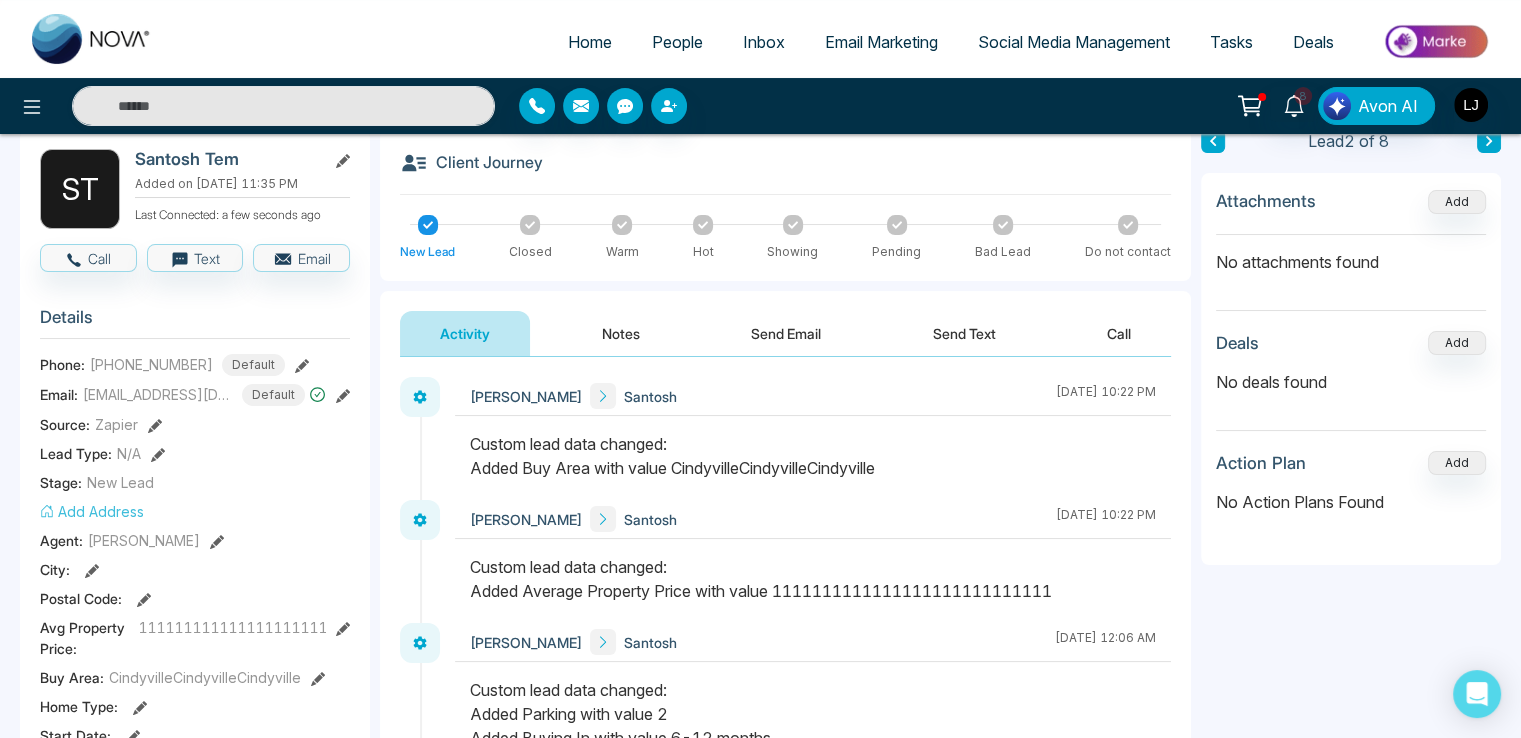 click on "People" at bounding box center (677, 42) 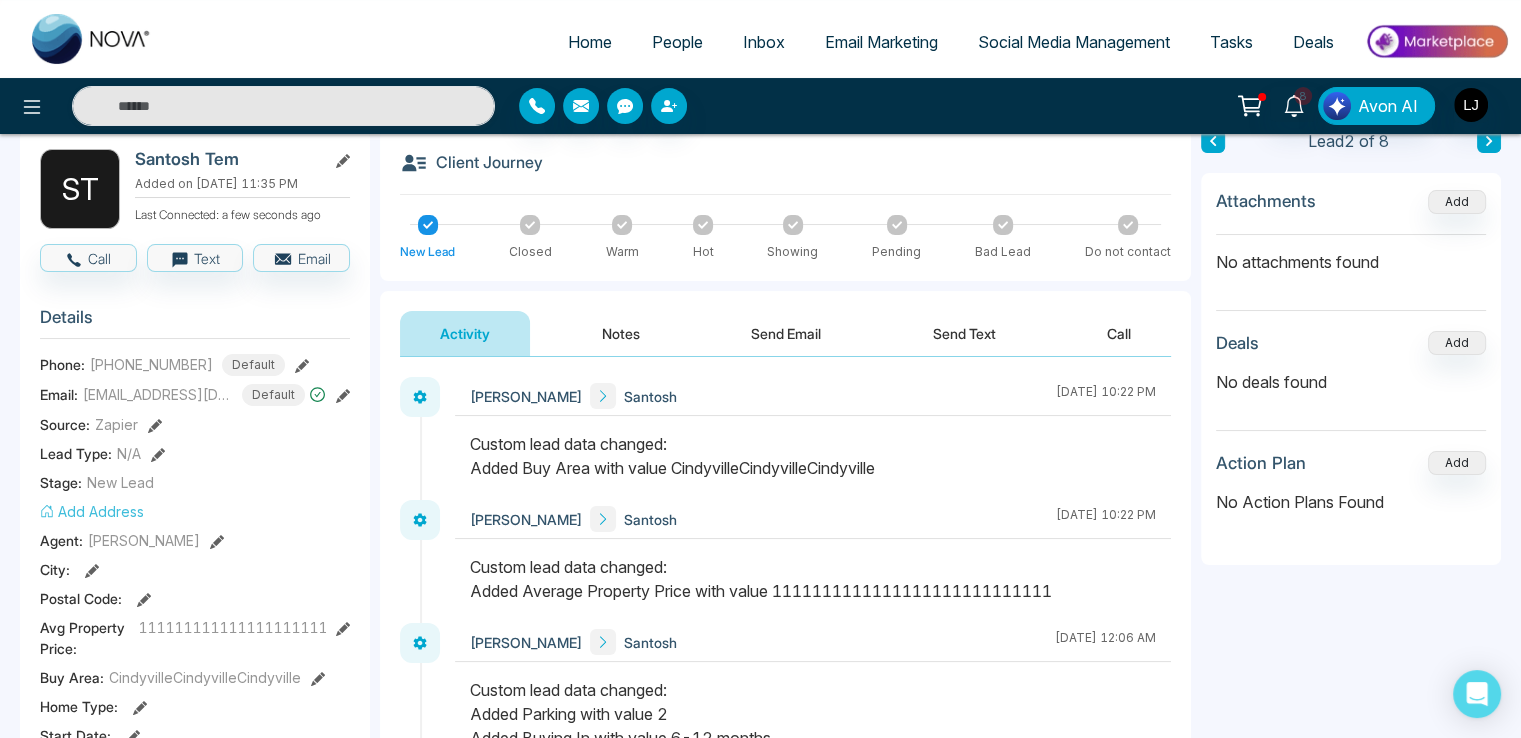 scroll, scrollTop: 0, scrollLeft: 0, axis: both 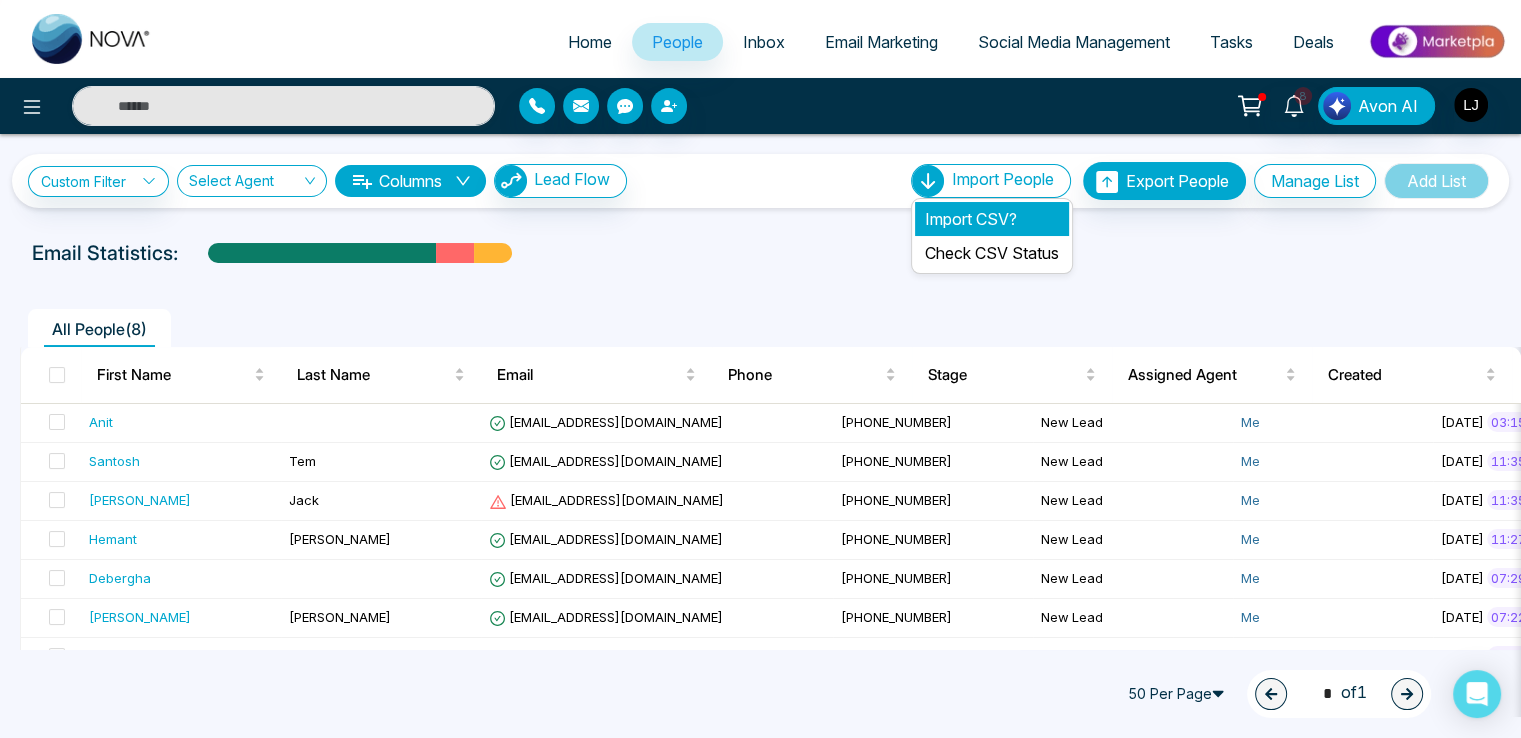click on "Import CSV?" at bounding box center (992, 219) 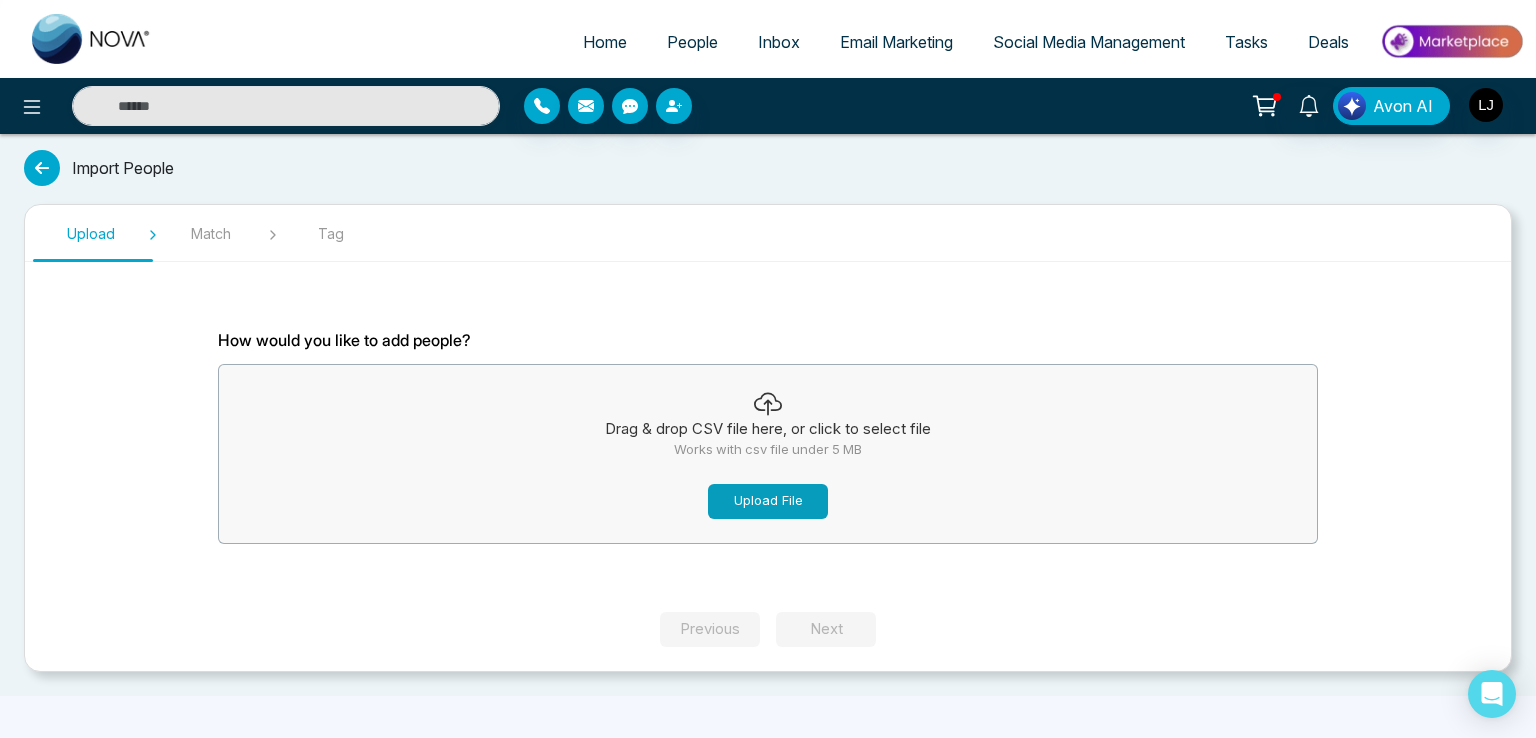 click on "Upload File" at bounding box center (768, 501) 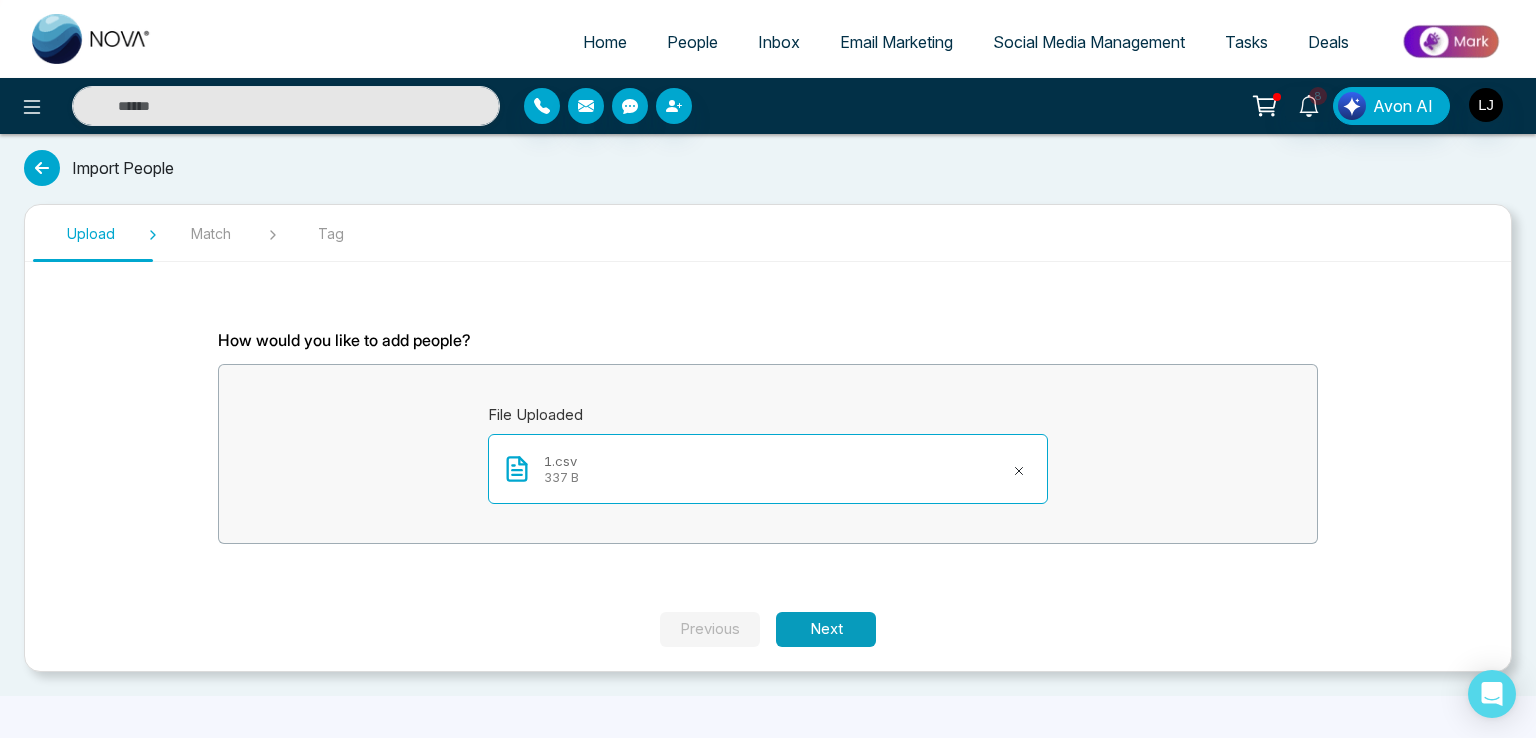 click on "Next" at bounding box center [826, 629] 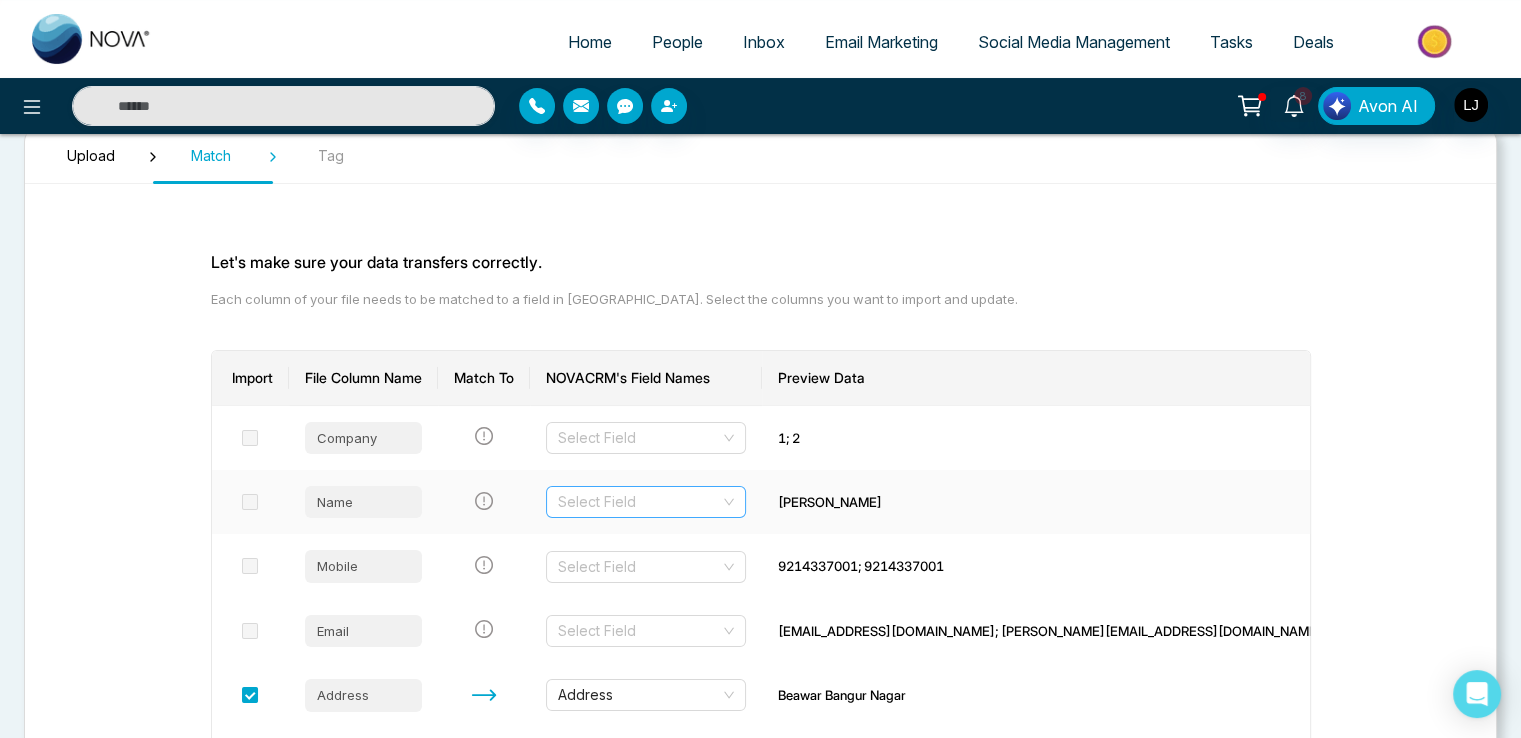 scroll, scrollTop: 100, scrollLeft: 0, axis: vertical 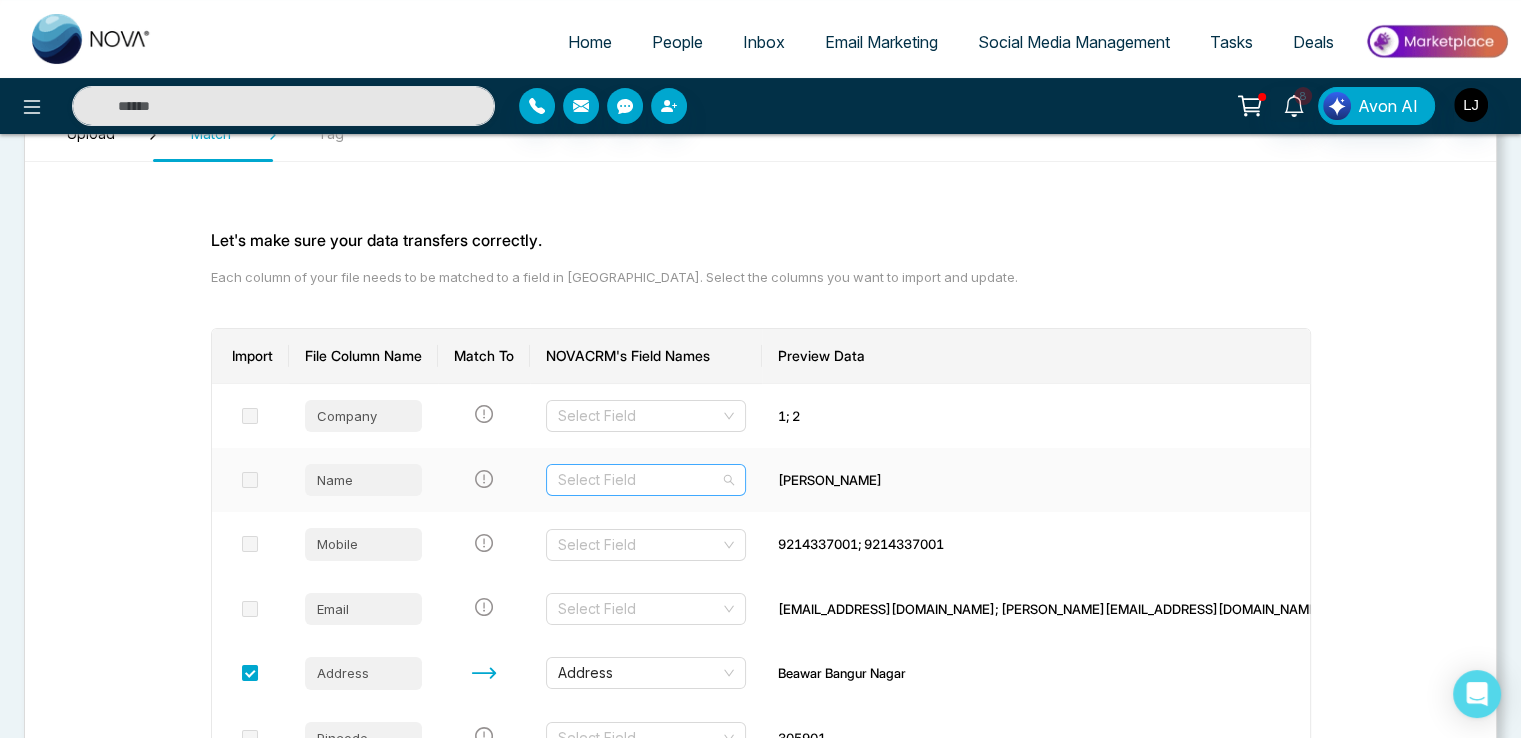 click at bounding box center [639, 480] 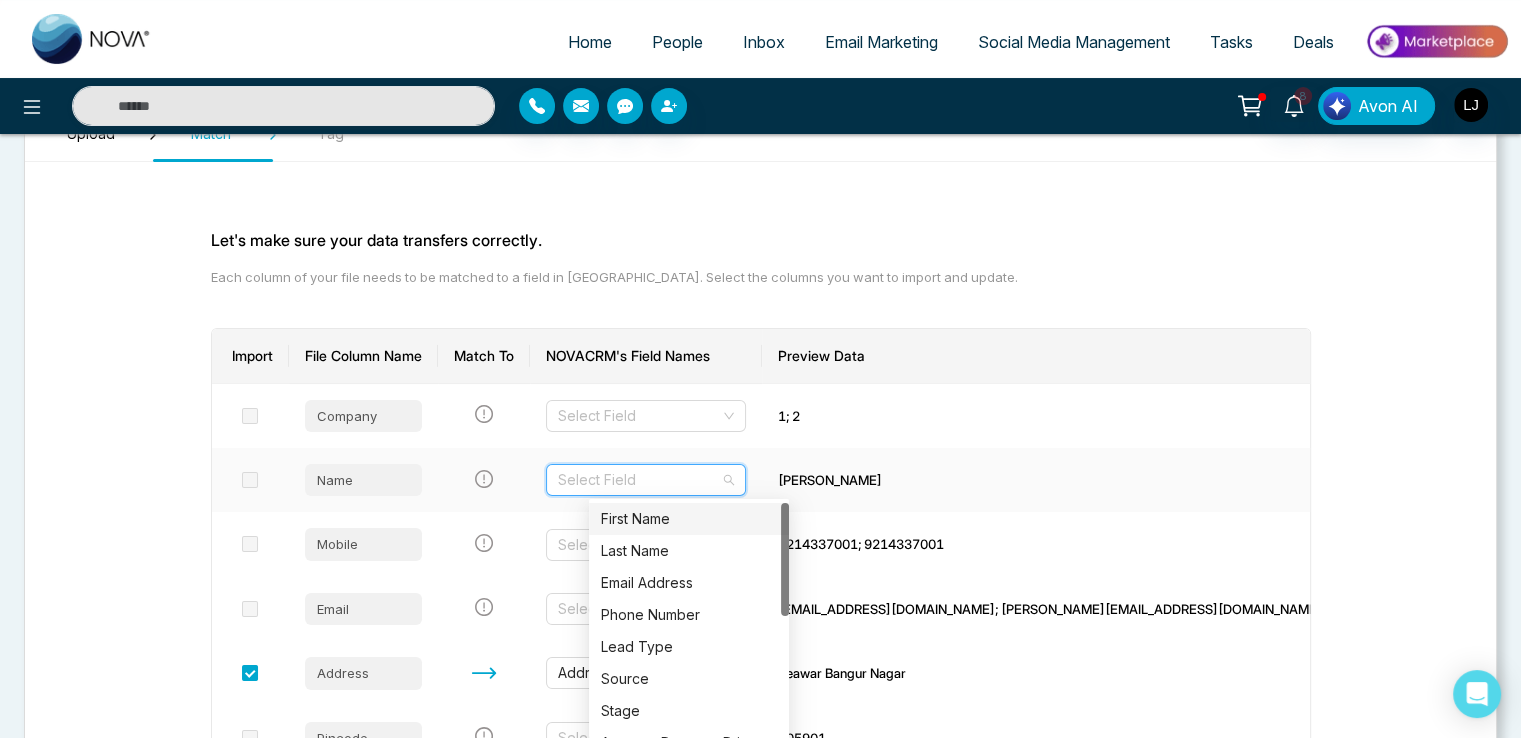 click on "First Name" at bounding box center [689, 519] 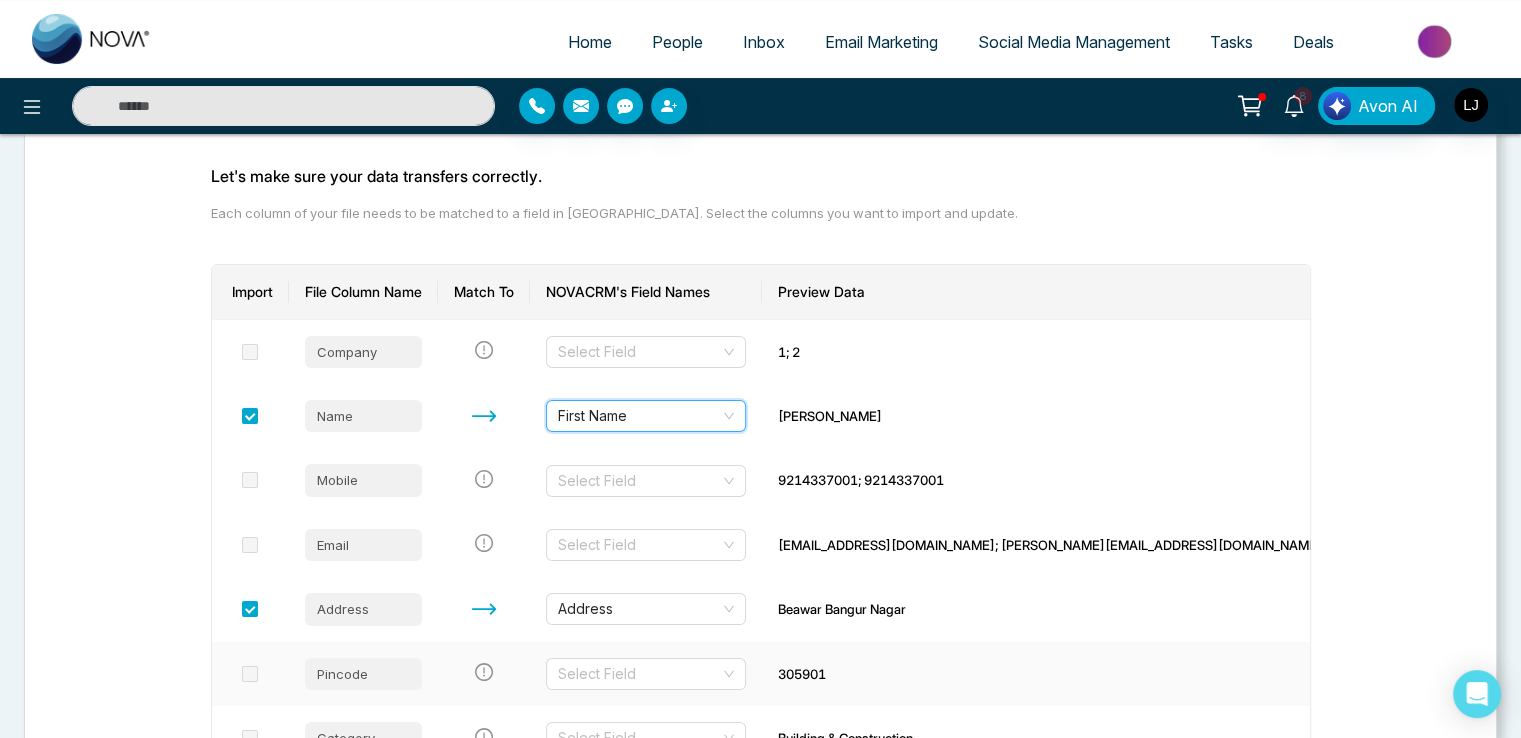scroll, scrollTop: 200, scrollLeft: 0, axis: vertical 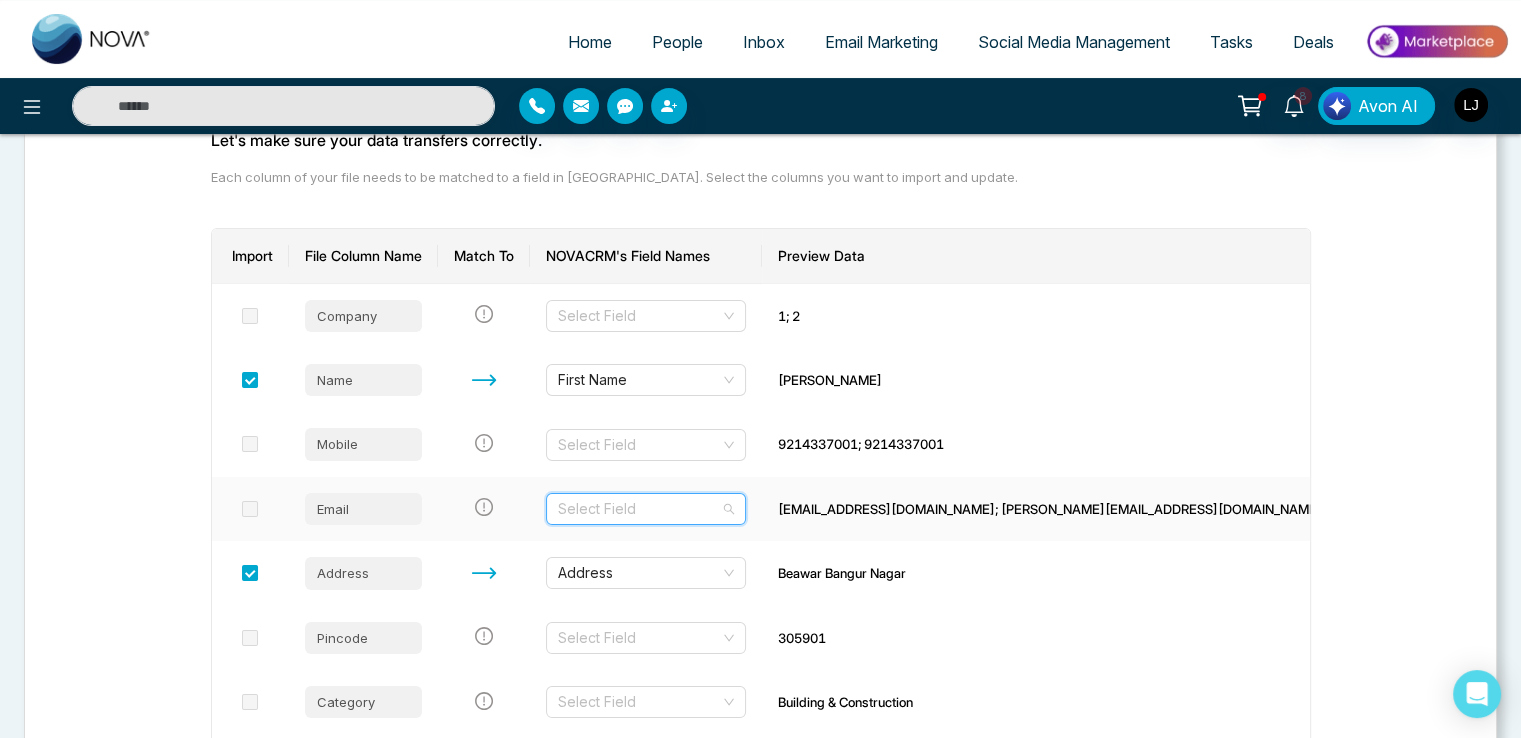 click at bounding box center [639, 509] 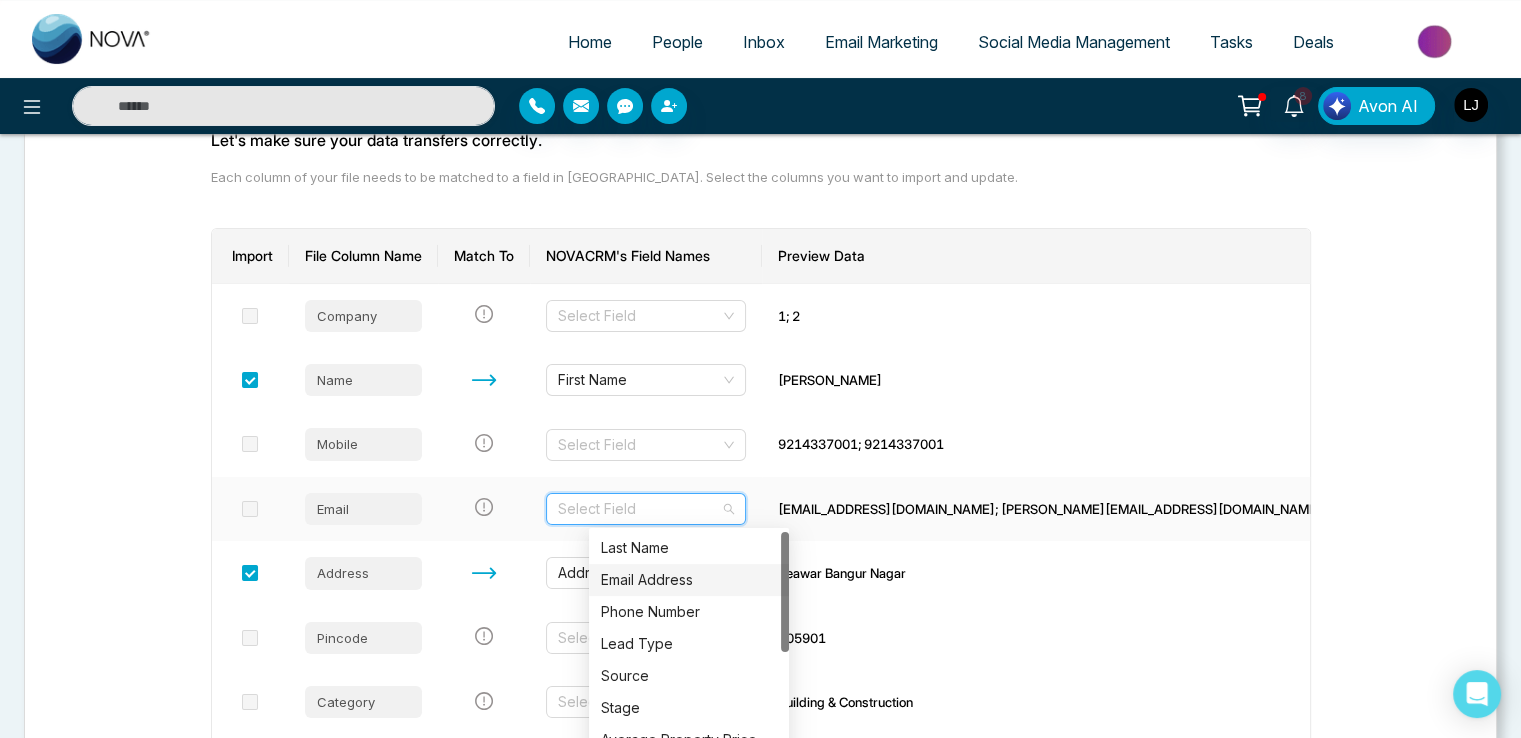 click on "Email Address" at bounding box center [689, 580] 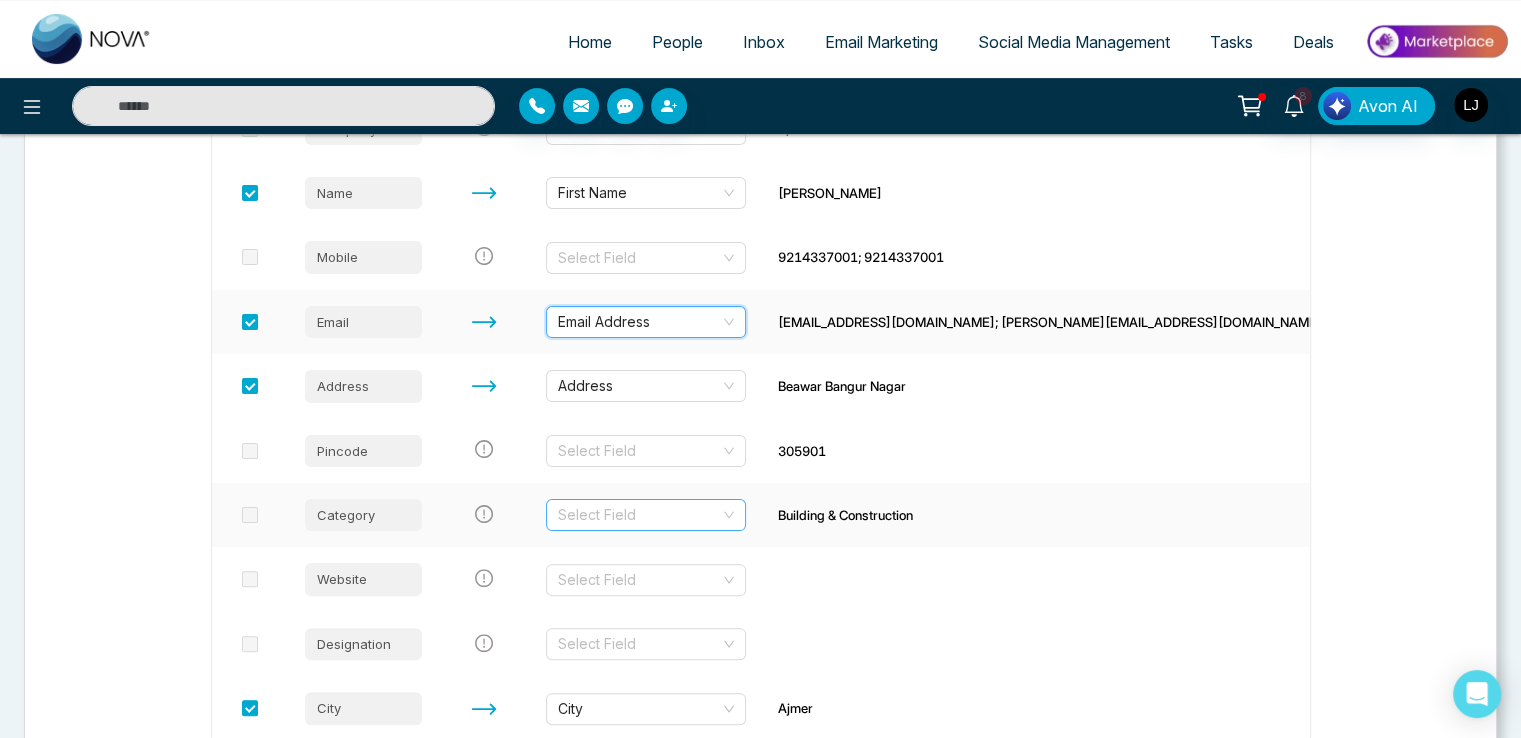 scroll, scrollTop: 400, scrollLeft: 0, axis: vertical 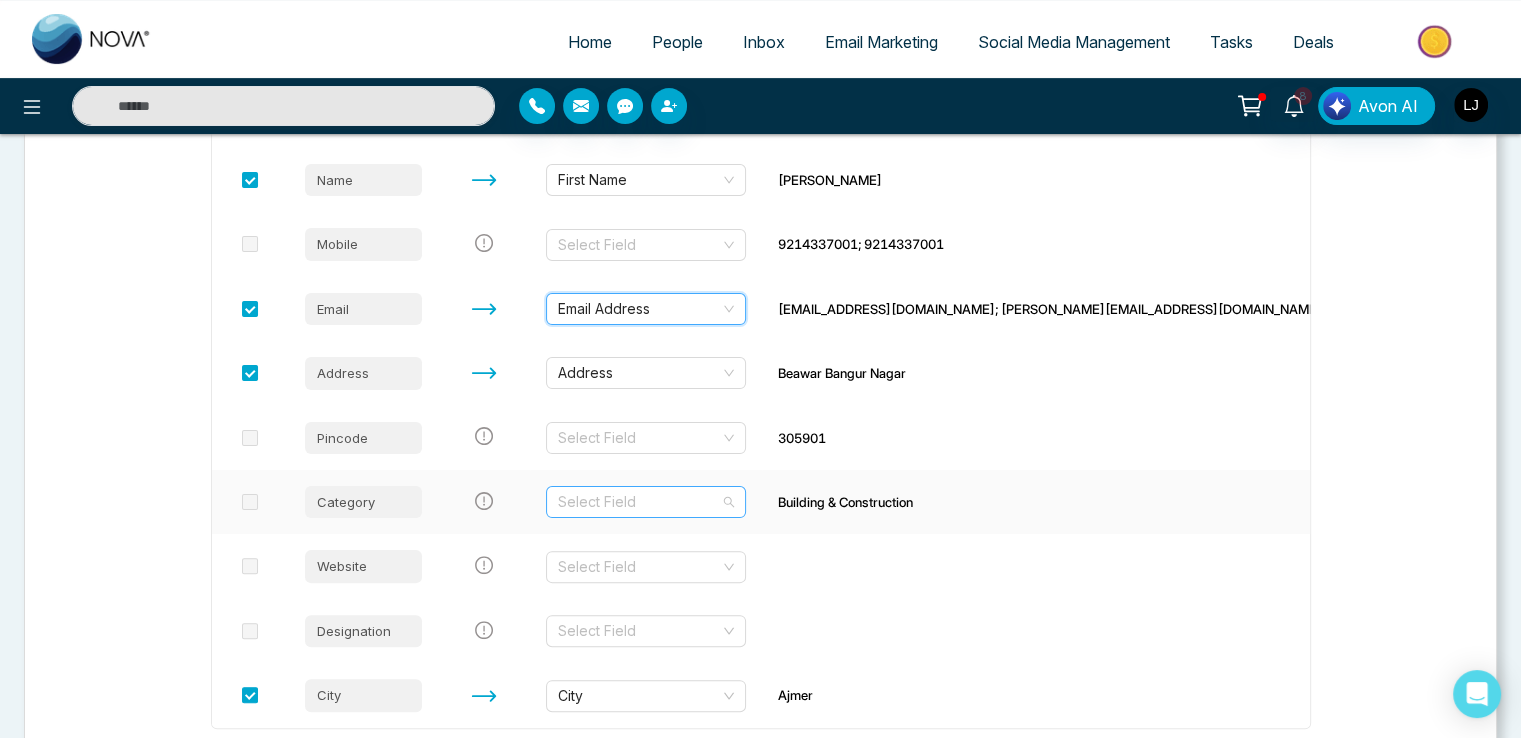 click at bounding box center [639, 502] 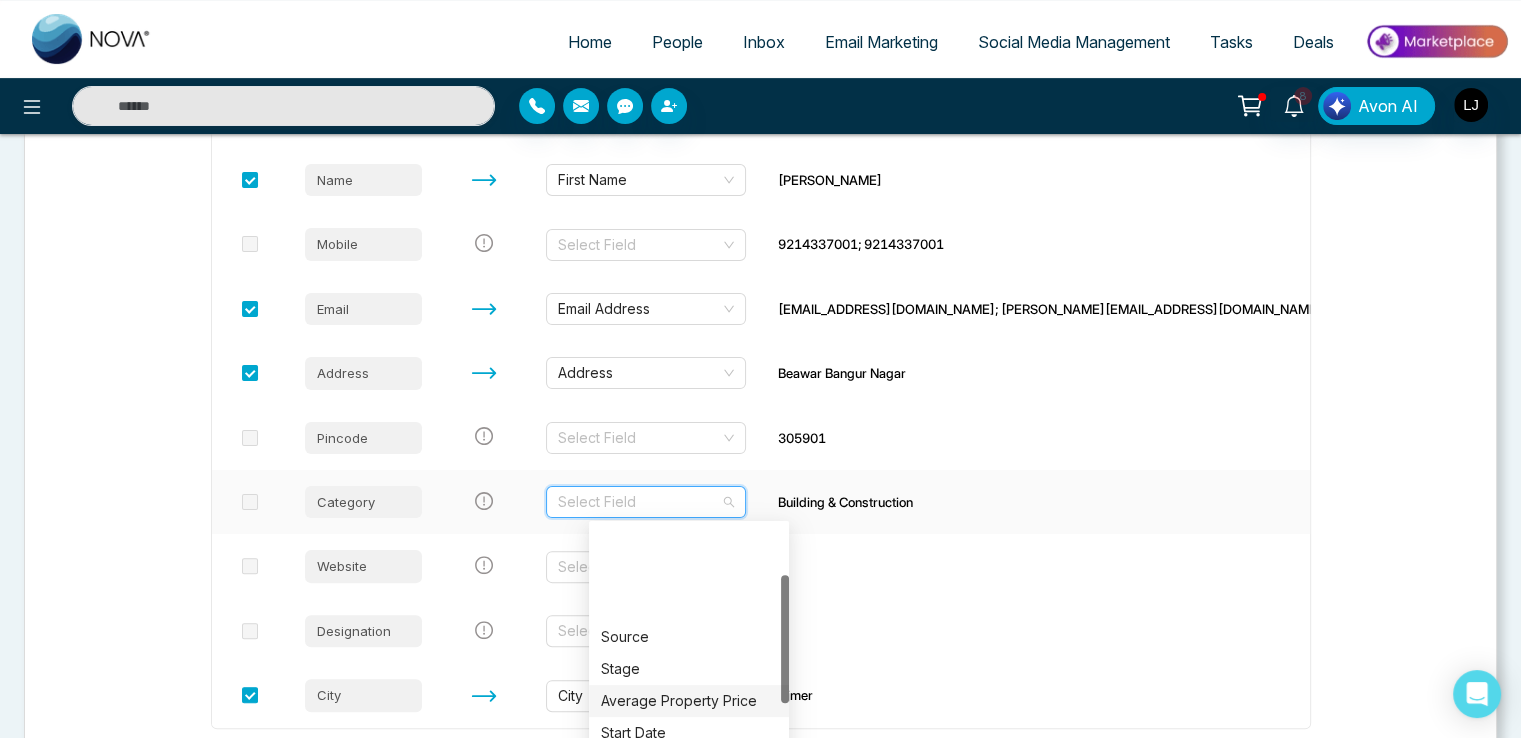 scroll, scrollTop: 100, scrollLeft: 0, axis: vertical 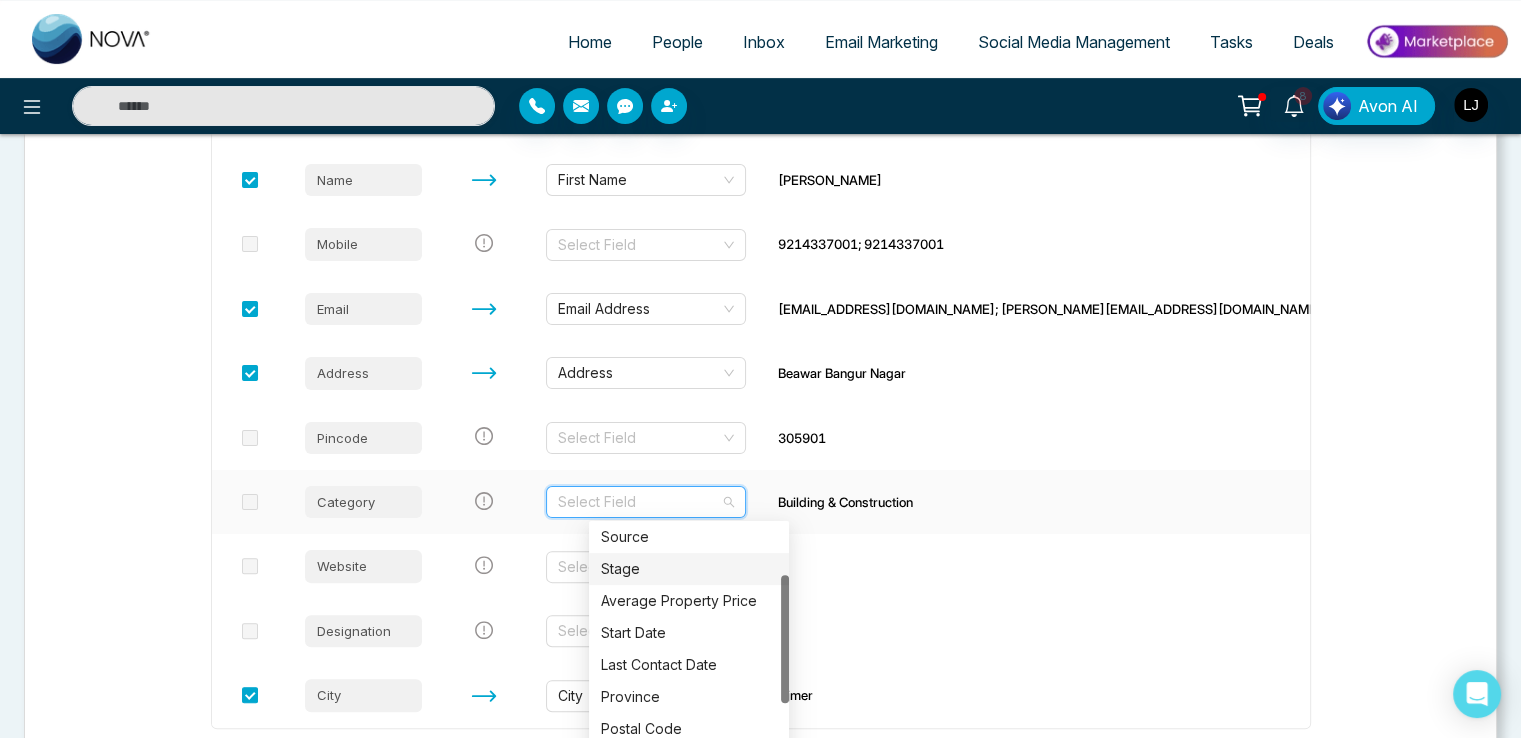 drag, startPoint x: 641, startPoint y: 541, endPoint x: 640, endPoint y: 559, distance: 18.027756 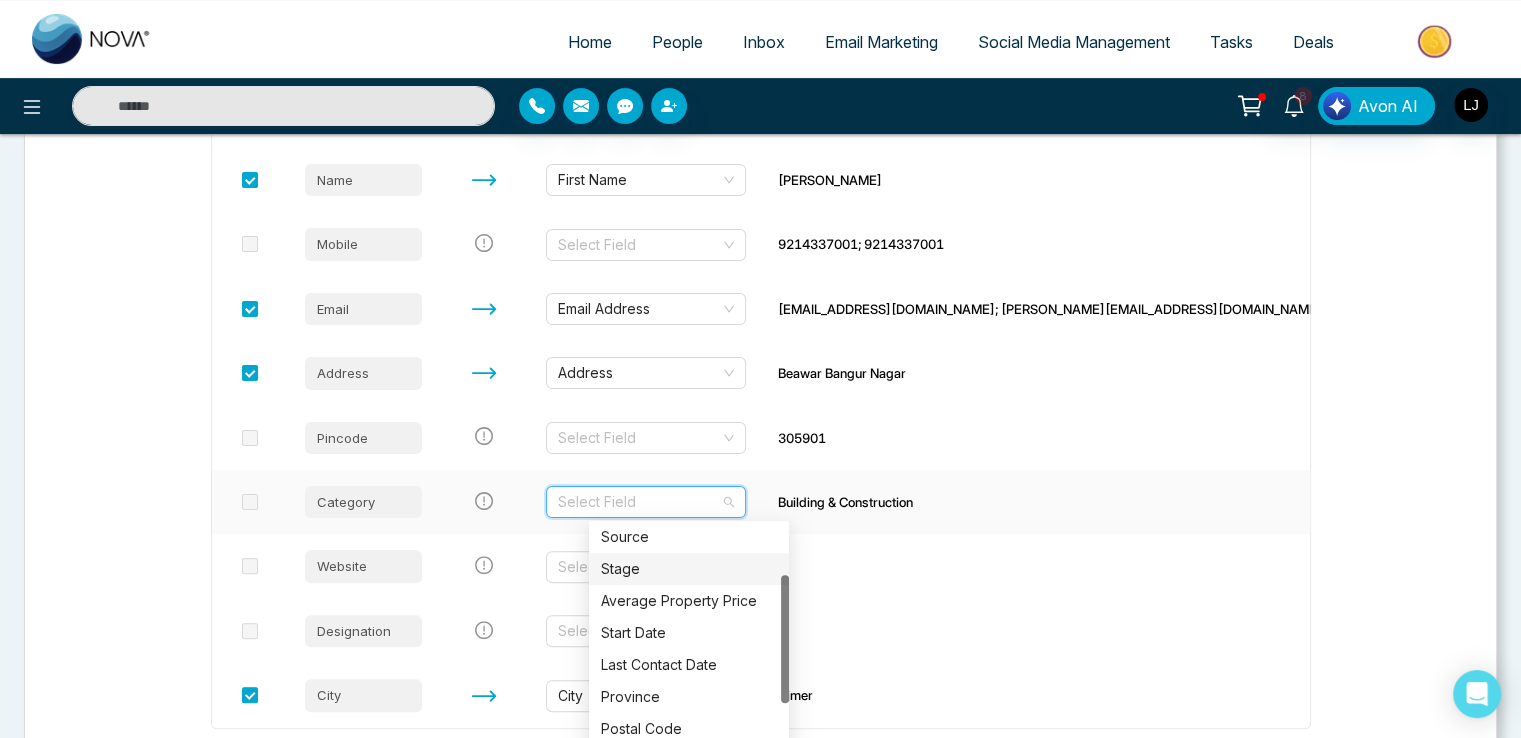 click on "Source Stage Average Property Price Start Date Last Contact Date Province Postal Code Timeframe Urgency Buy Area" at bounding box center [689, 681] 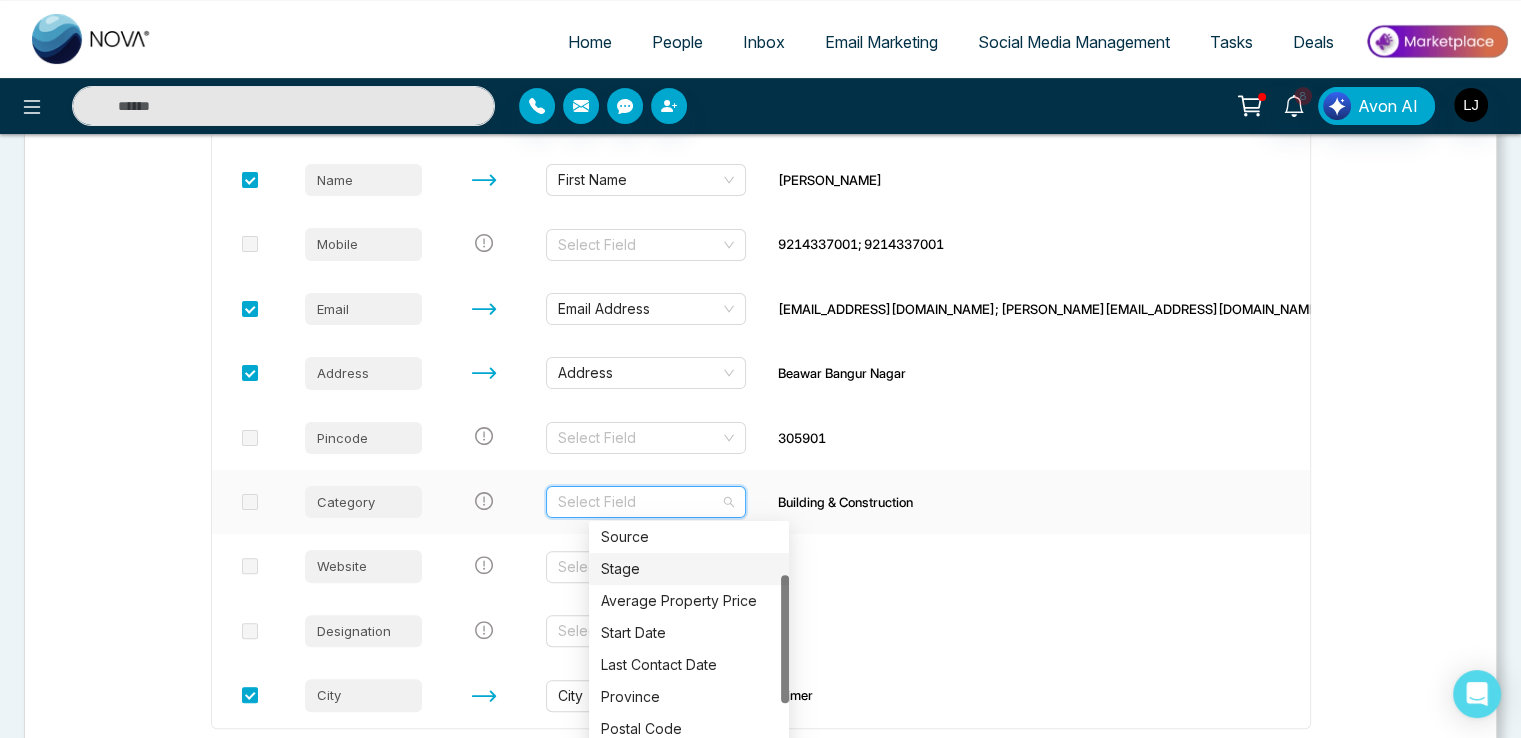 click on "Stage" at bounding box center (689, 569) 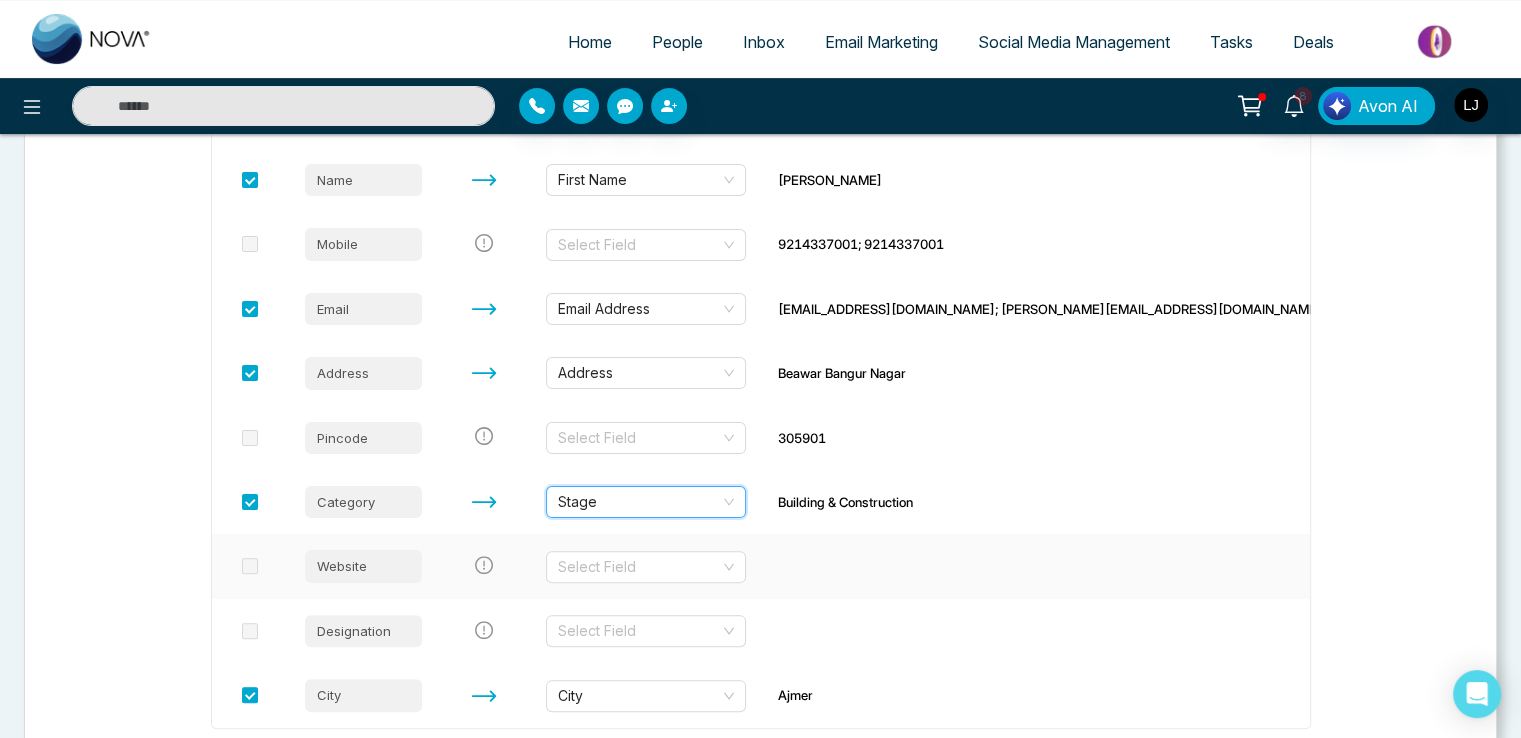 click at bounding box center (1050, 566) 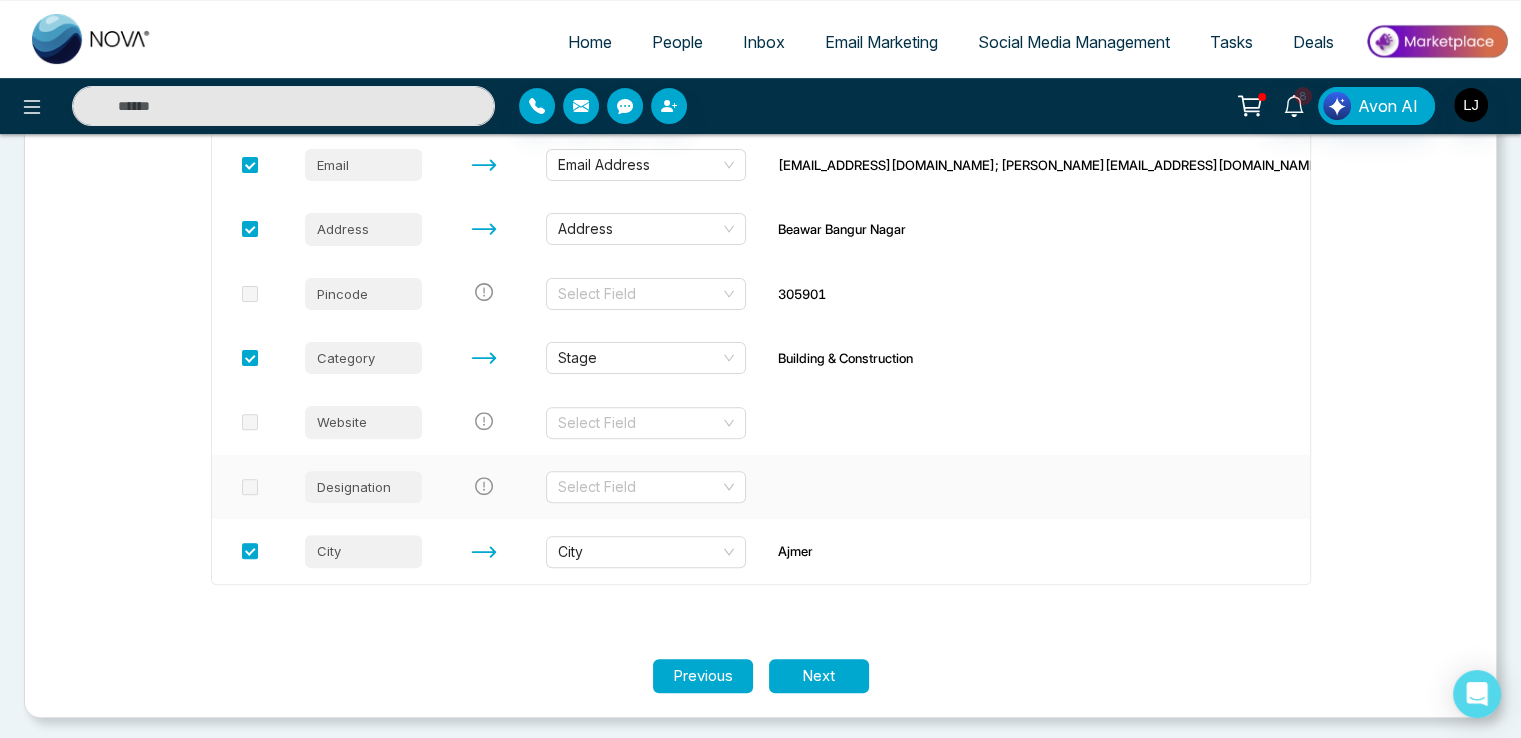scroll, scrollTop: 547, scrollLeft: 0, axis: vertical 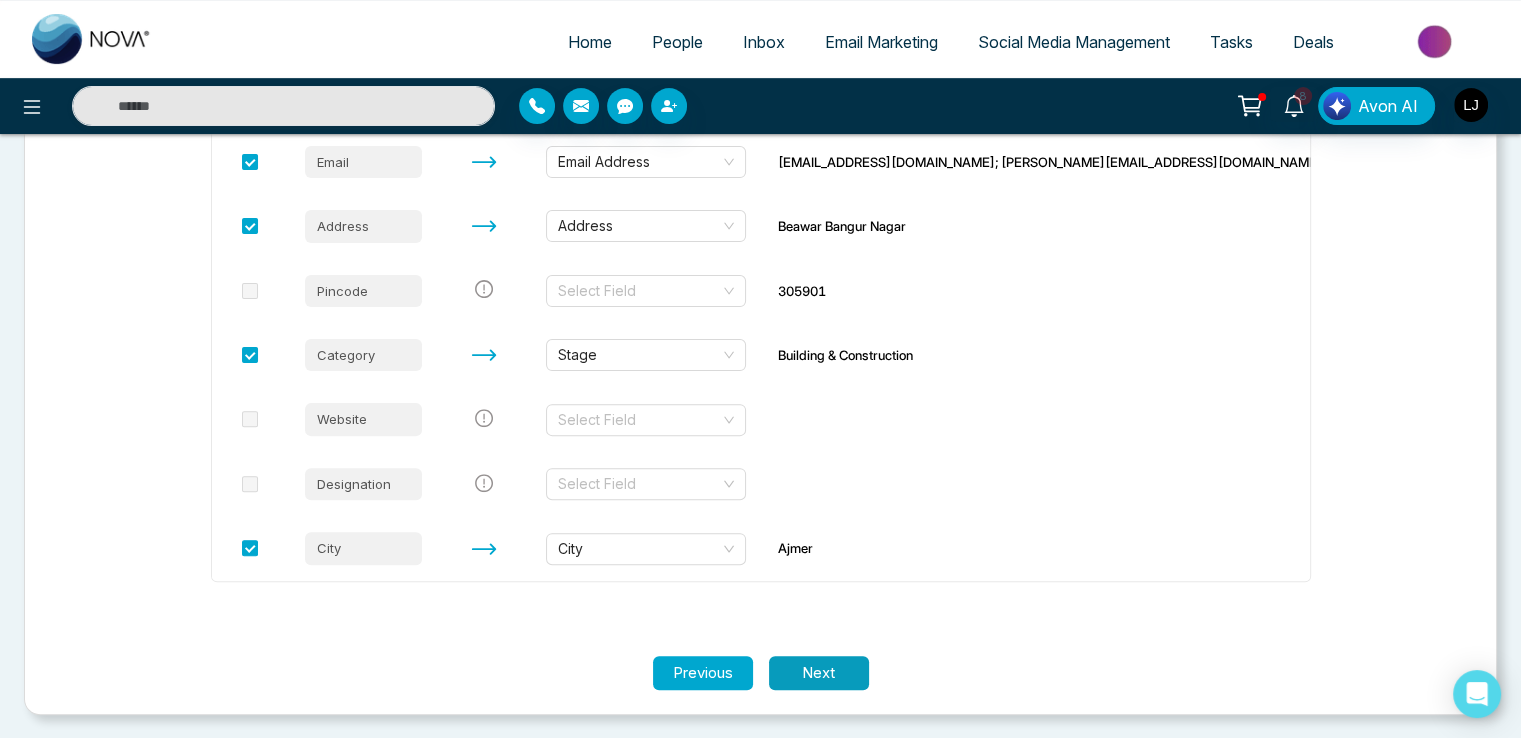 click on "Next" at bounding box center [819, 673] 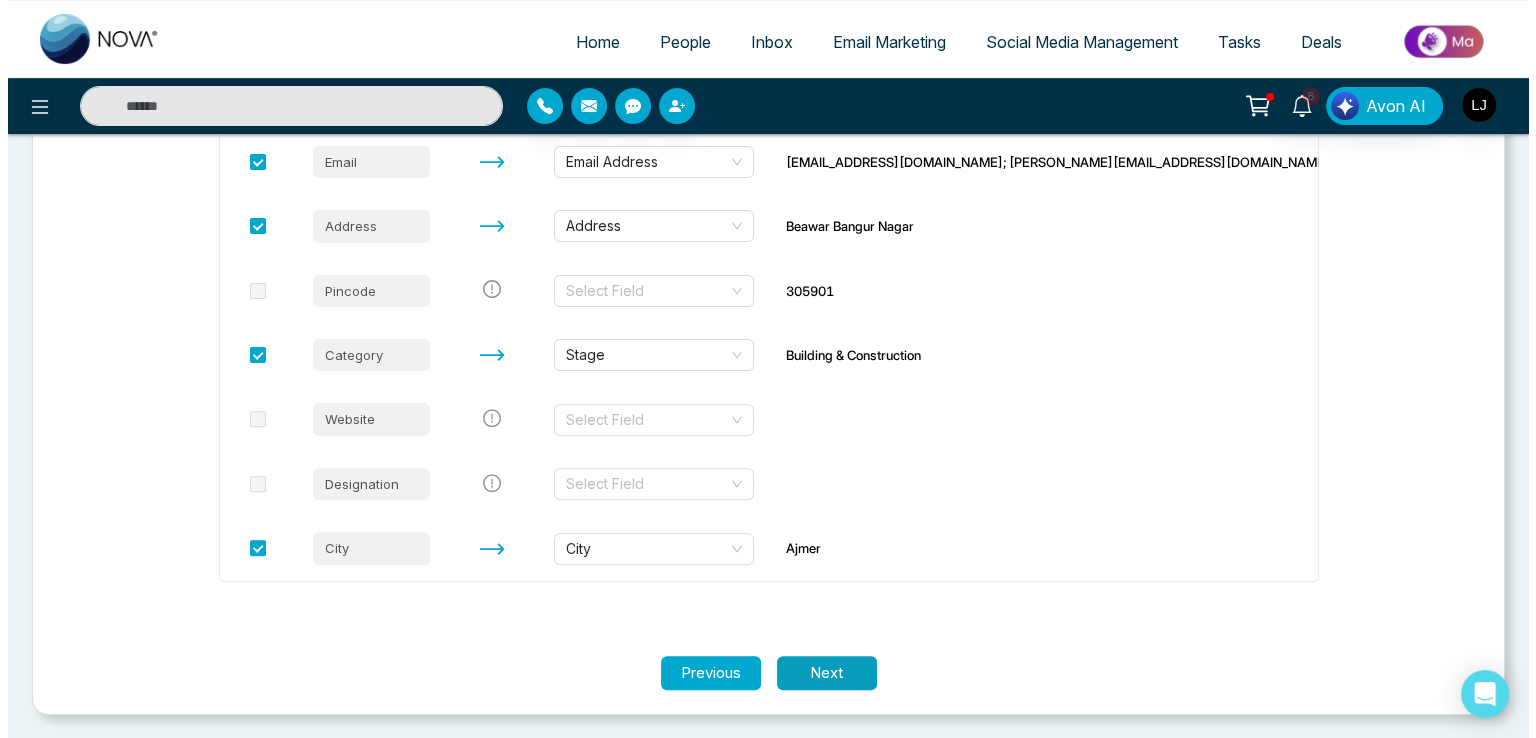 scroll, scrollTop: 0, scrollLeft: 0, axis: both 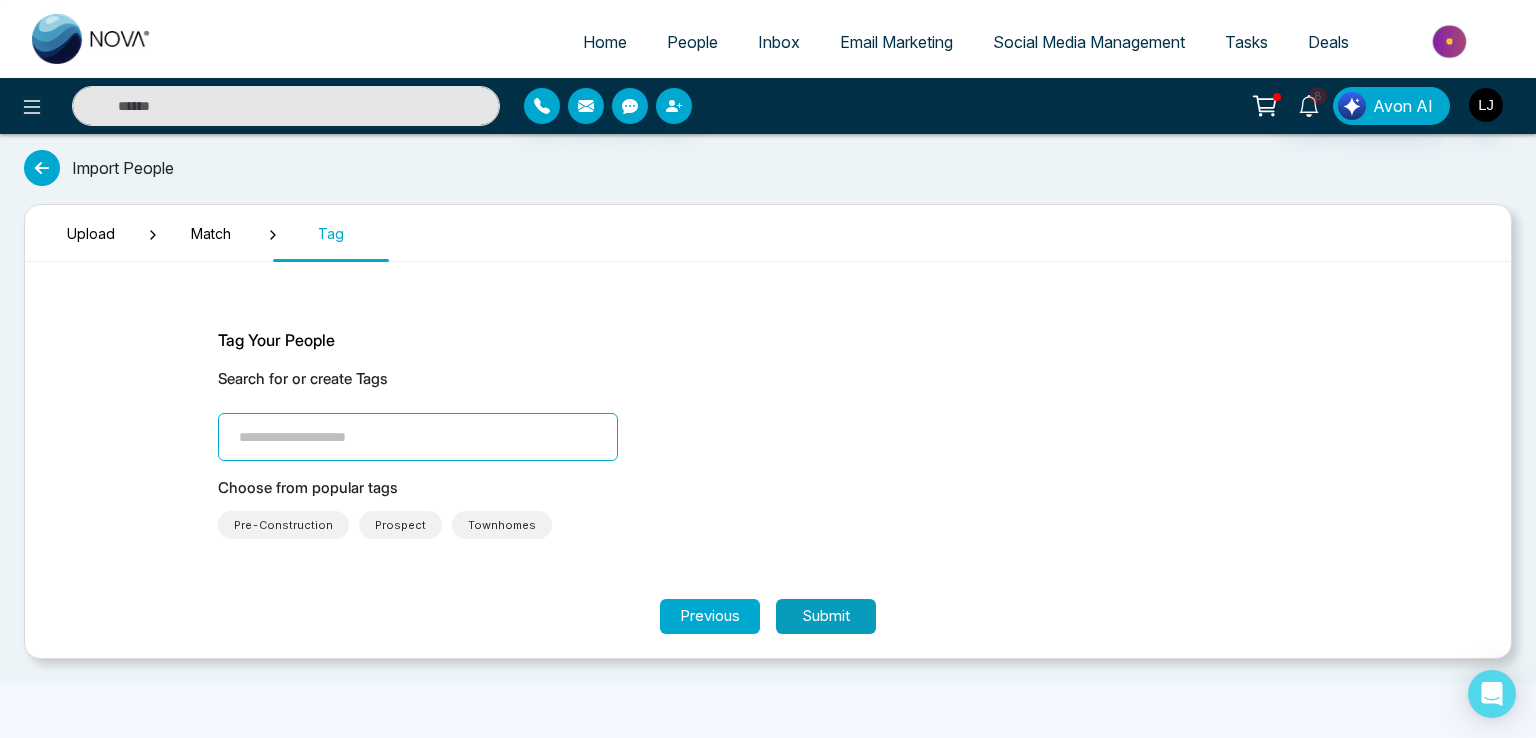 click on "Submit" at bounding box center [826, 616] 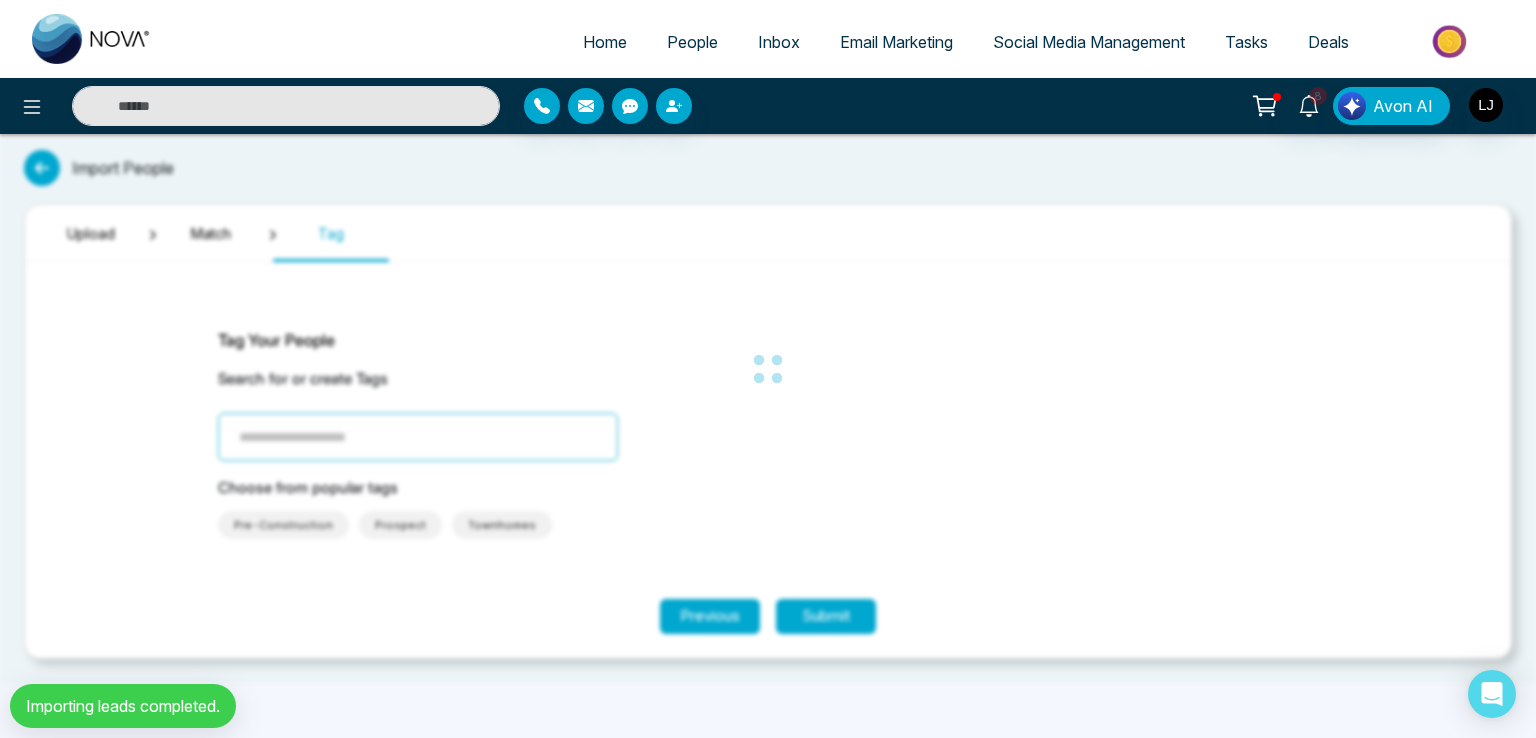 click on "People" at bounding box center [692, 42] 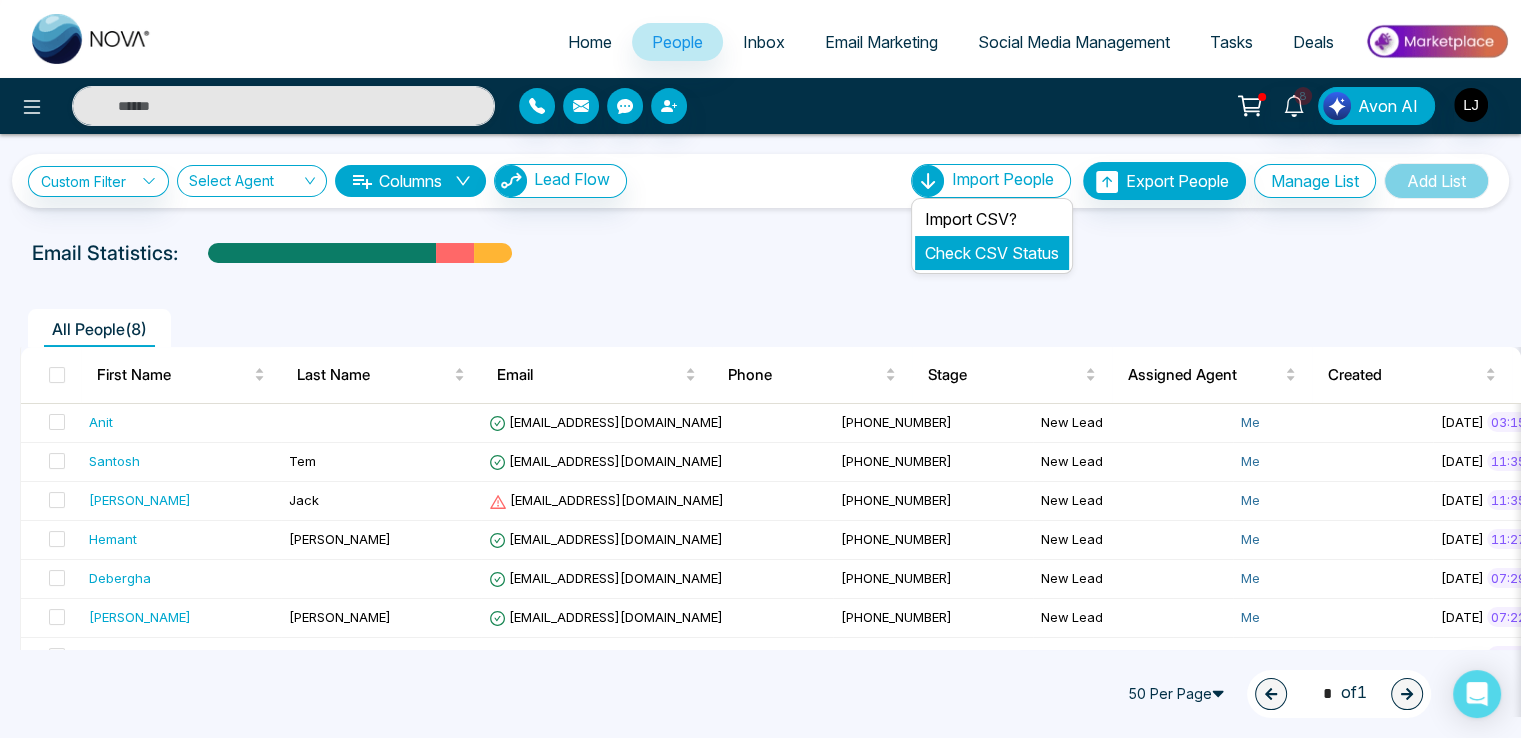 click on "Check CSV Status" at bounding box center (992, 253) 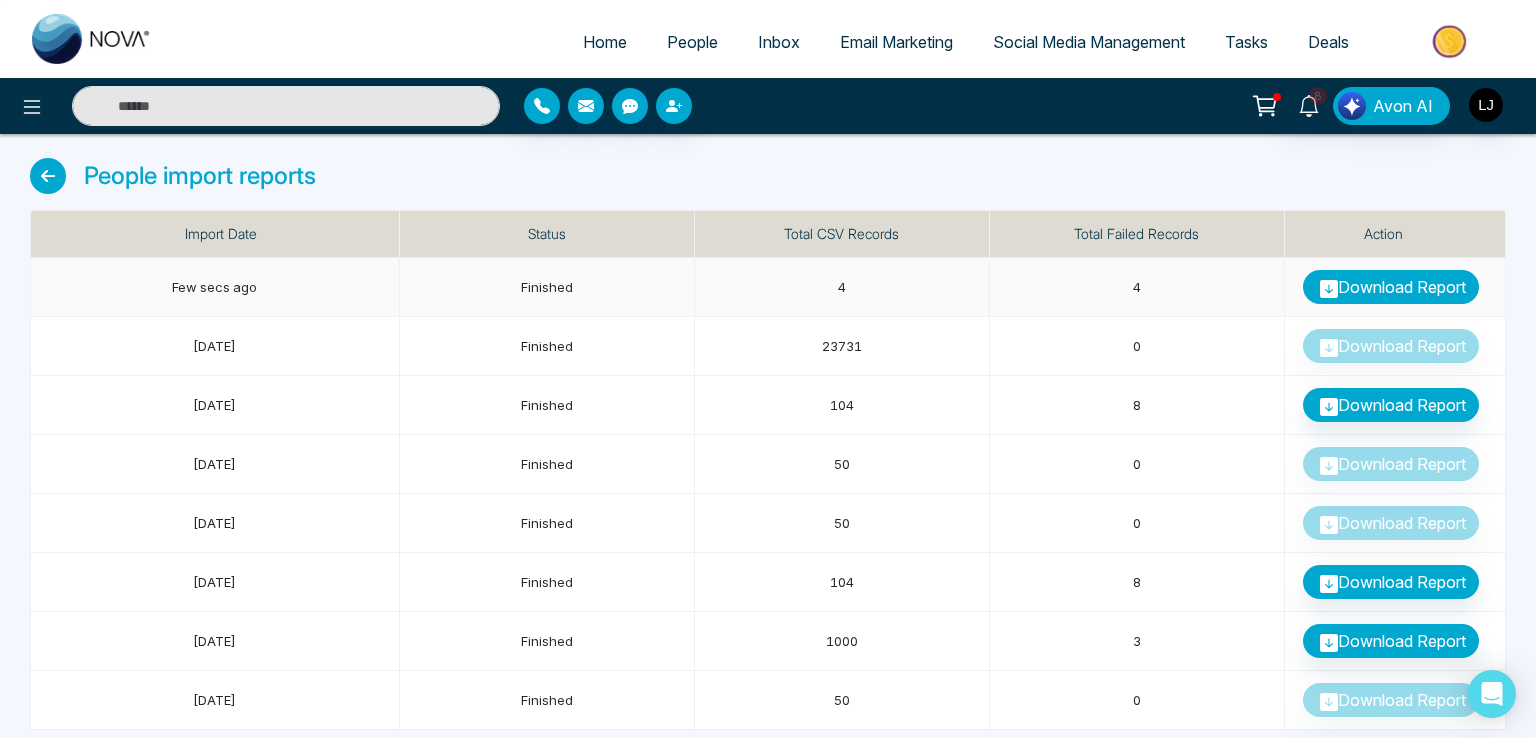 click on "Download Report" at bounding box center (1391, 287) 